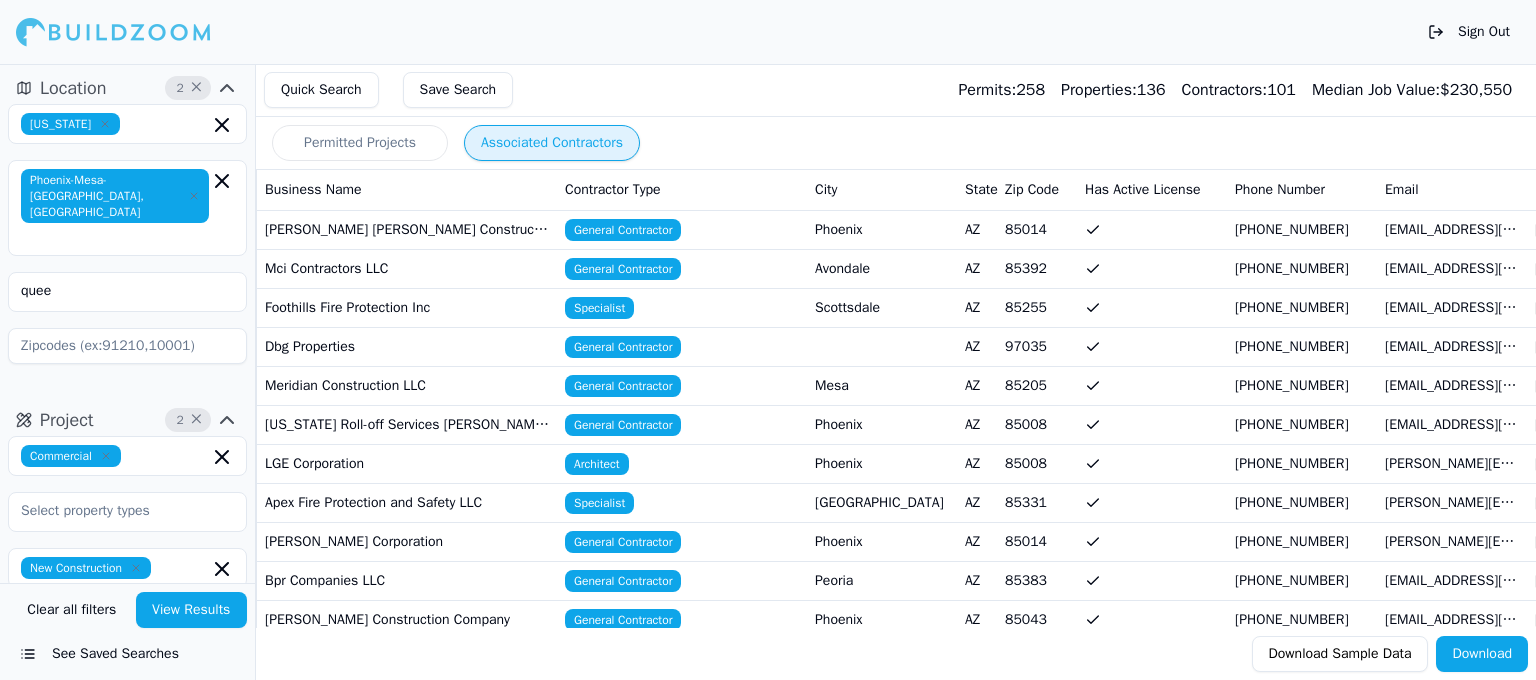scroll, scrollTop: 0, scrollLeft: 0, axis: both 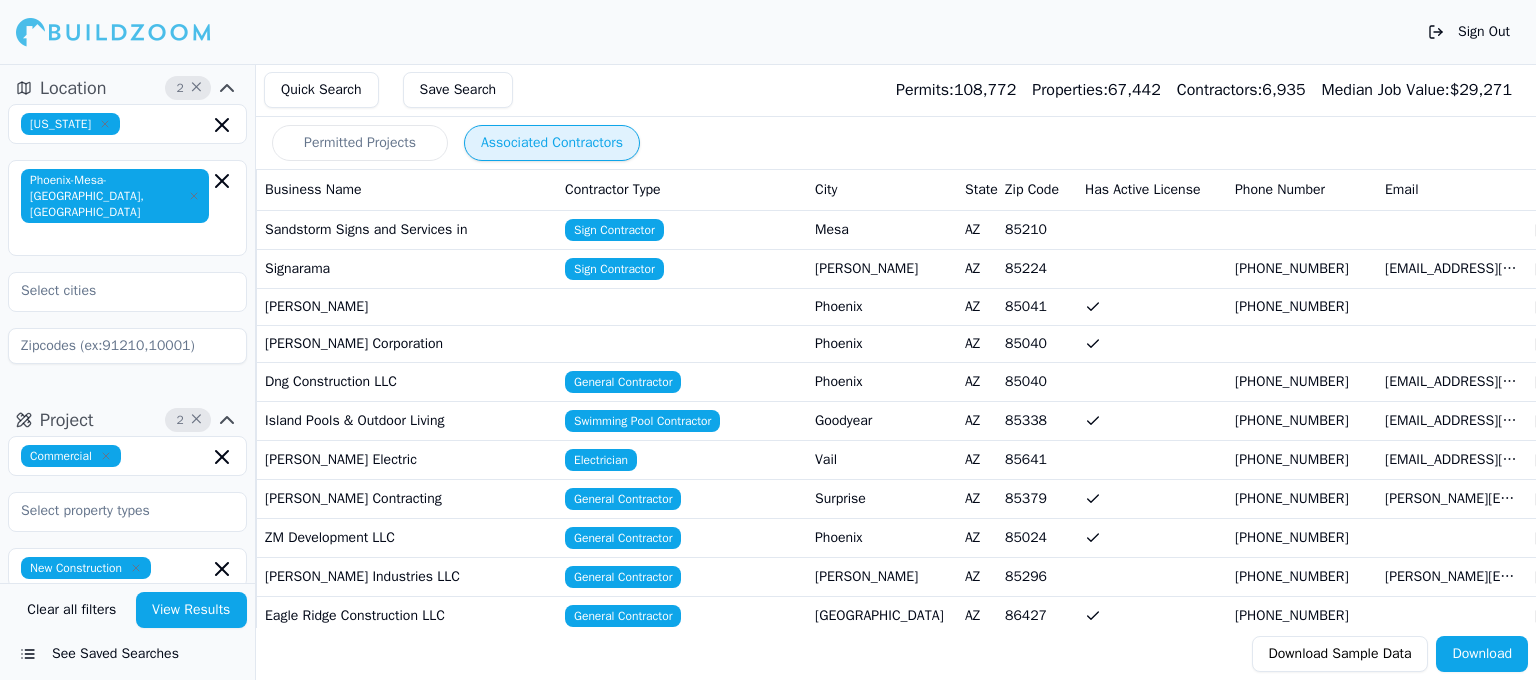 click 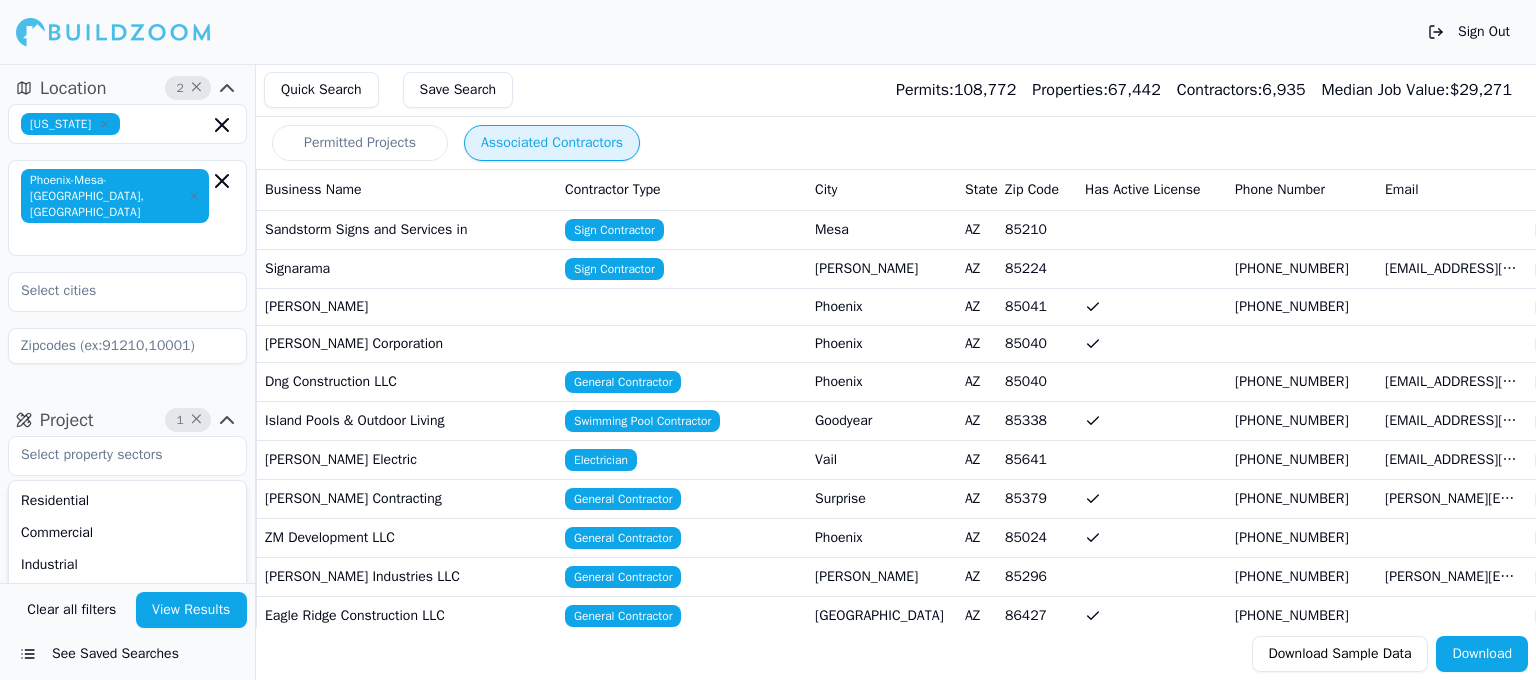 click on "View Results" at bounding box center (192, 610) 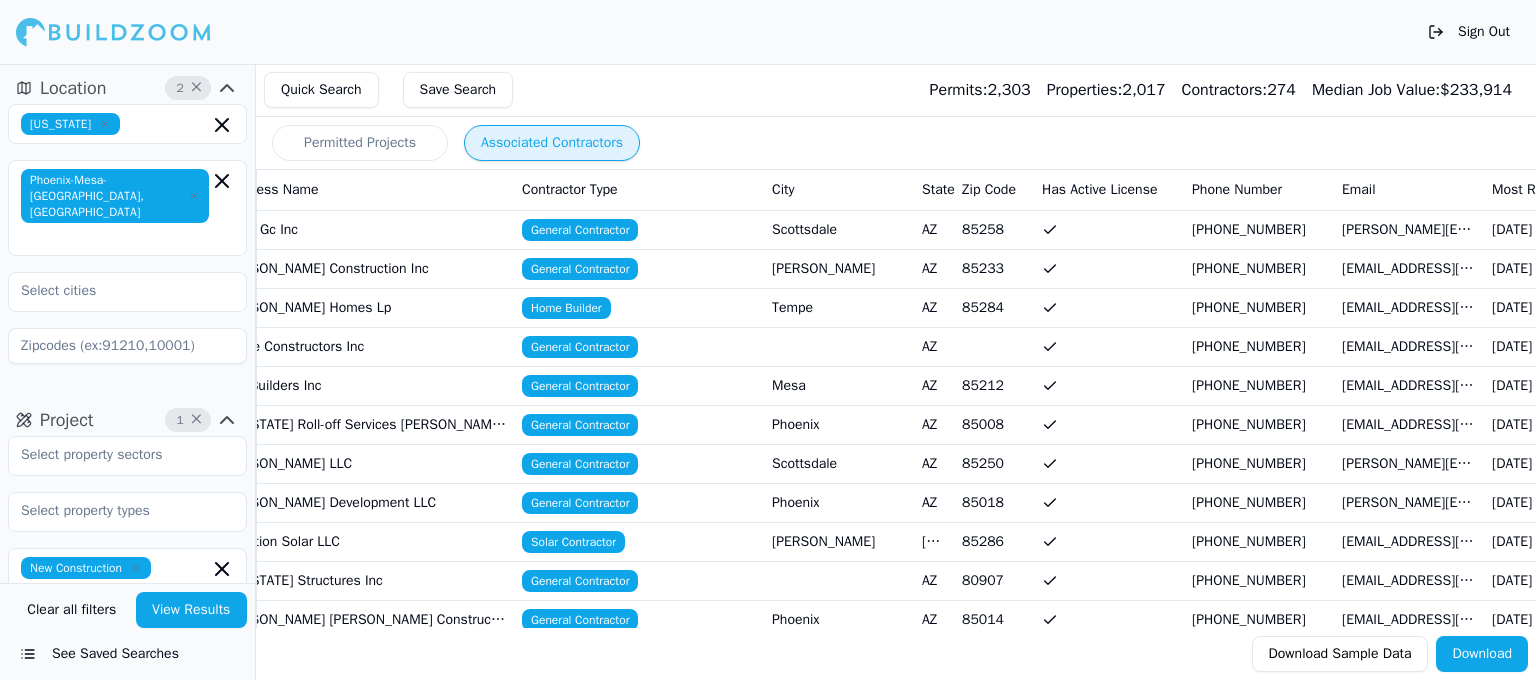 scroll, scrollTop: 0, scrollLeft: 336, axis: horizontal 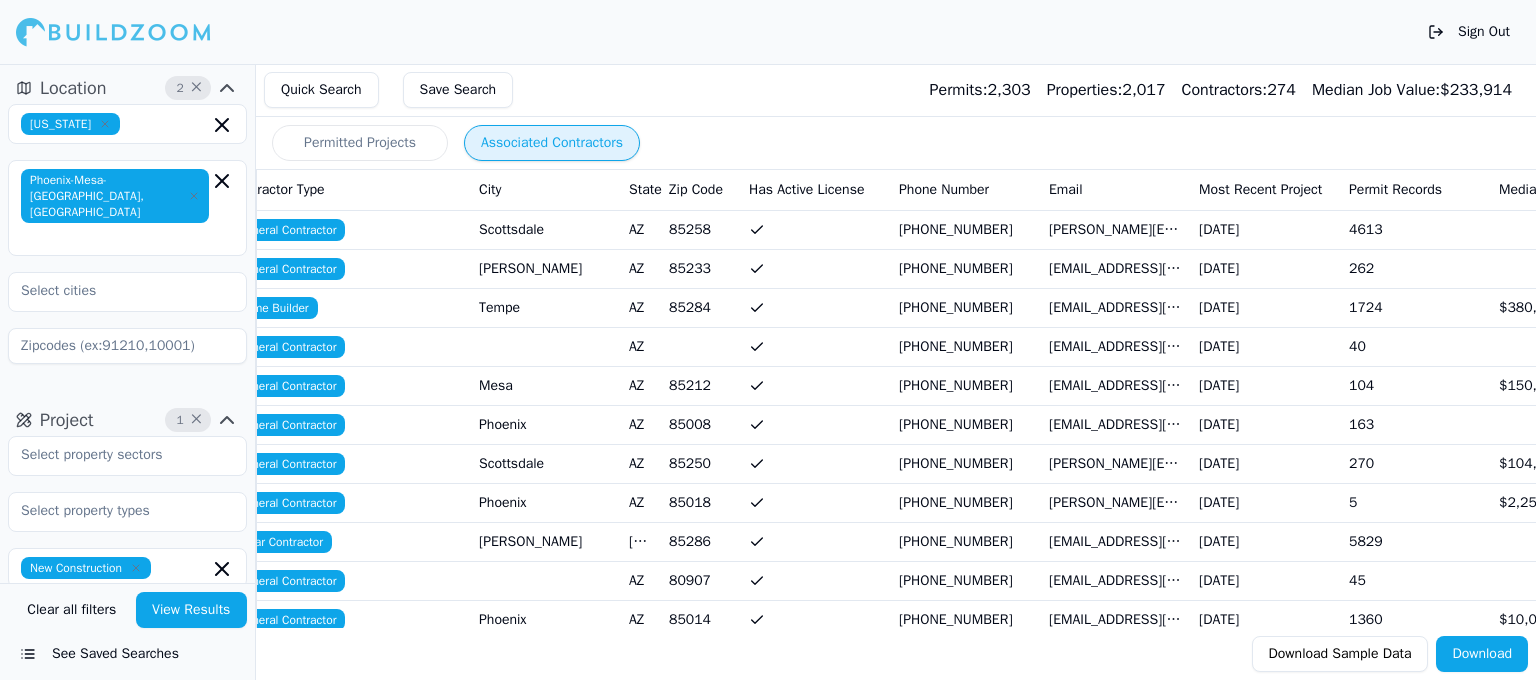 drag, startPoint x: 980, startPoint y: 360, endPoint x: 1413, endPoint y: 348, distance: 433.16626 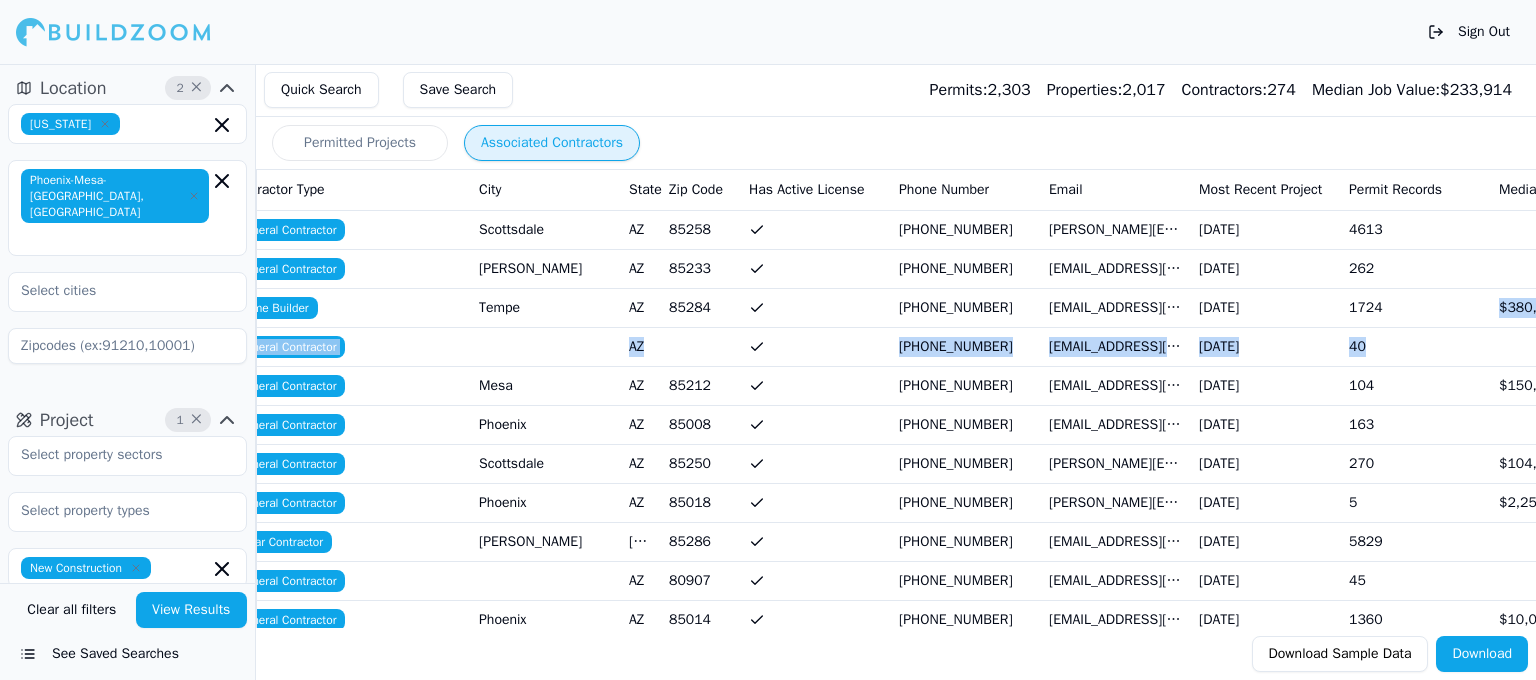 drag, startPoint x: 1439, startPoint y: 322, endPoint x: 1418, endPoint y: 324, distance: 21.095022 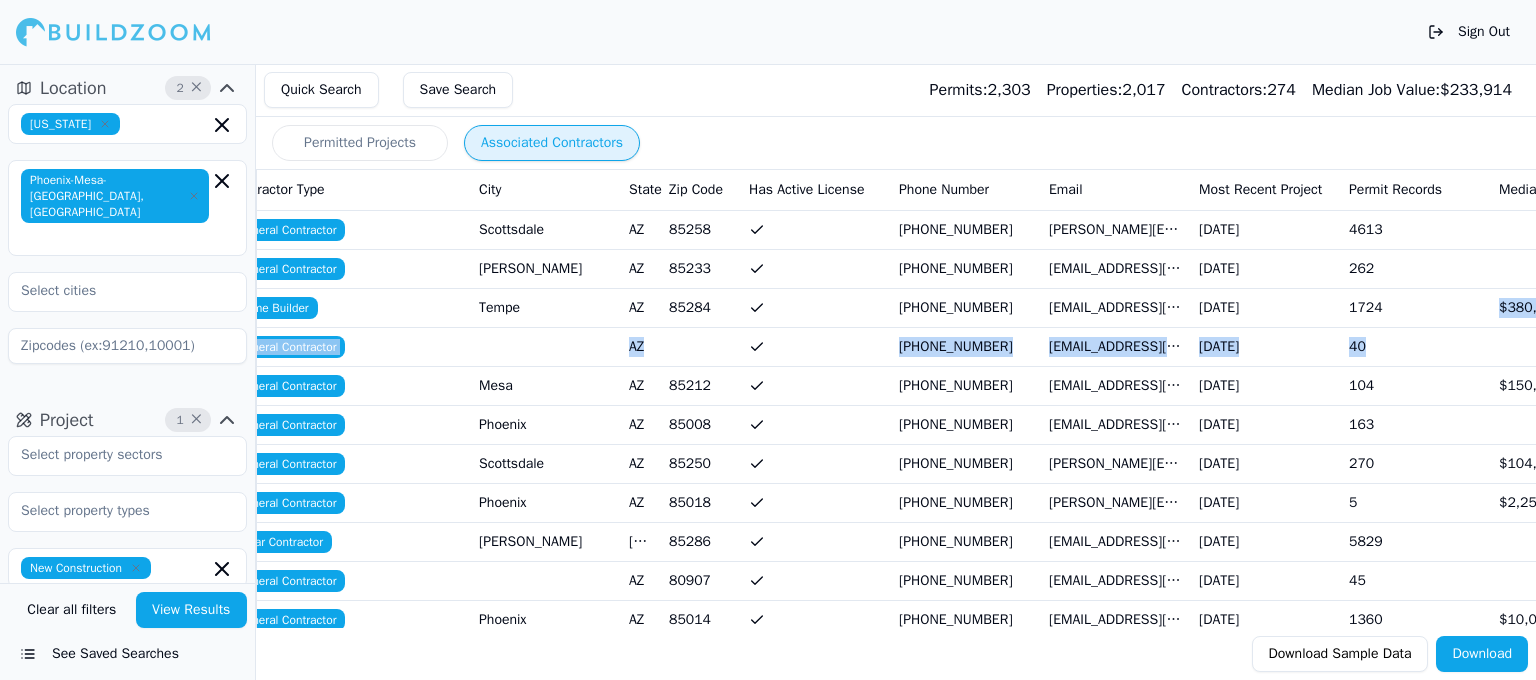 click on "1724" at bounding box center (1416, 307) 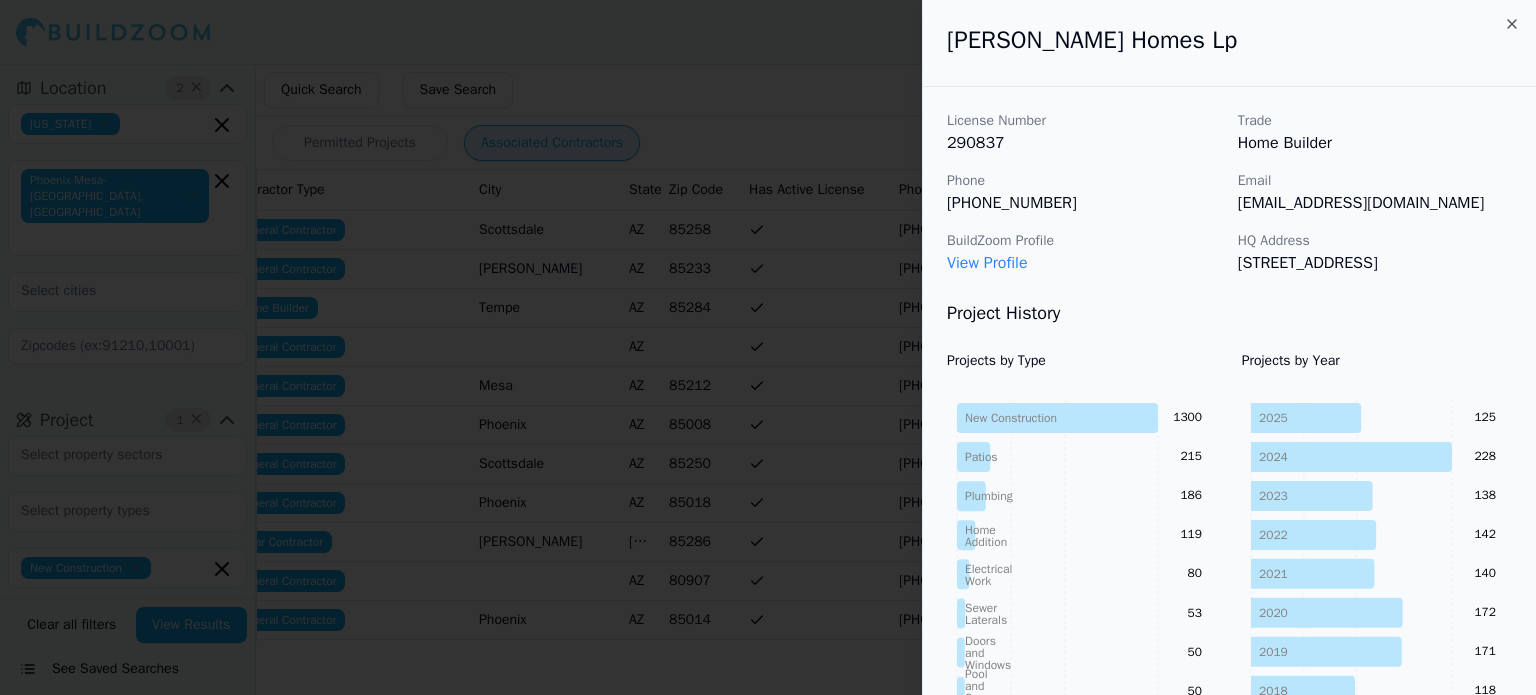 click at bounding box center (768, 347) 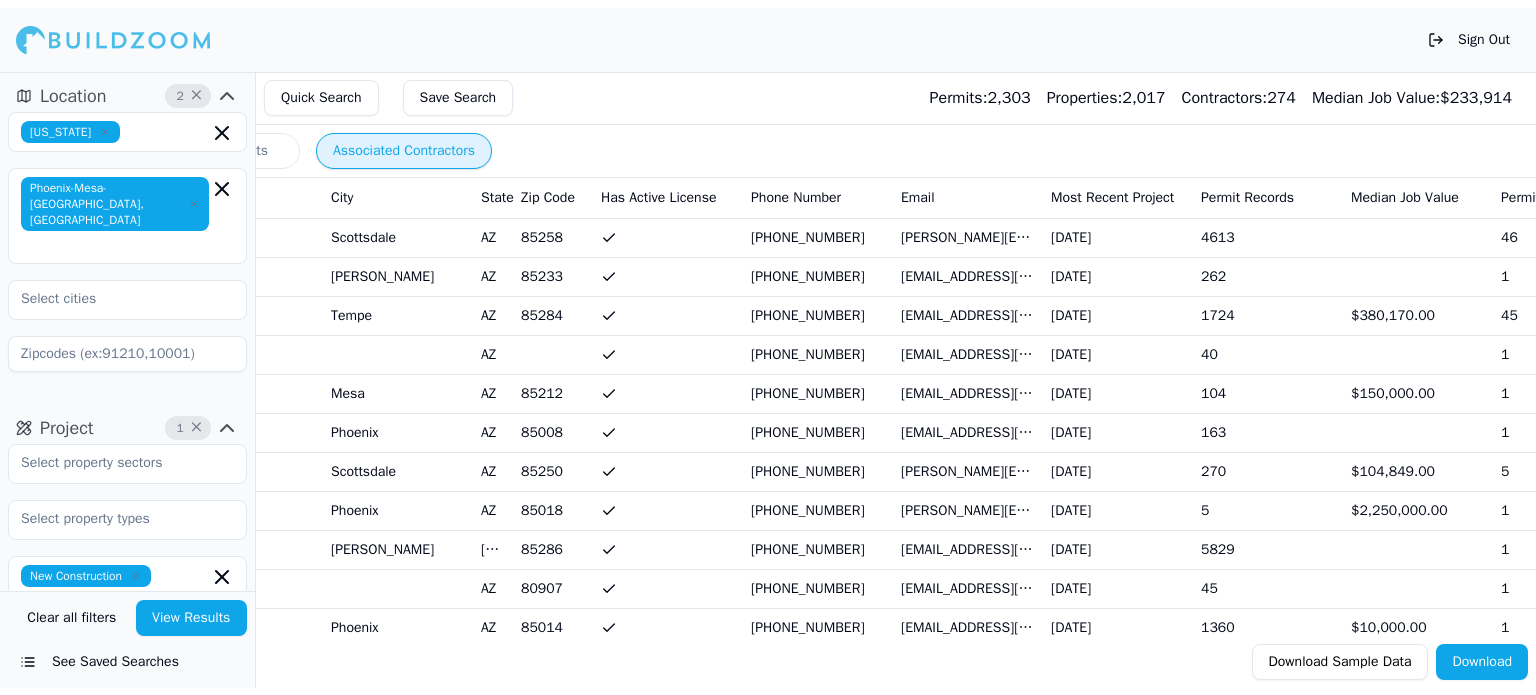 scroll, scrollTop: 0, scrollLeft: 256, axis: horizontal 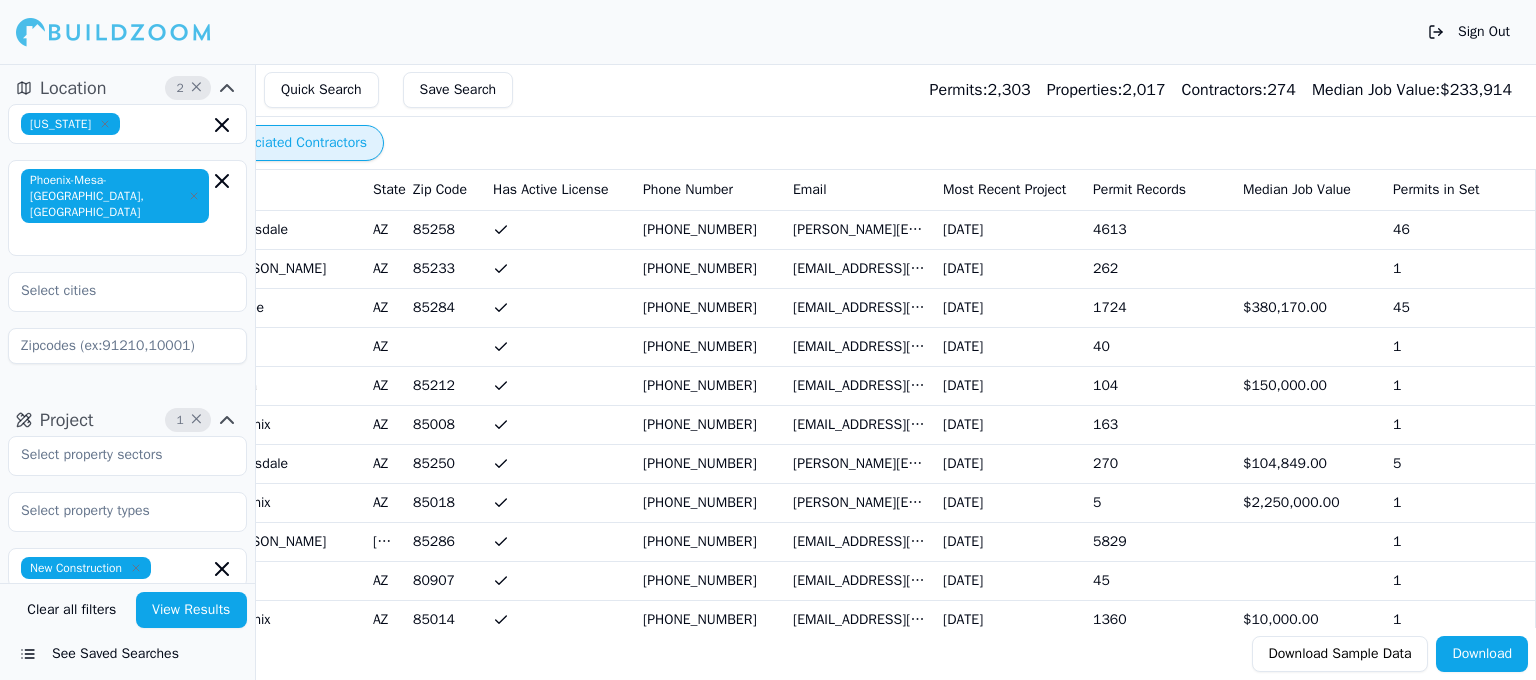 drag, startPoint x: 827, startPoint y: 154, endPoint x: 1099, endPoint y: 166, distance: 272.2646 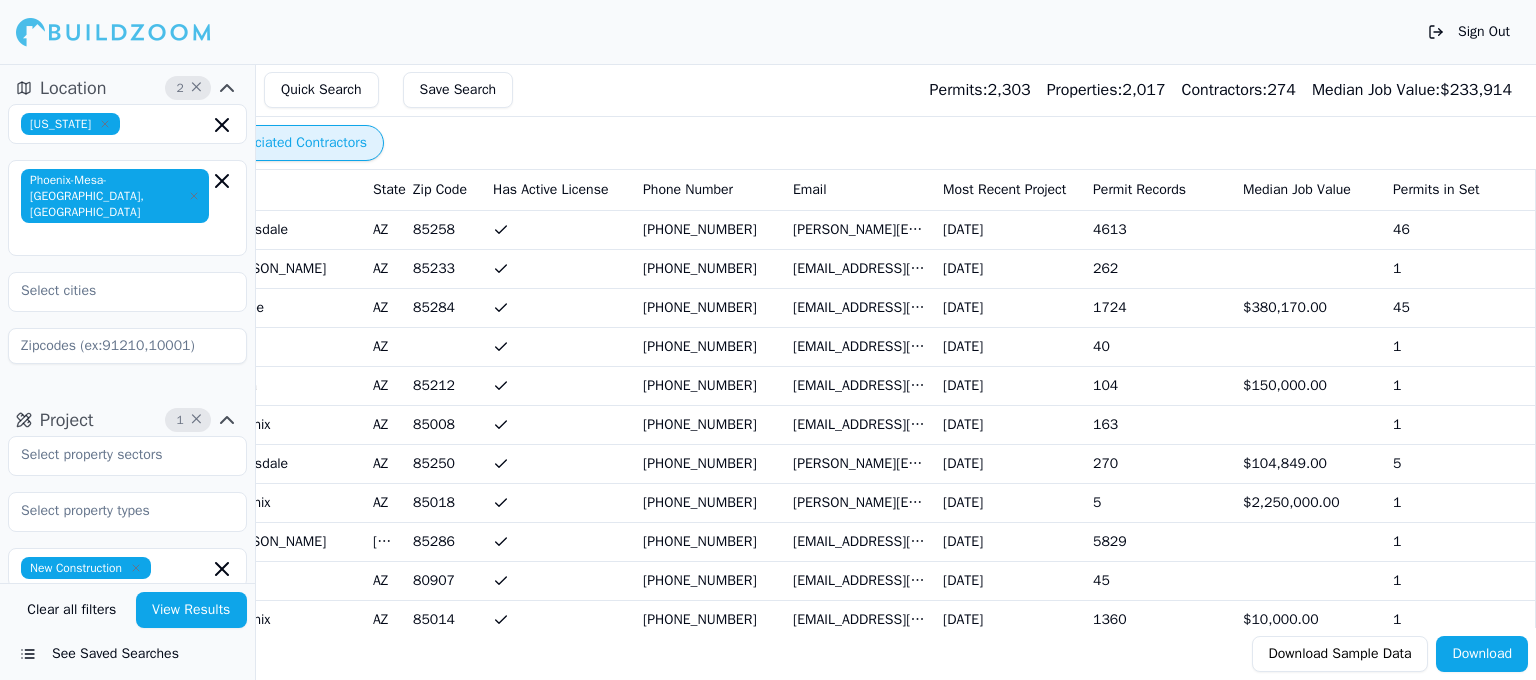 click on "1724" at bounding box center [1160, 307] 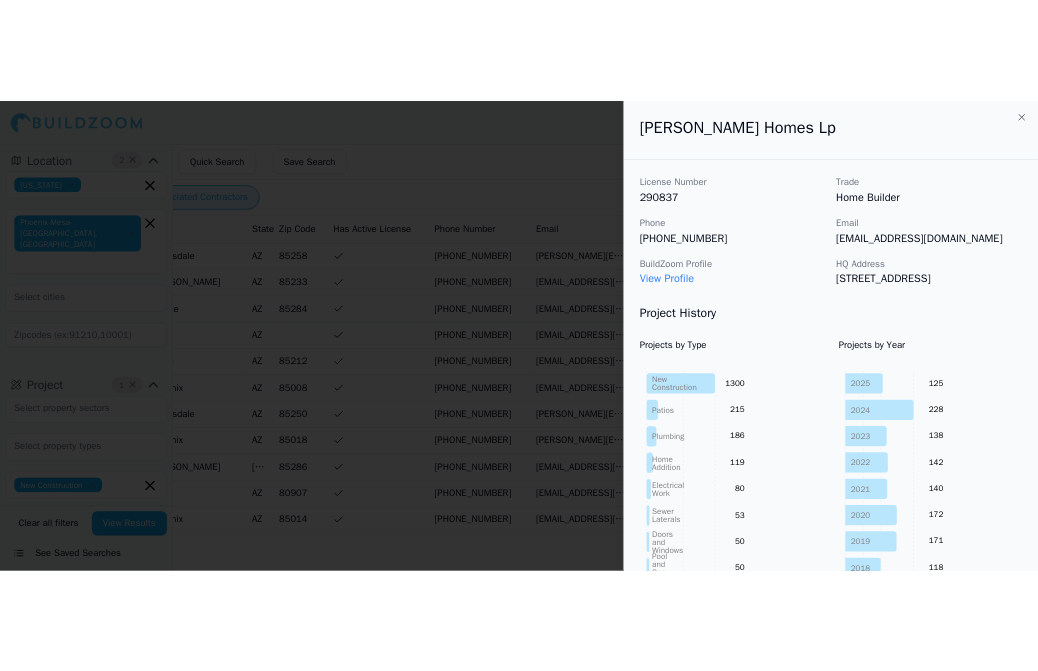 scroll, scrollTop: 0, scrollLeft: 241, axis: horizontal 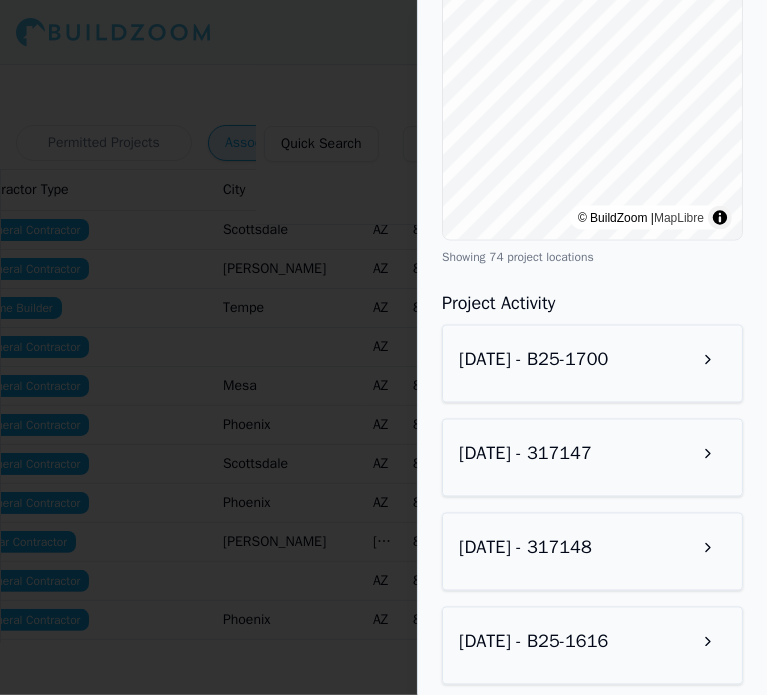 click on "[DATE] - B25-1700" at bounding box center (533, 360) 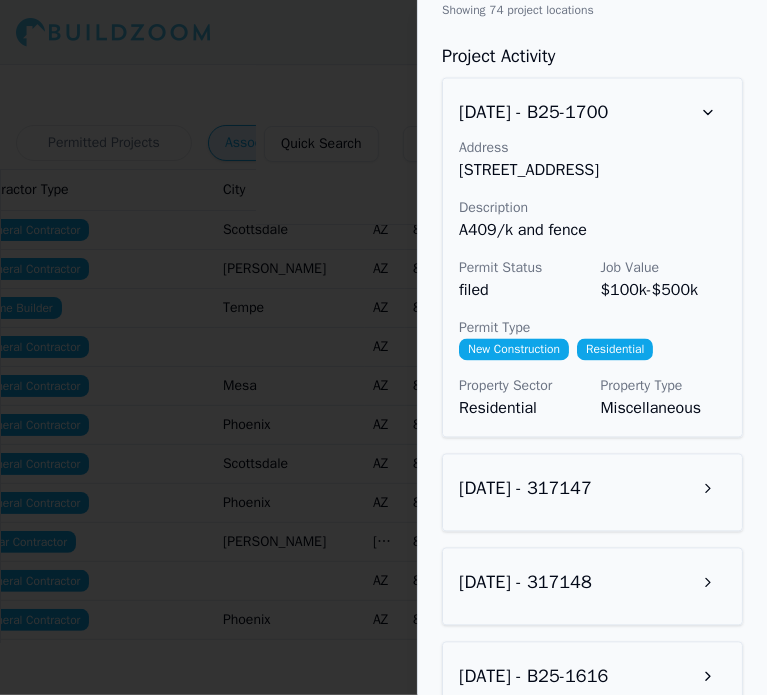 scroll, scrollTop: 1900, scrollLeft: 0, axis: vertical 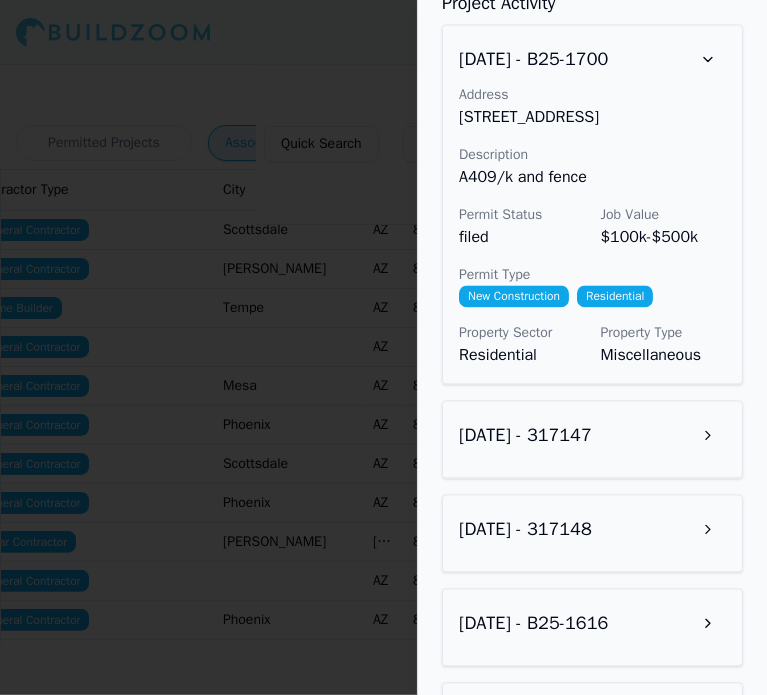 click on "[DATE] - 317147" at bounding box center [592, 440] 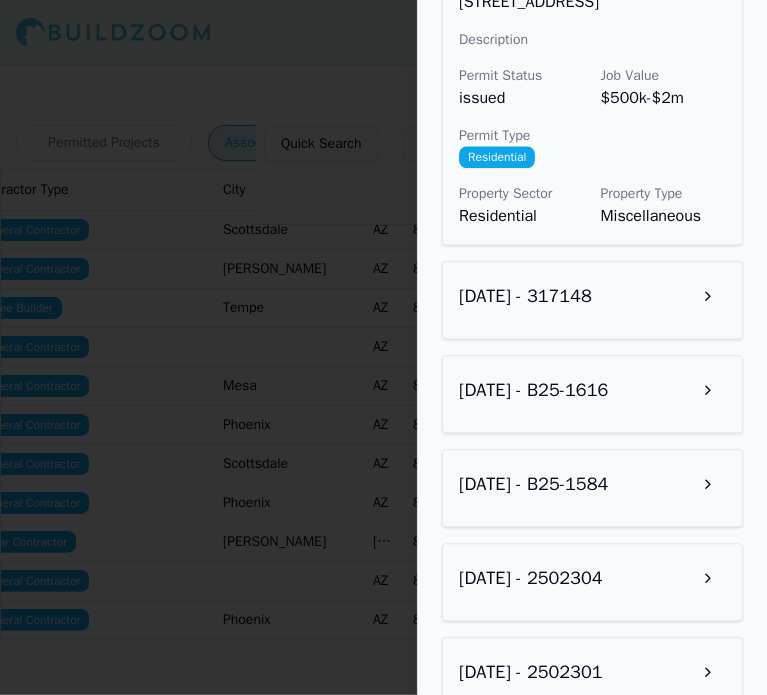 scroll, scrollTop: 2400, scrollLeft: 0, axis: vertical 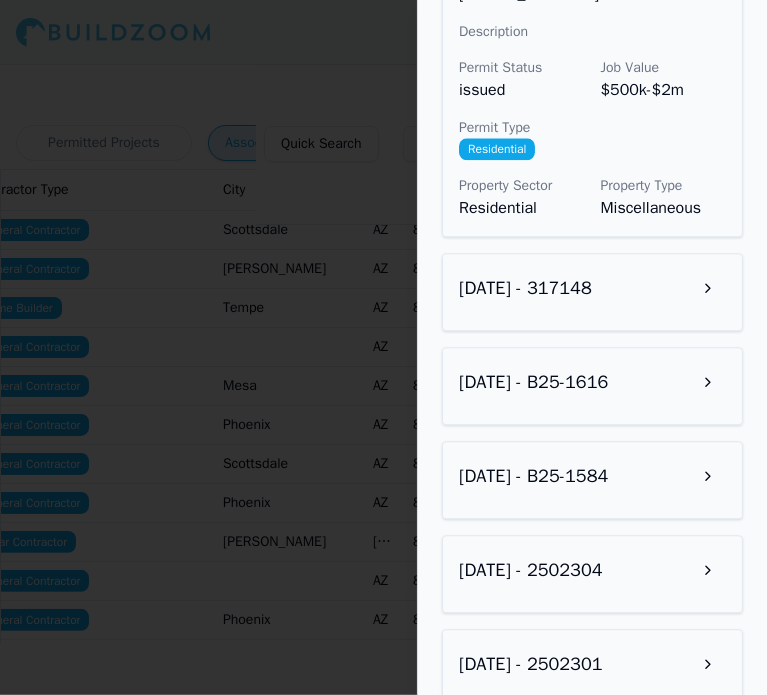click on "[DATE] - 317148" at bounding box center (592, 292) 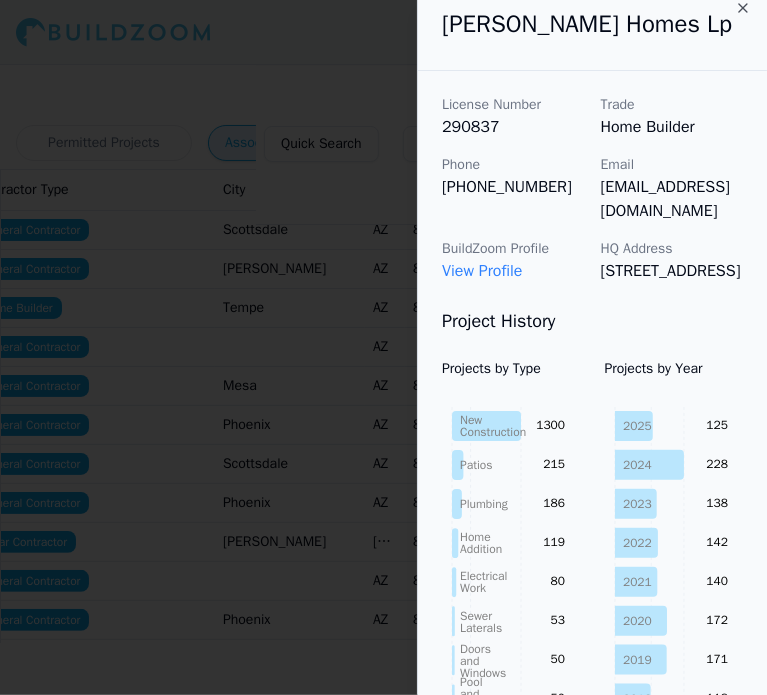 scroll, scrollTop: 0, scrollLeft: 0, axis: both 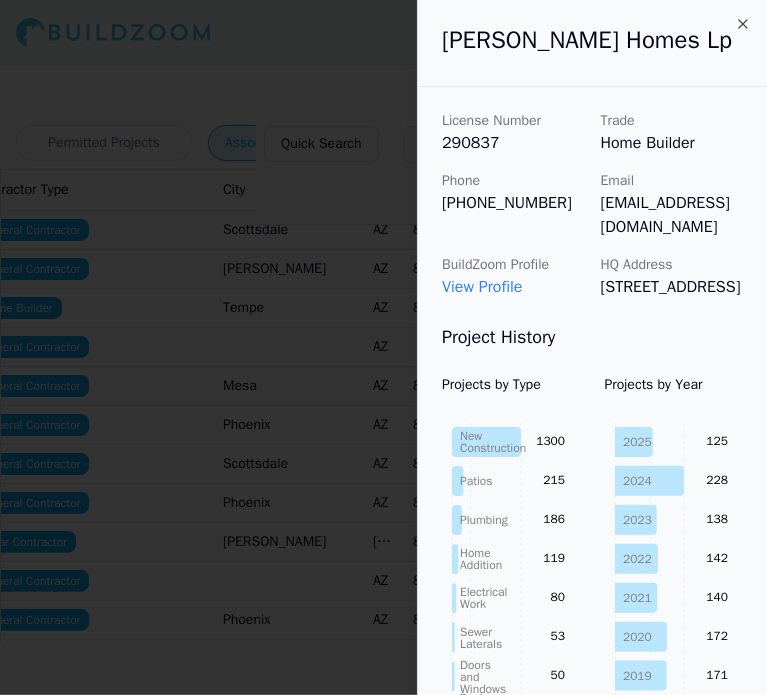 click on "View Profile" at bounding box center (482, 287) 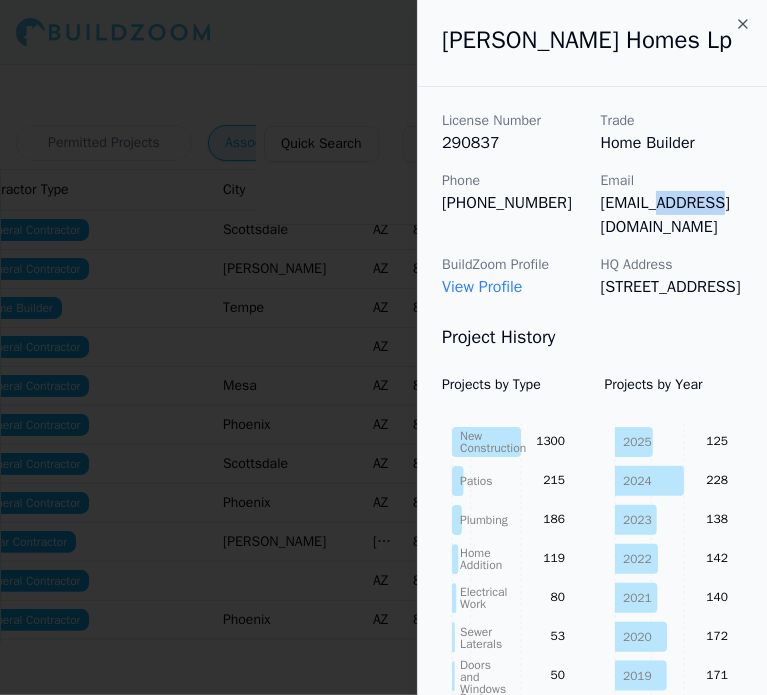 click on "[EMAIL_ADDRESS][DOMAIN_NAME]" at bounding box center [672, 215] 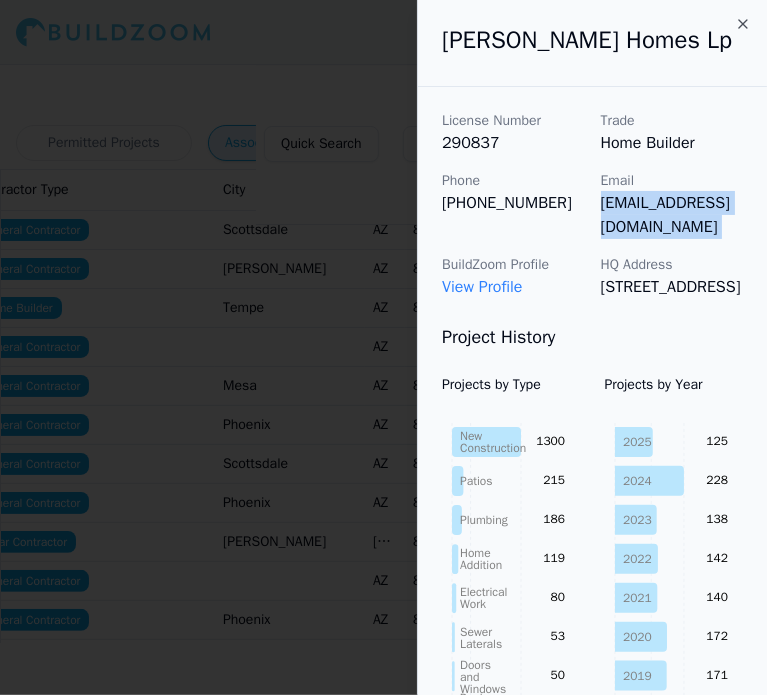 click on "[EMAIL_ADDRESS][DOMAIN_NAME]" at bounding box center [672, 215] 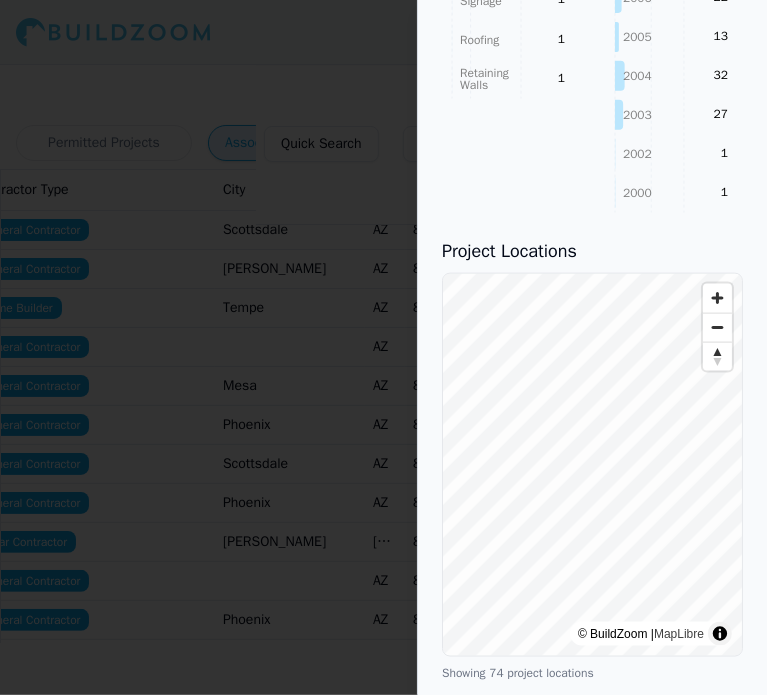 scroll, scrollTop: 1300, scrollLeft: 0, axis: vertical 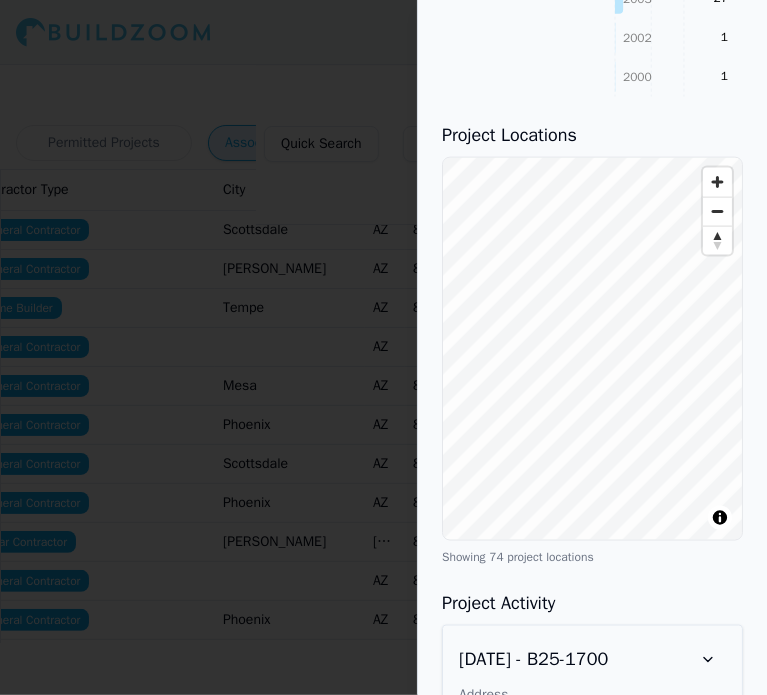 click on "Sign Out Location 2 × [US_STATE] [GEOGRAPHIC_DATA]-[GEOGRAPHIC_DATA]-[GEOGRAPHIC_DATA], [GEOGRAPHIC_DATA] Project 1 × New Construction Select project recency Contractor 4 × Verified License Has Phone Has Email Has Permits Min Permits (All Time) Permits Last 4 Years Min Max Clear all filters View Results See Saved Searches Quick Search Save Search Permits:  2,303 Properties:  2,017 Contractors:  274 Median Job Value:   $ 233,914 Permitted Projects Associated Contractors Business Name Contractor Type City State Zip Code Has Active License Phone Number Email Most Recent Project Permit Records Median Job Value Permits in Set Shalc Gc Inc General Contractor [GEOGRAPHIC_DATA] (909) 444-0696 [PERSON_NAME][EMAIL_ADDRESS][DOMAIN_NAME] [DATE] 4613 46 [PERSON_NAME] Construction Inc General Contractor [PERSON_NAME] AZ [PHONE_NUMBER] [EMAIL_ADDRESS][DOMAIN_NAME] [DATE] 262 1 [PERSON_NAME] Homes Lp Home Builder Tempe AZ [PHONE_NUMBER] [EMAIL_ADDRESS][DOMAIN_NAME] [DATE] 1724 $380,170.00 45 Roche Constructors Inc General Contractor AZ [PHONE_NUMBER] [EMAIL_ADDRESS][DOMAIN_NAME] 40" at bounding box center (383, 347) 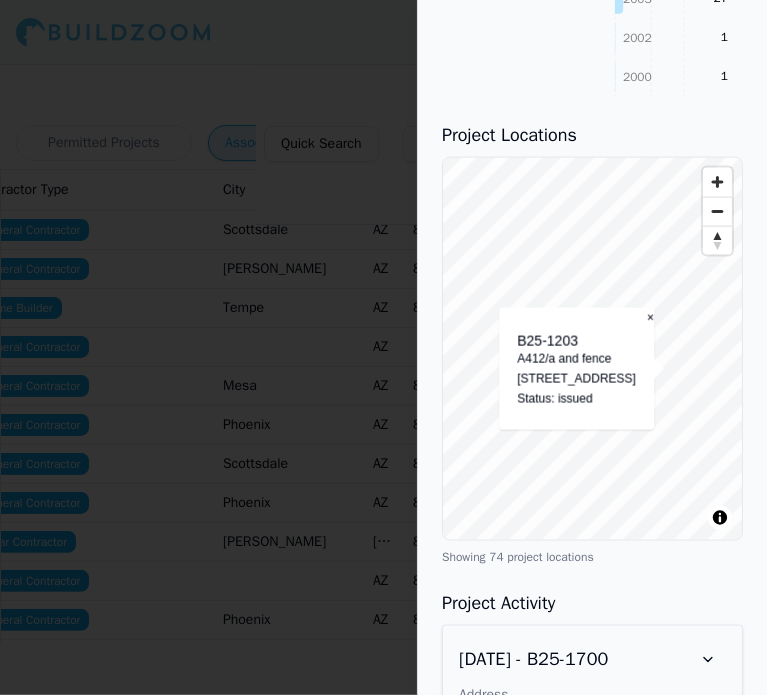 click on "License Number 290837 Trade Home Builder Phone [PHONE_NUMBER] Email [EMAIL_ADDRESS][DOMAIN_NAME] BuildZoom Profile View Profile HQ Address [STREET_ADDRESS] Project History Projects by Type New Construction Patios Plumbing Home Addition Electrical Work Sewer Laterals Doors and Windows Pool and Spa Construction Kitchen Remodel Flatwork Concrete Fences Commercial Renovation Multi-Room Remodel HVAC Bathroom Remodel Excavation and Grading Mechanical Work Garage Construction Mobile Homes Signage Roofing Retaining Walls 1300 215 186 119 80 53 50 50 45 25 13 11 9 5 5 4 3 3 1 1 1 1 Projects by Year [DATE] 2024 2023 2022 2021 2020 2019 2018 2017 2016 2015 2014 2013 2012 2011 2010 2009 2008 2007 2006 2005 2004 2003 2002 2000 125 228 138 142 140 172 171 118 113 110 107 107 79 42 19 4 9 9 15 22 13 32 27 1 1 Project Locations © BuildZoom |  MapLibre
B25-1203
A412/a and fence
[STREET_ADDRESS]
Status: issued
× Address 74" at bounding box center [592, 1077] 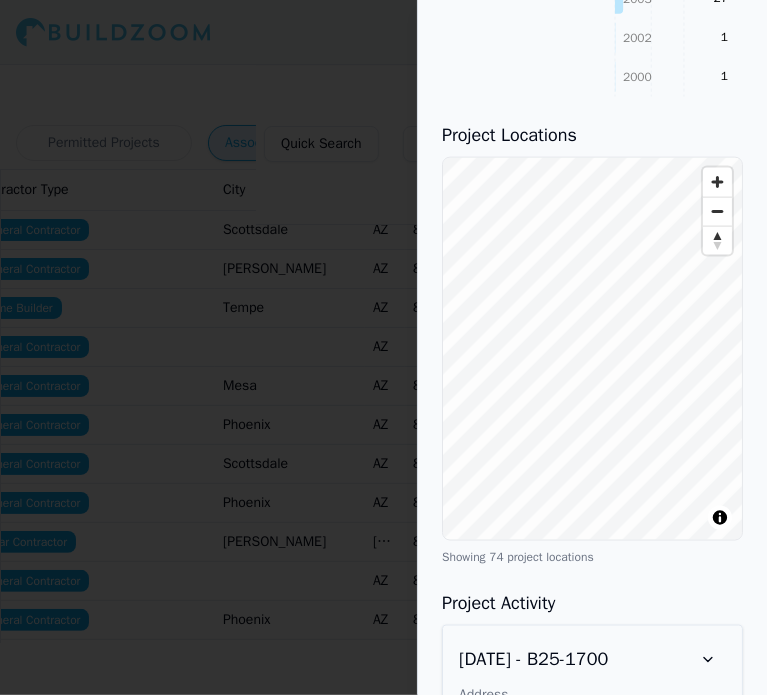 click on "Project Locations © BuildZoom |  MapLibre
B25-1203
A412/a and fence
[STREET_ADDRESS]
Status: issued
× Showing 74 project locations" at bounding box center (592, 343) 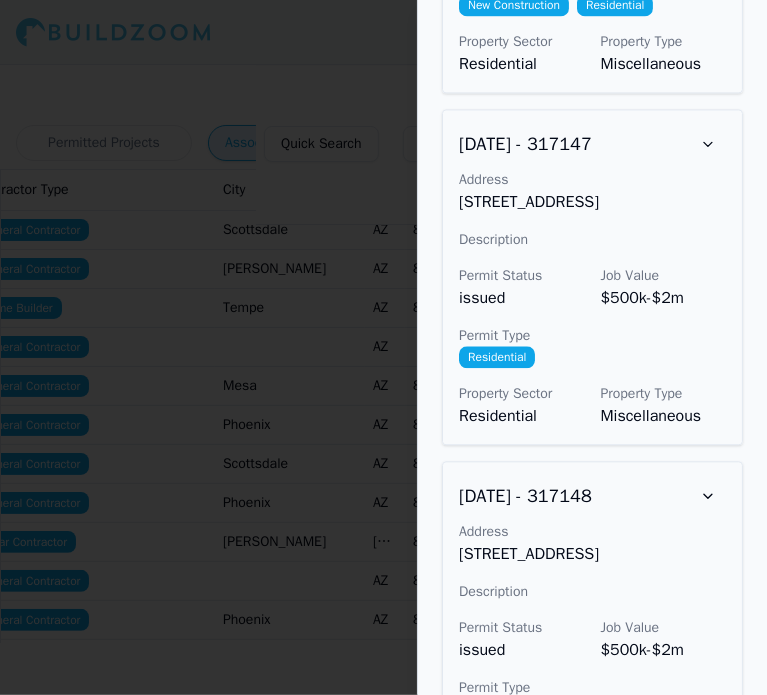 scroll, scrollTop: 2200, scrollLeft: 0, axis: vertical 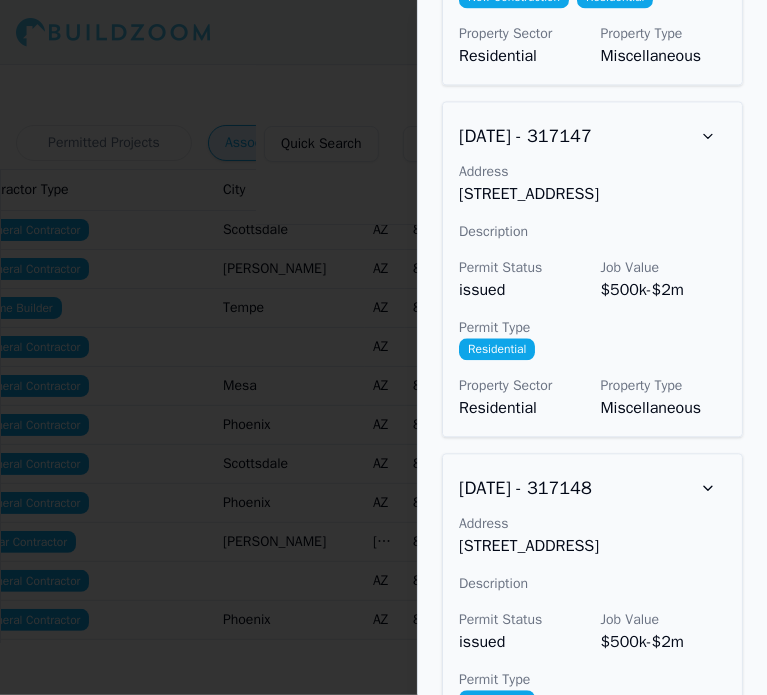 click at bounding box center [383, 347] 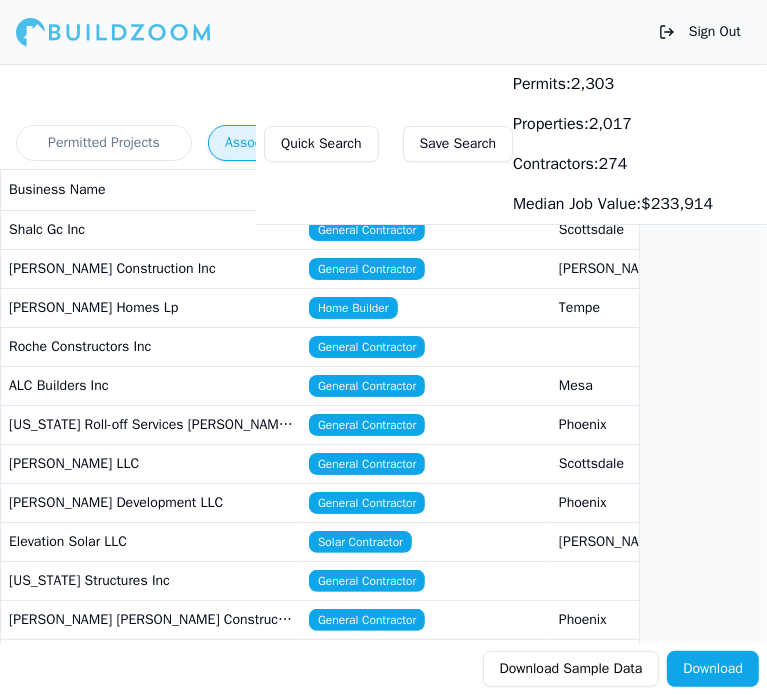 scroll, scrollTop: 0, scrollLeft: 1232, axis: horizontal 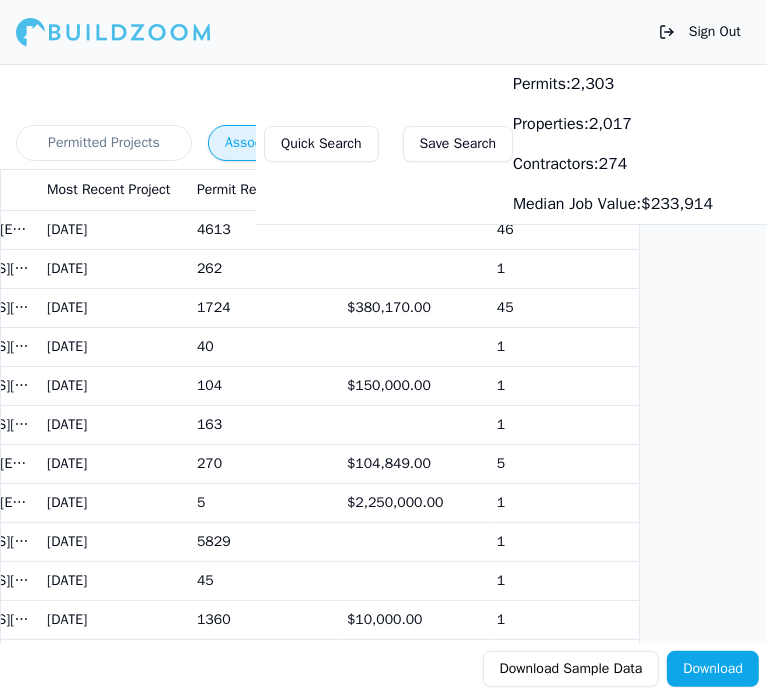 drag, startPoint x: 436, startPoint y: 319, endPoint x: 864, endPoint y: 324, distance: 428.0292 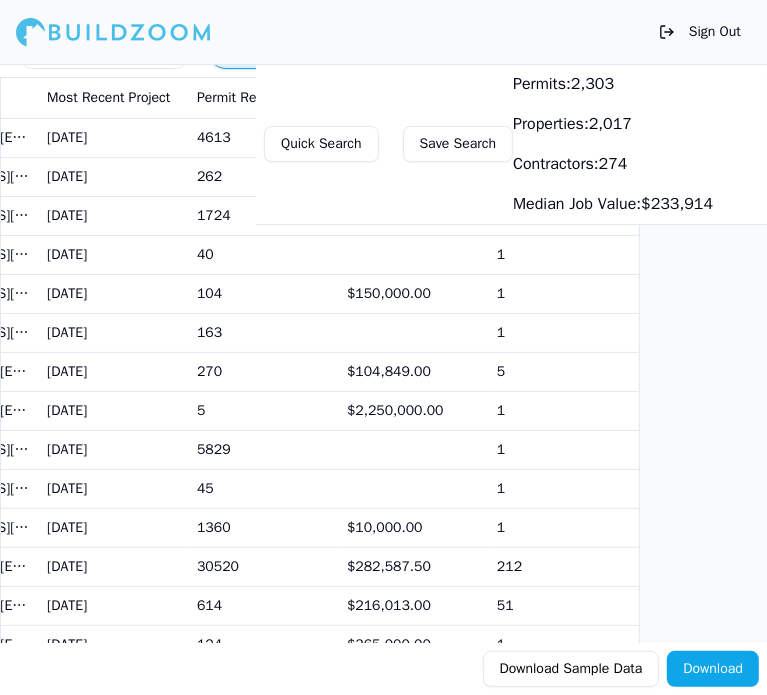 scroll, scrollTop: 100, scrollLeft: 0, axis: vertical 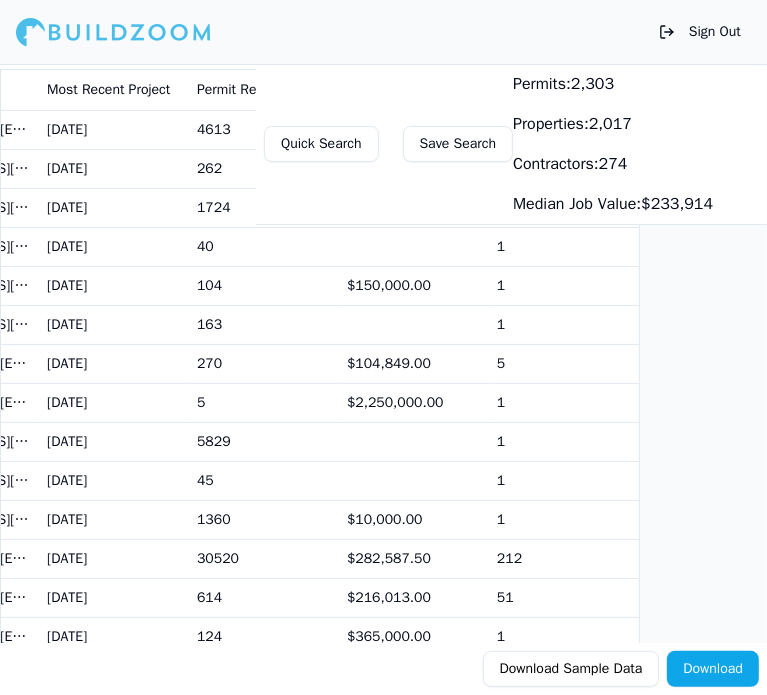 click on "$150,000.00" at bounding box center [414, 285] 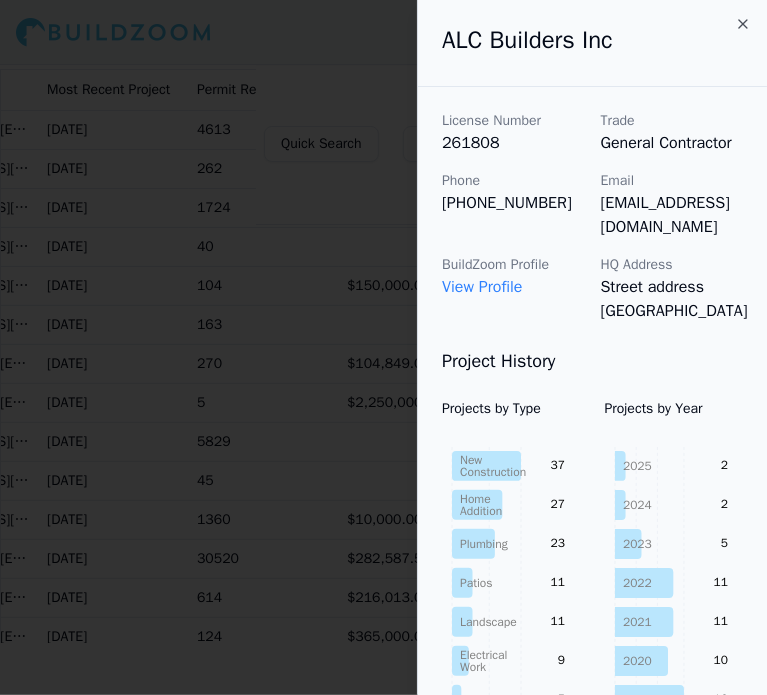 click on "View Profile" at bounding box center [482, 287] 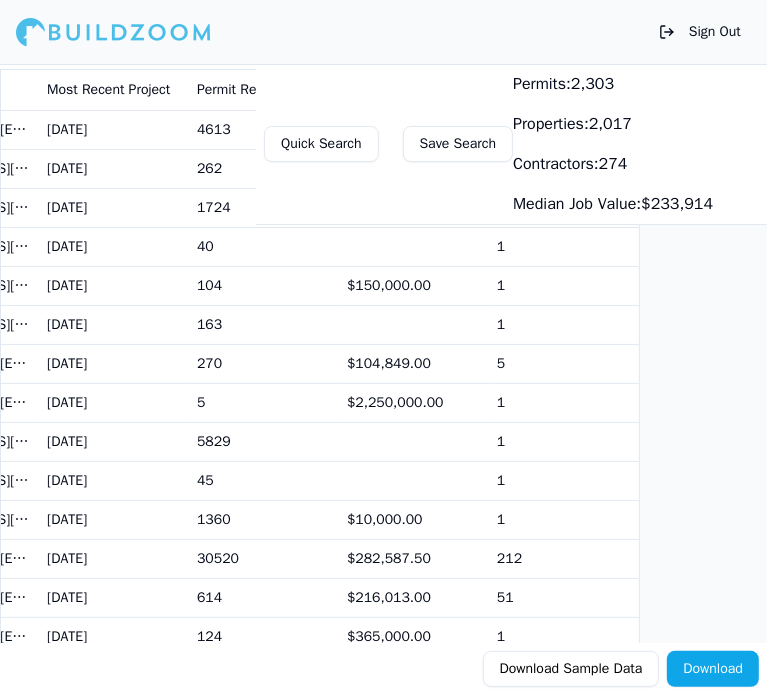 click on "5" at bounding box center [264, 402] 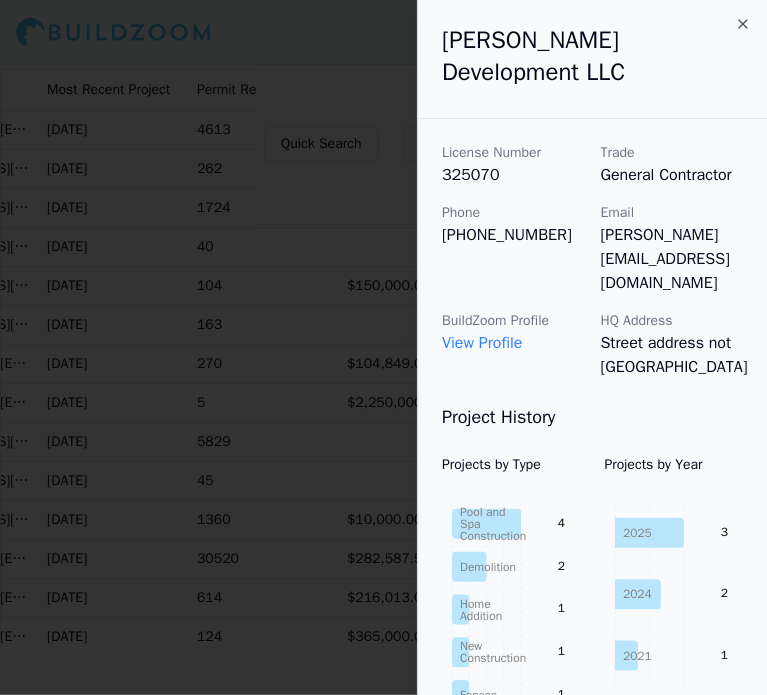 click on "View Profile" at bounding box center (482, 343) 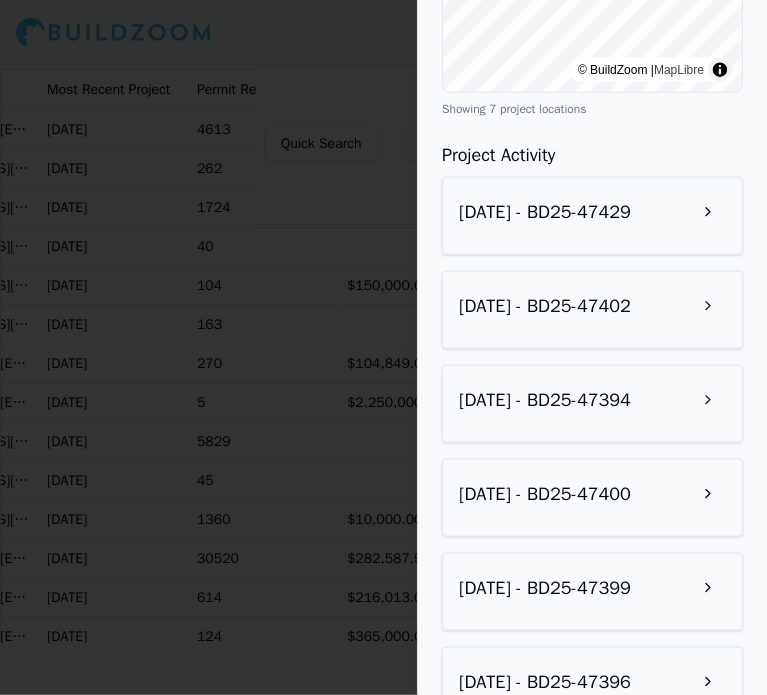 scroll, scrollTop: 1204, scrollLeft: 0, axis: vertical 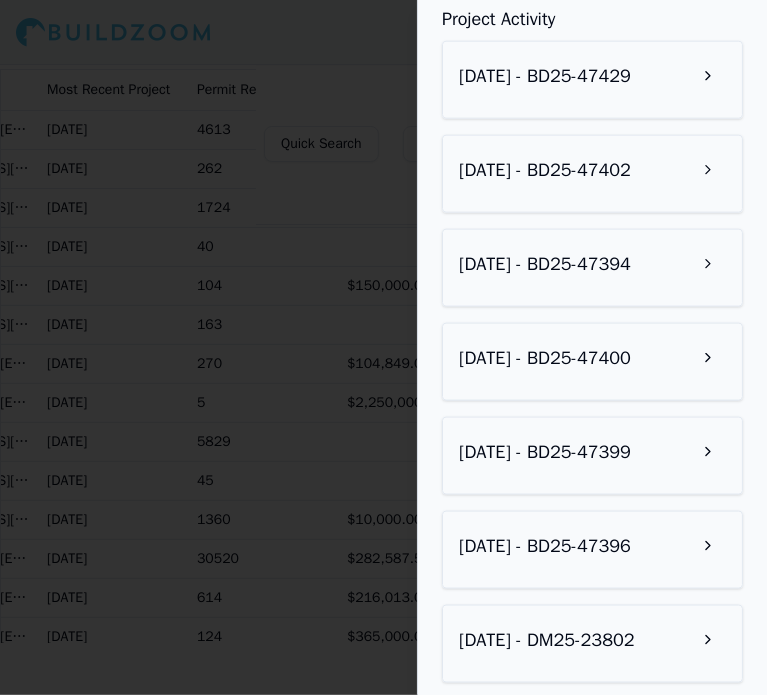 click on "[DATE] - BD25-47429" at bounding box center (545, 76) 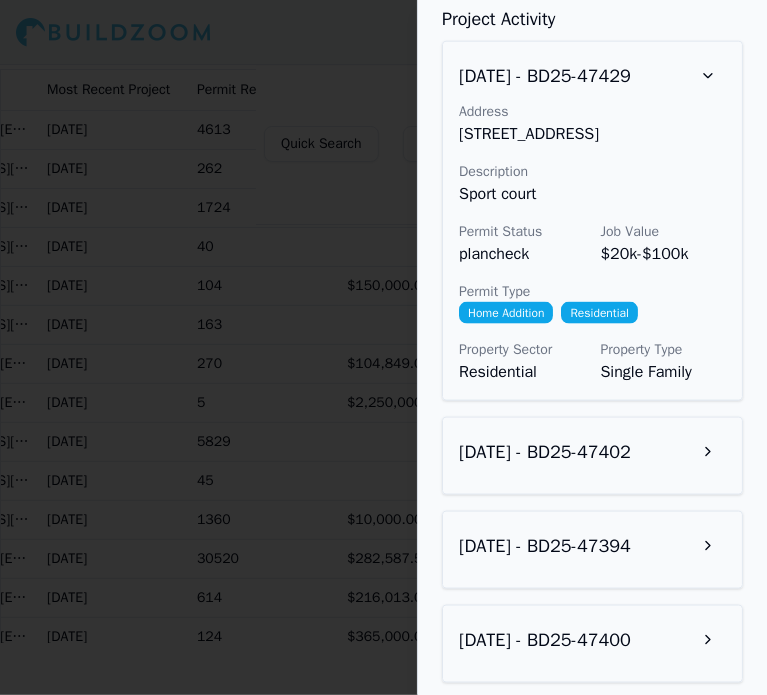 click on "[DATE] - BD25-47402" at bounding box center [592, 452] 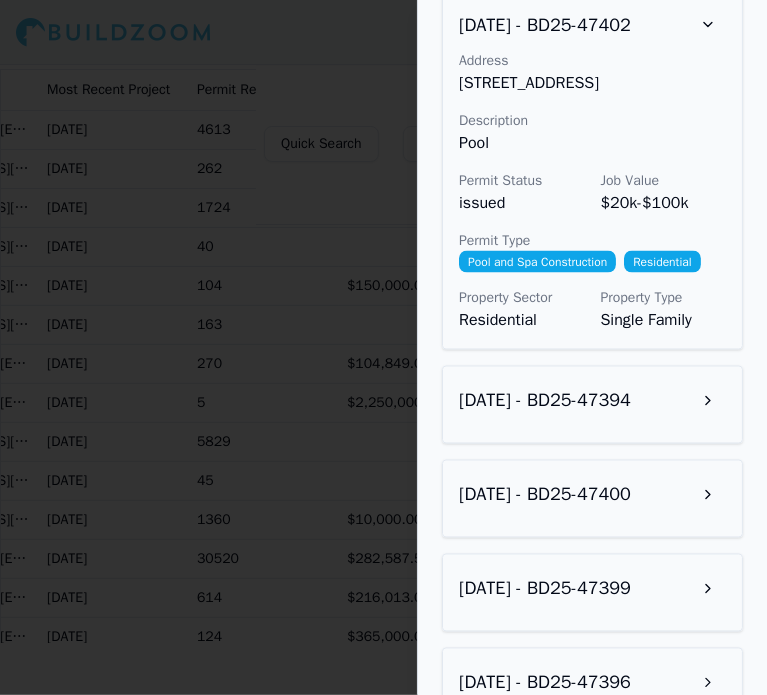 scroll, scrollTop: 1704, scrollLeft: 0, axis: vertical 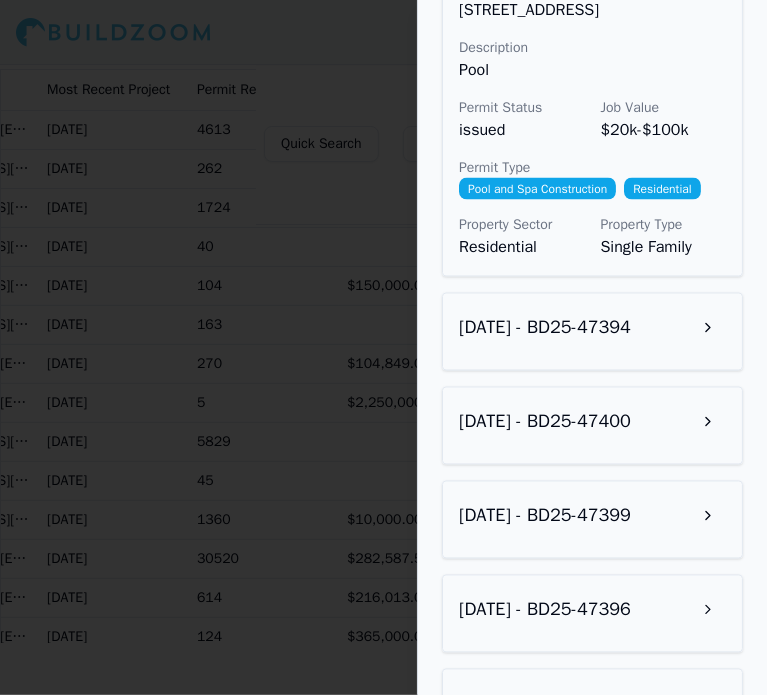 click on "[DATE] - BD25-47394" at bounding box center (592, 332) 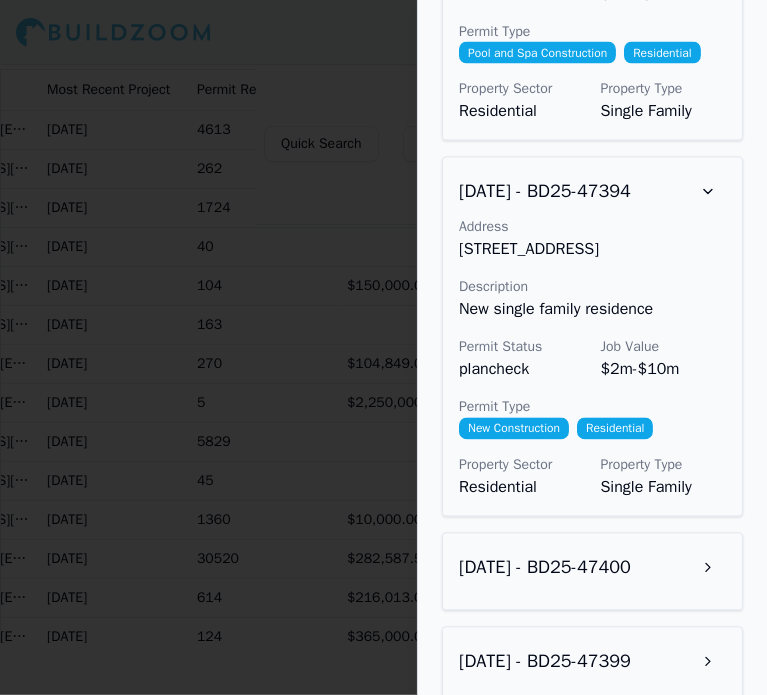scroll, scrollTop: 1904, scrollLeft: 0, axis: vertical 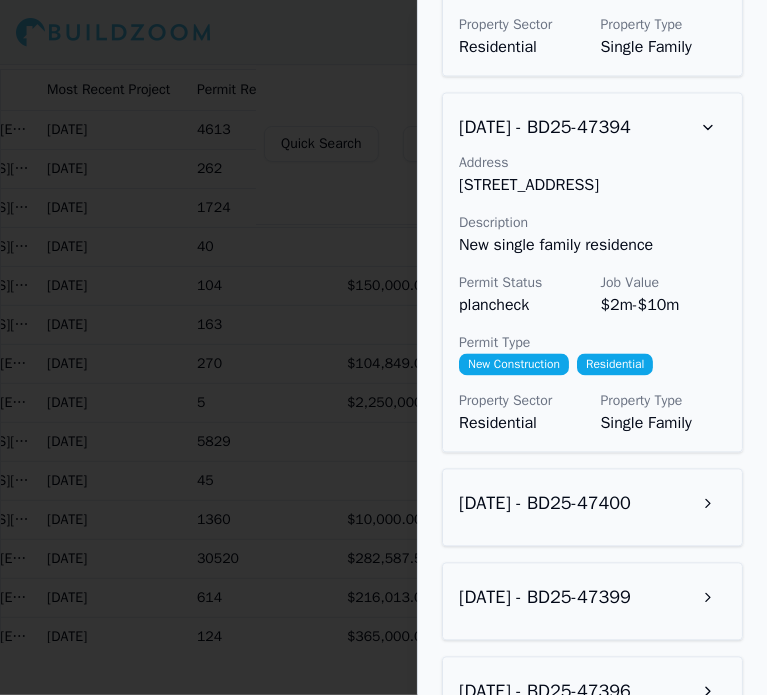 click at bounding box center [708, 504] 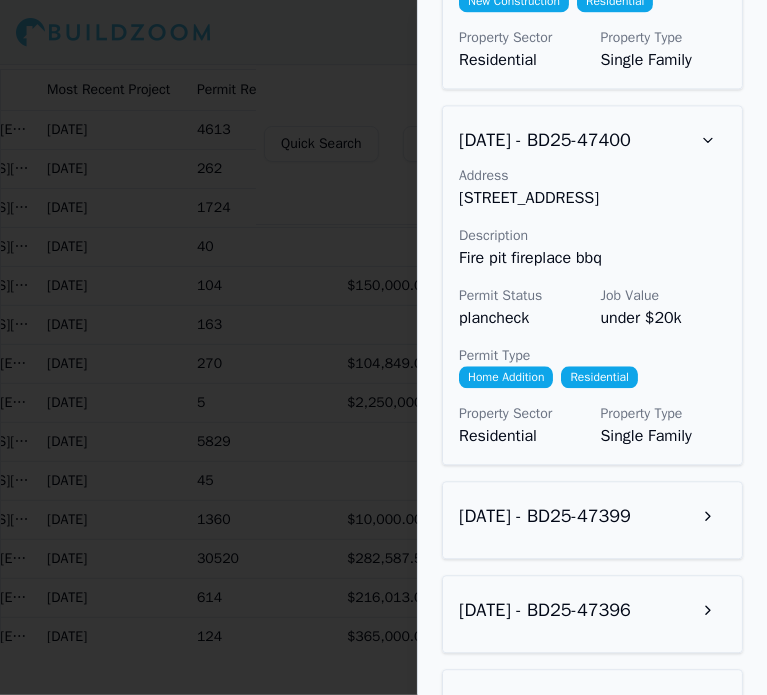 scroll, scrollTop: 2304, scrollLeft: 0, axis: vertical 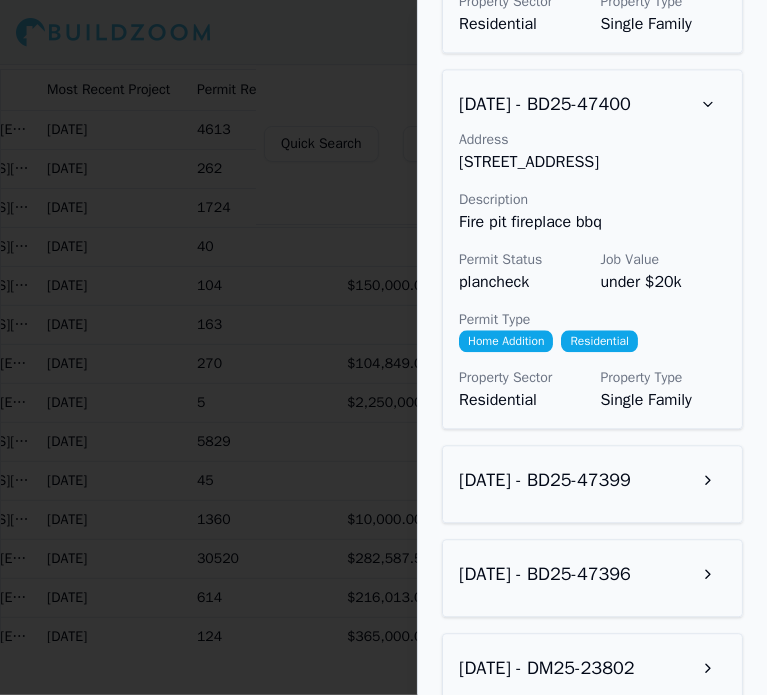 click at bounding box center (708, 480) 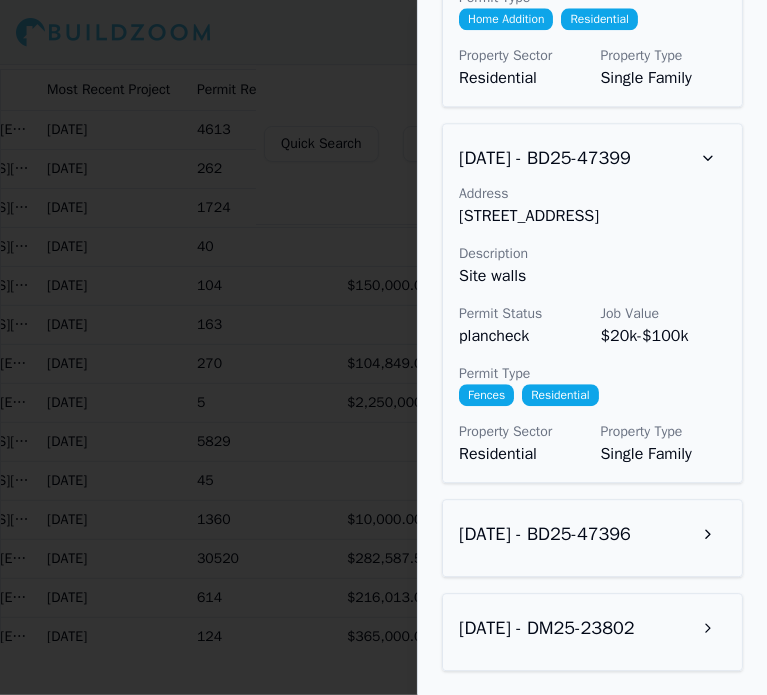 click at bounding box center (708, 534) 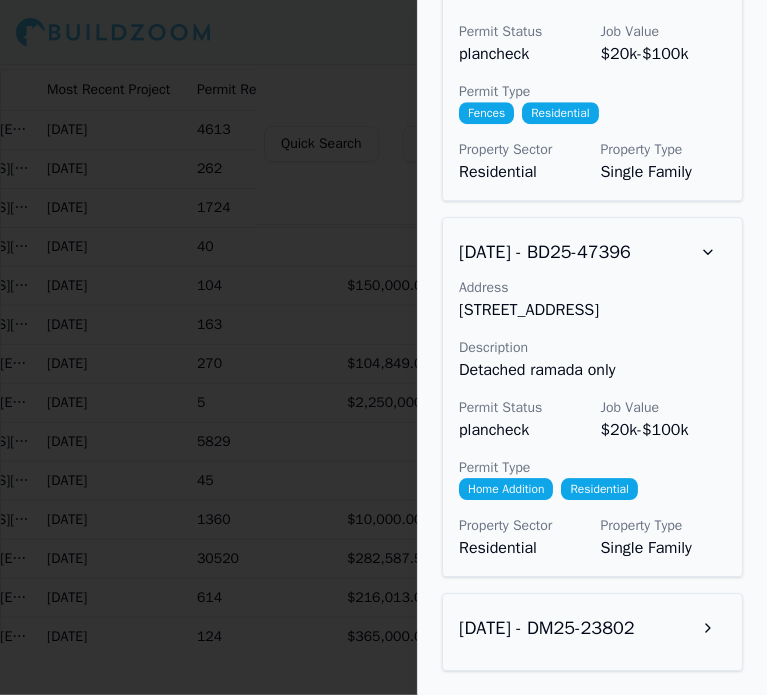 scroll, scrollTop: 3037, scrollLeft: 0, axis: vertical 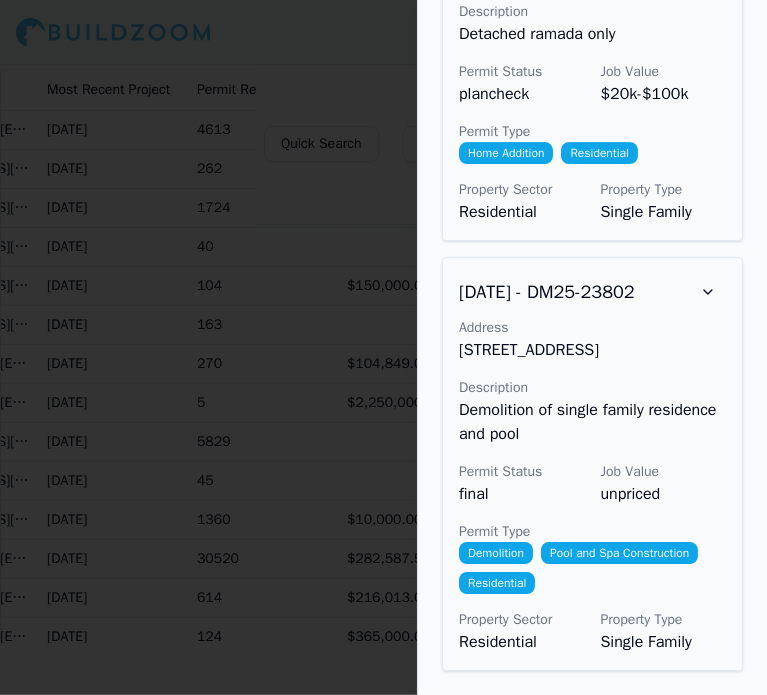 click at bounding box center (383, 347) 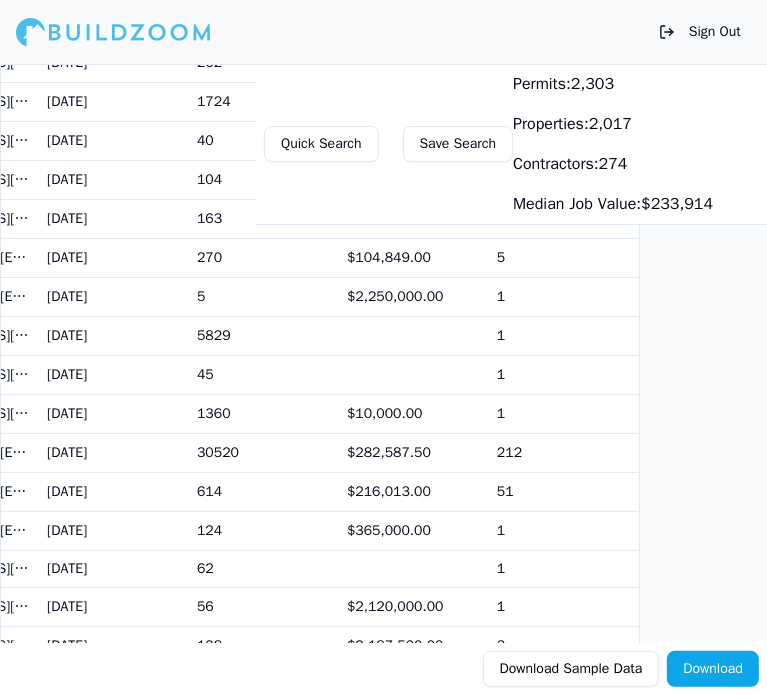 scroll, scrollTop: 300, scrollLeft: 0, axis: vertical 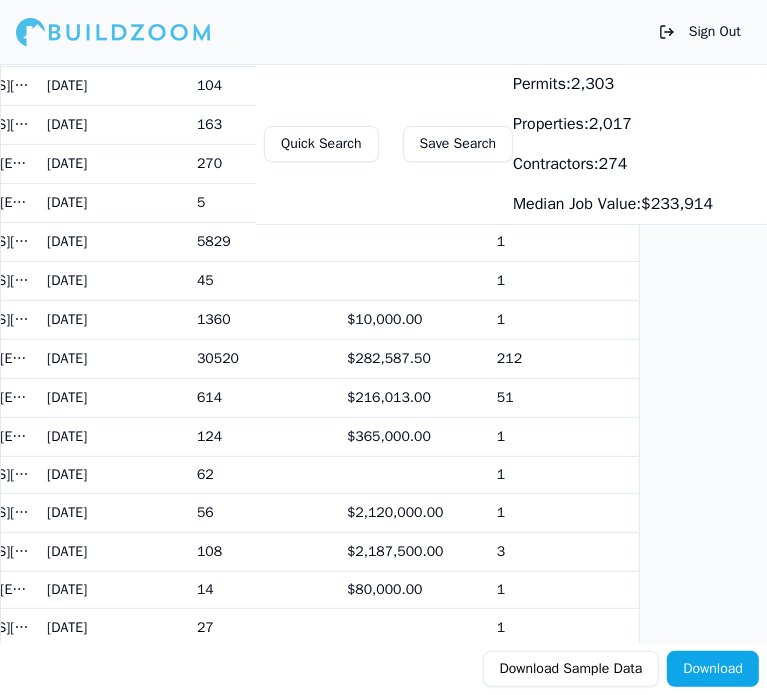 click on "$282,587.50" at bounding box center (414, 358) 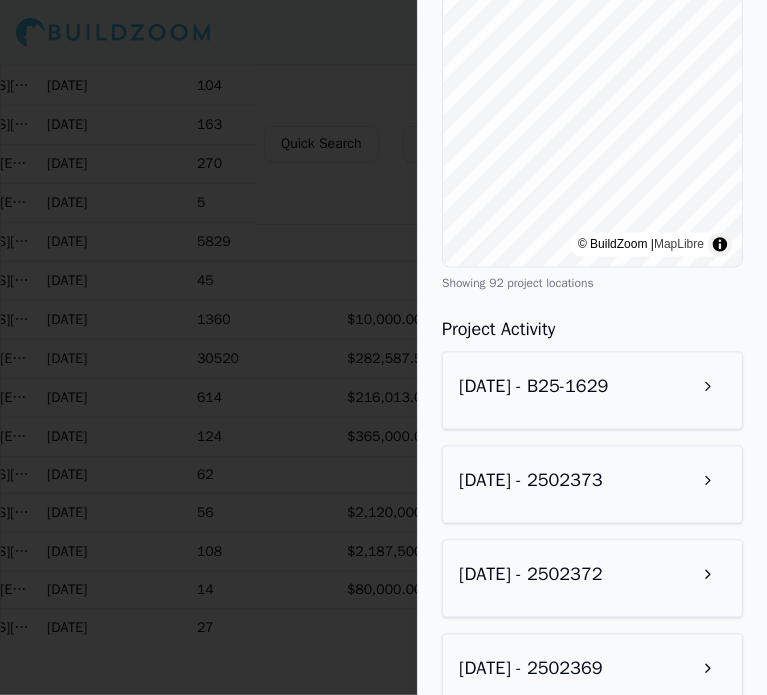 scroll, scrollTop: 2000, scrollLeft: 0, axis: vertical 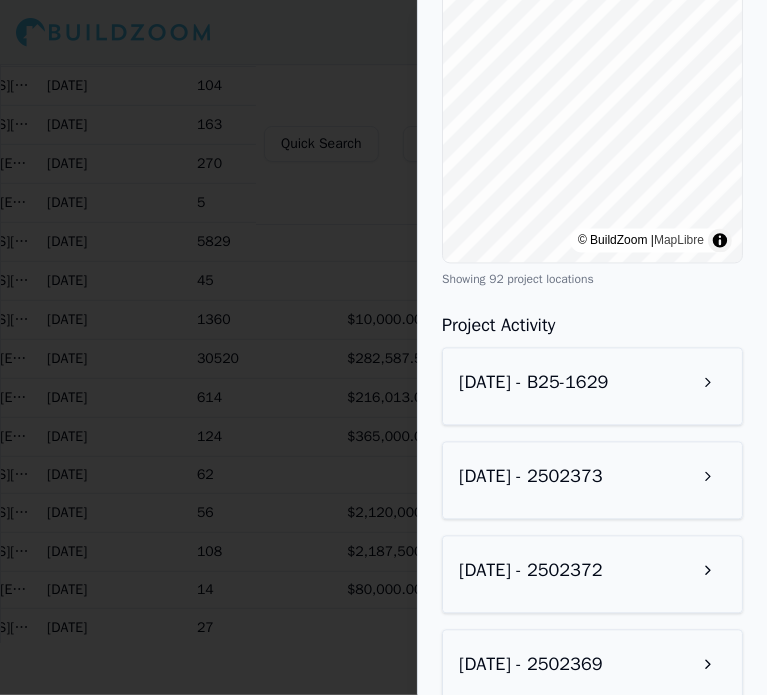 click on "[DATE] - B25-1629" at bounding box center (592, 382) 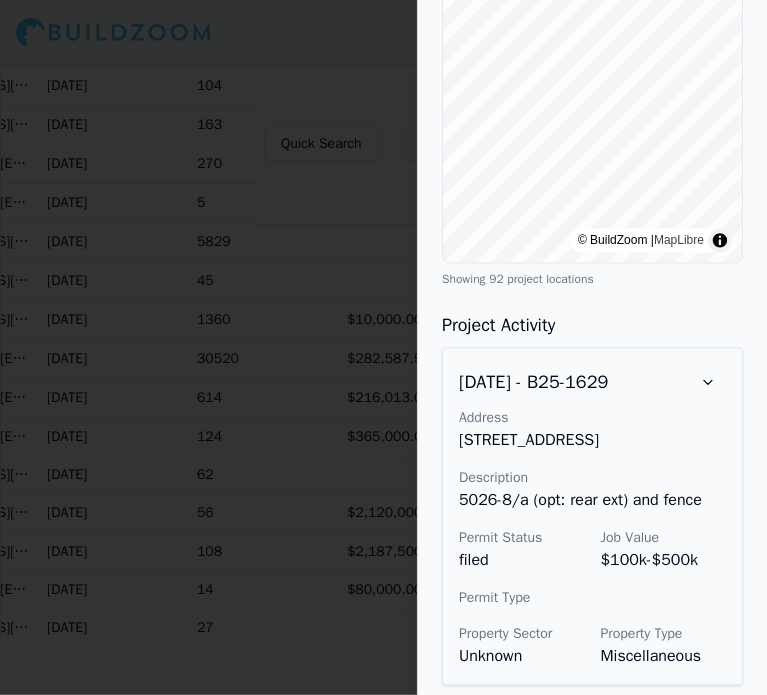 click at bounding box center (708, 382) 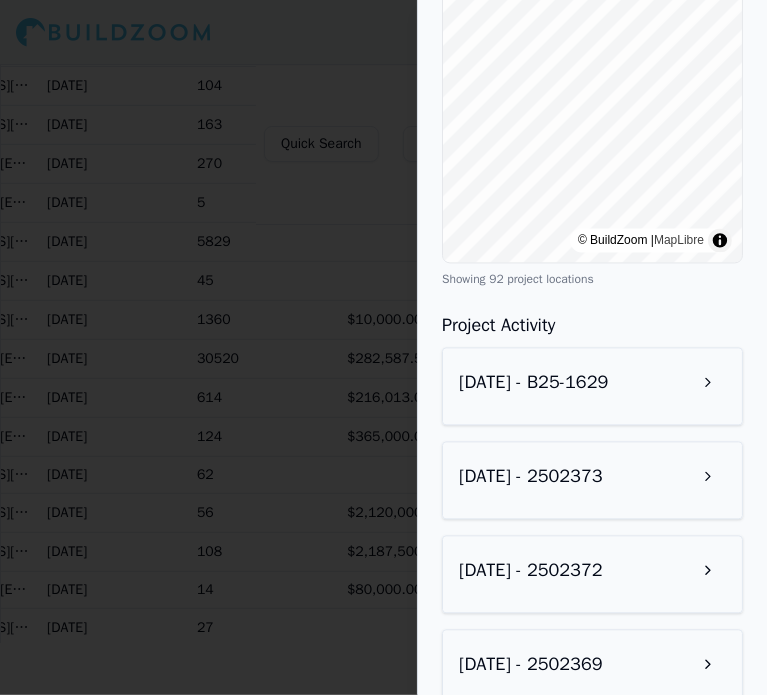 click on "[DATE] - B25-1629" at bounding box center [592, 386] 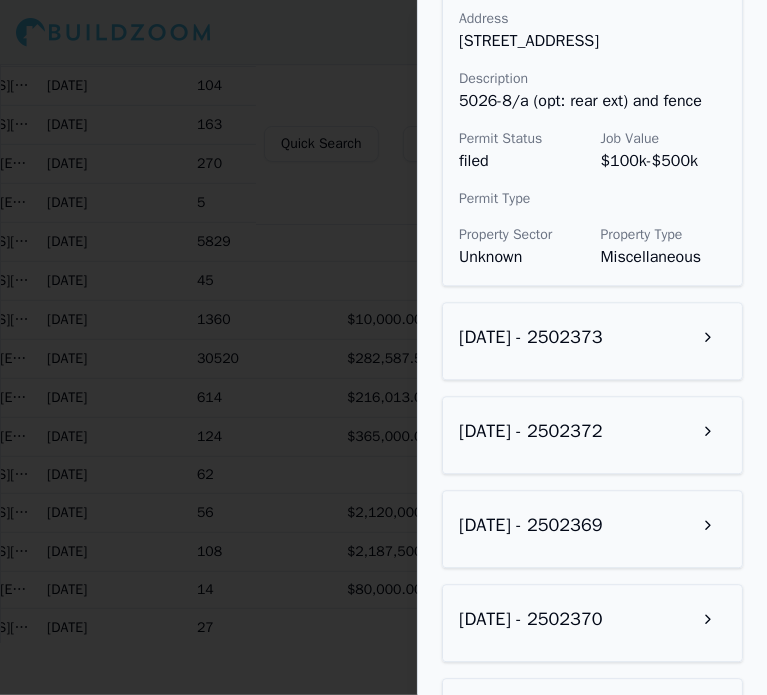 scroll, scrollTop: 2400, scrollLeft: 0, axis: vertical 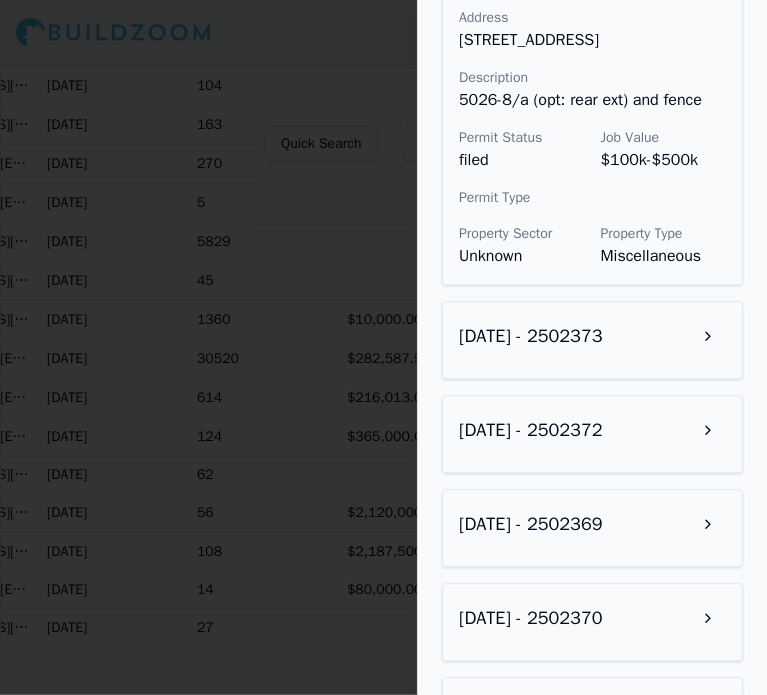 click on "[DATE] - 2502373" at bounding box center (592, 340) 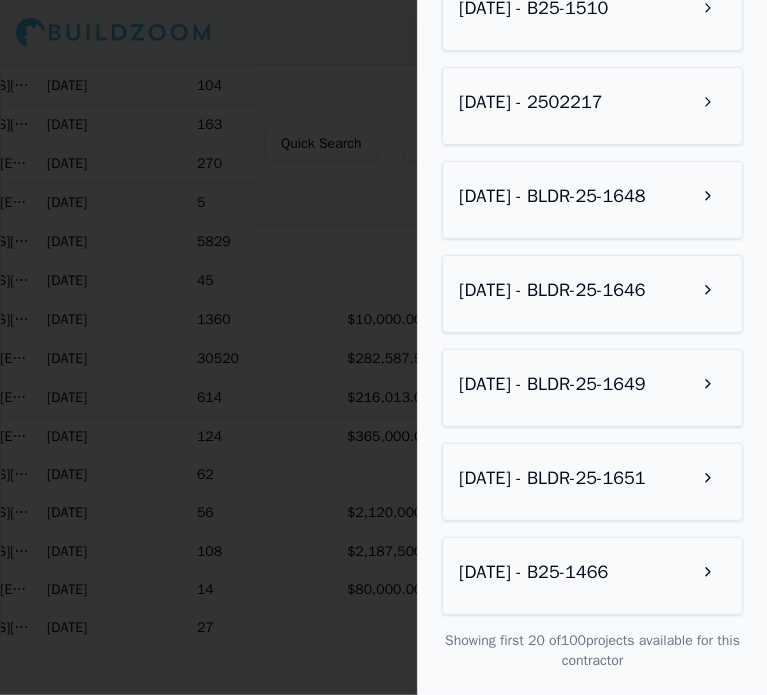 scroll, scrollTop: 4317, scrollLeft: 0, axis: vertical 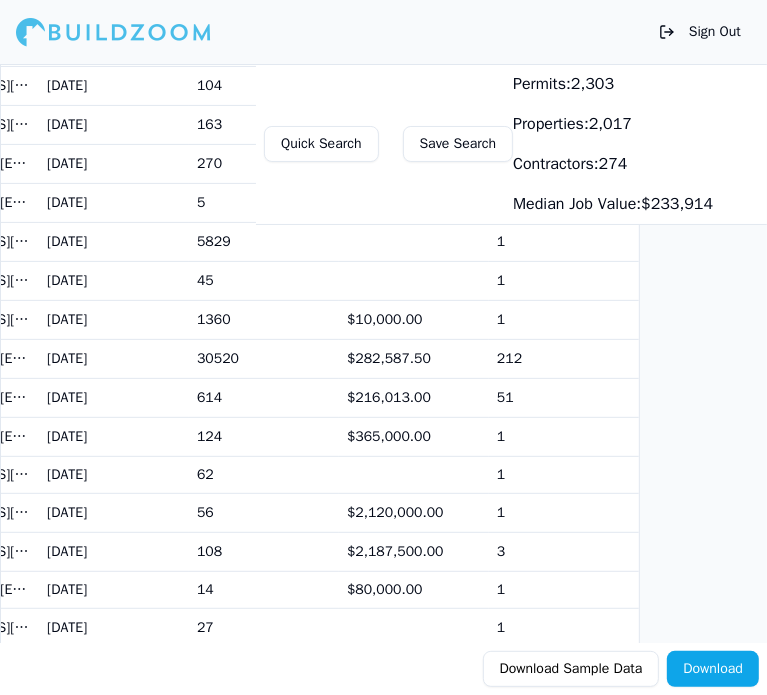 click on "$282,587.50" at bounding box center [414, 358] 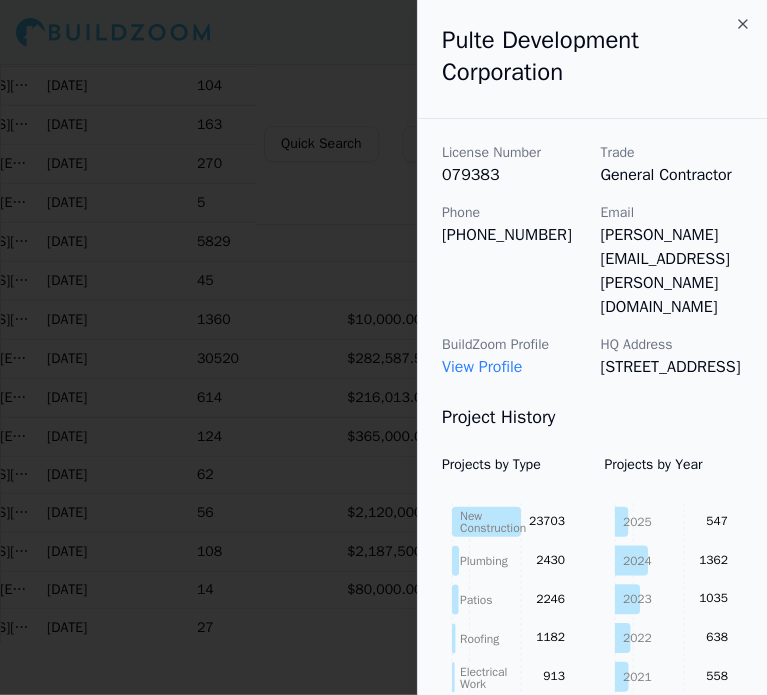 click on "View Profile" at bounding box center [482, 367] 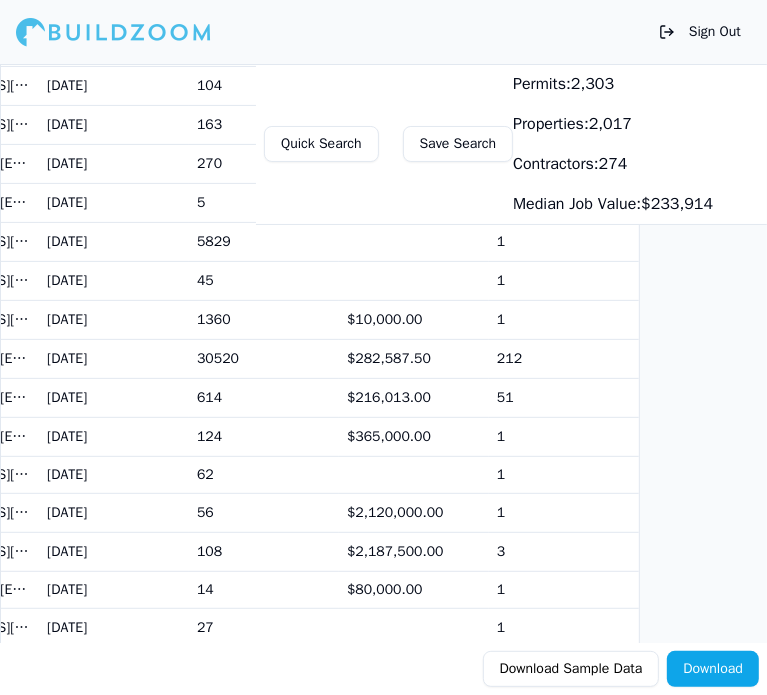 click on "$282,587.50" at bounding box center [414, 358] 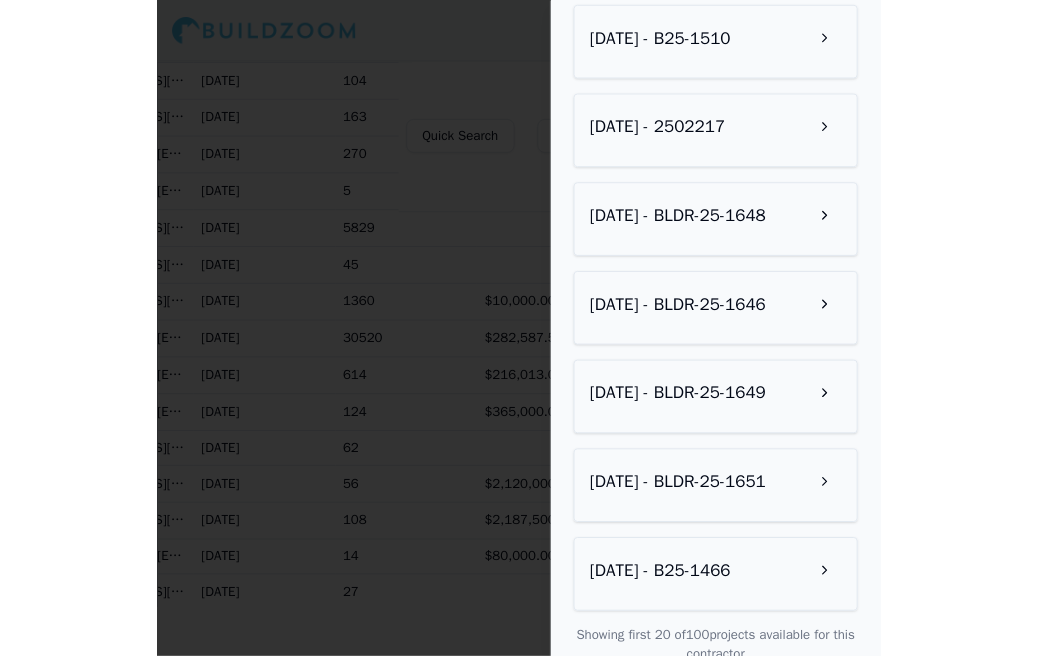 scroll, scrollTop: 3600, scrollLeft: 0, axis: vertical 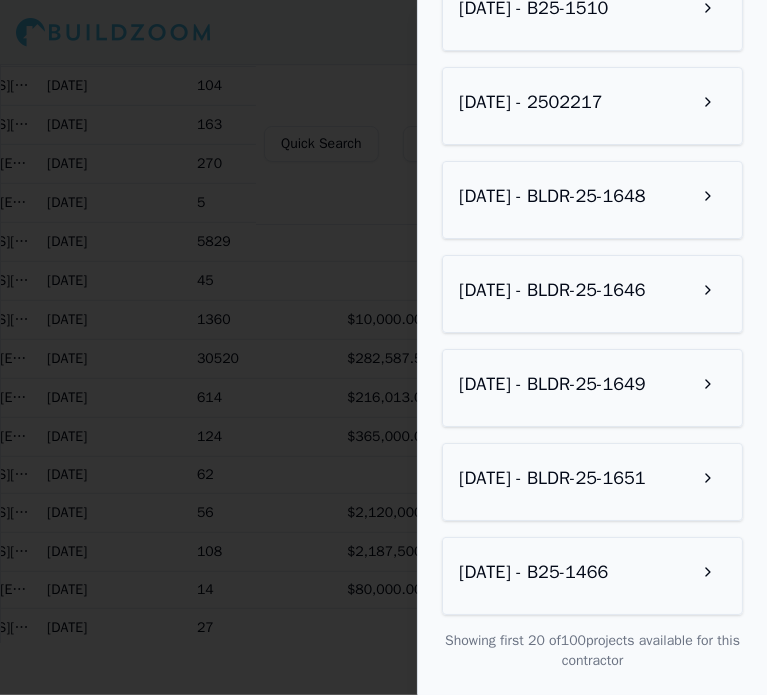 click at bounding box center (708, 290) 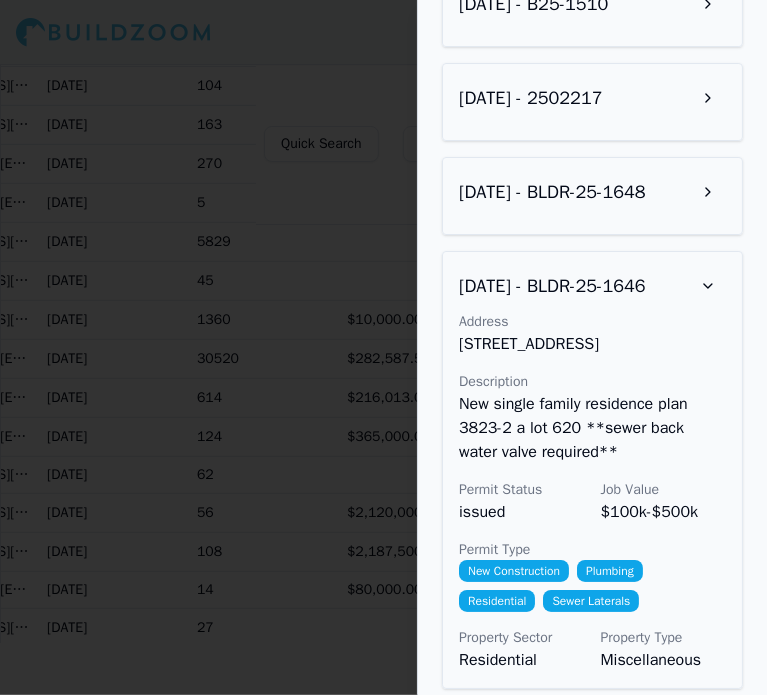 click at bounding box center (383, 347) 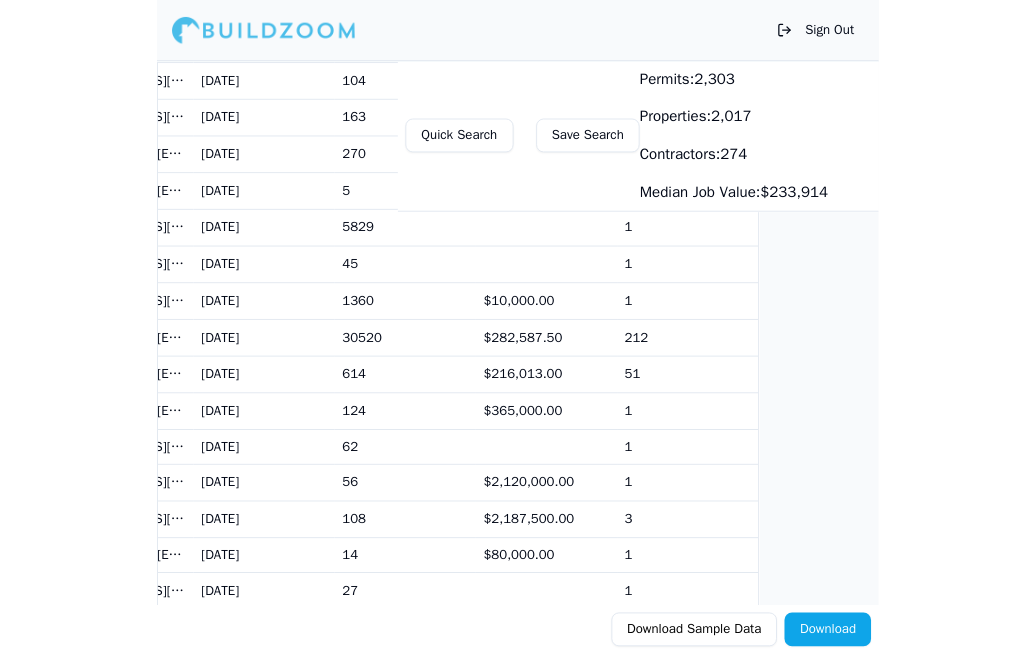 scroll, scrollTop: 0, scrollLeft: 848, axis: horizontal 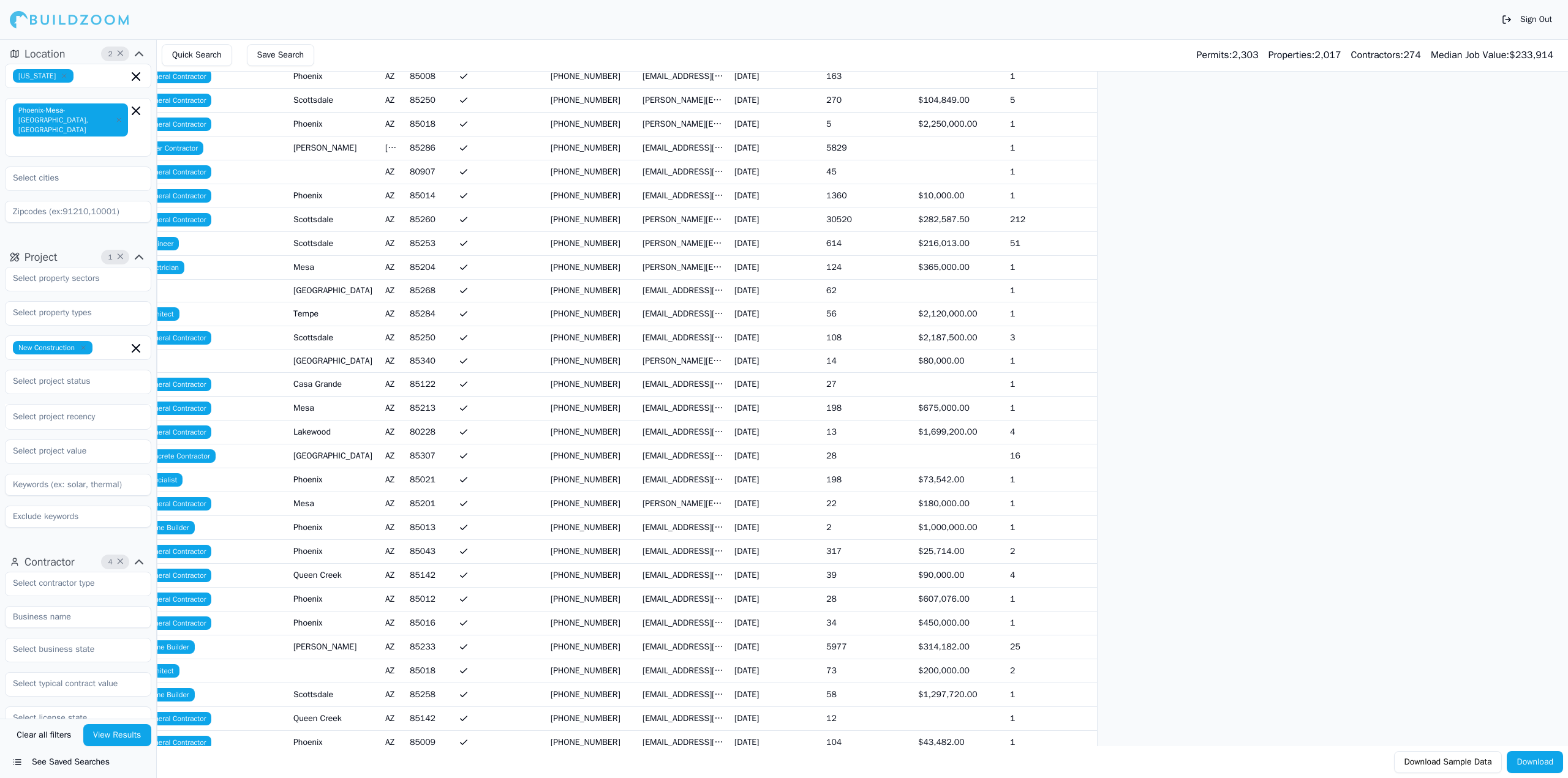 click on "$2,120,000.00" at bounding box center [959, 313] 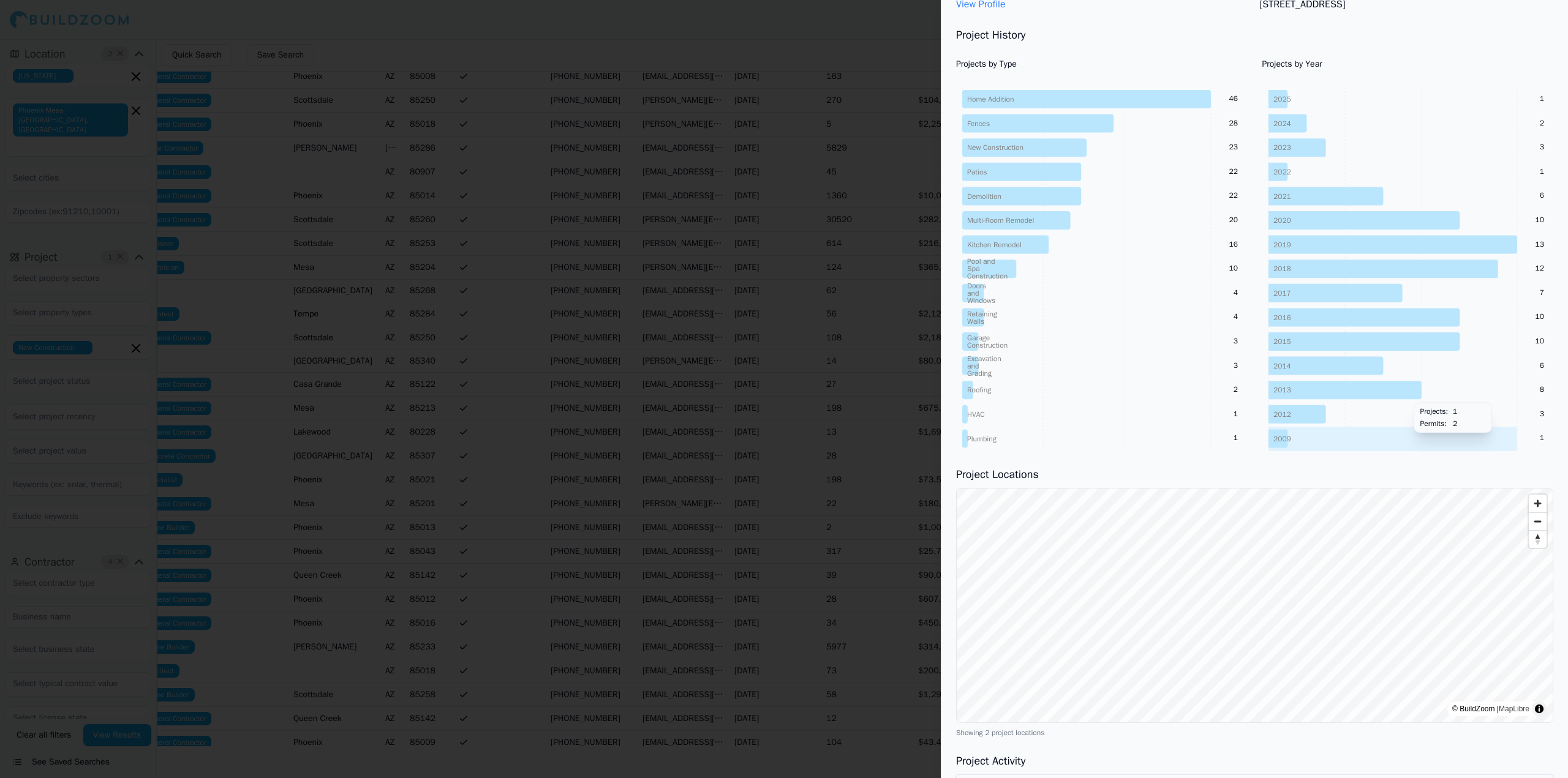 scroll, scrollTop: 184, scrollLeft: 0, axis: vertical 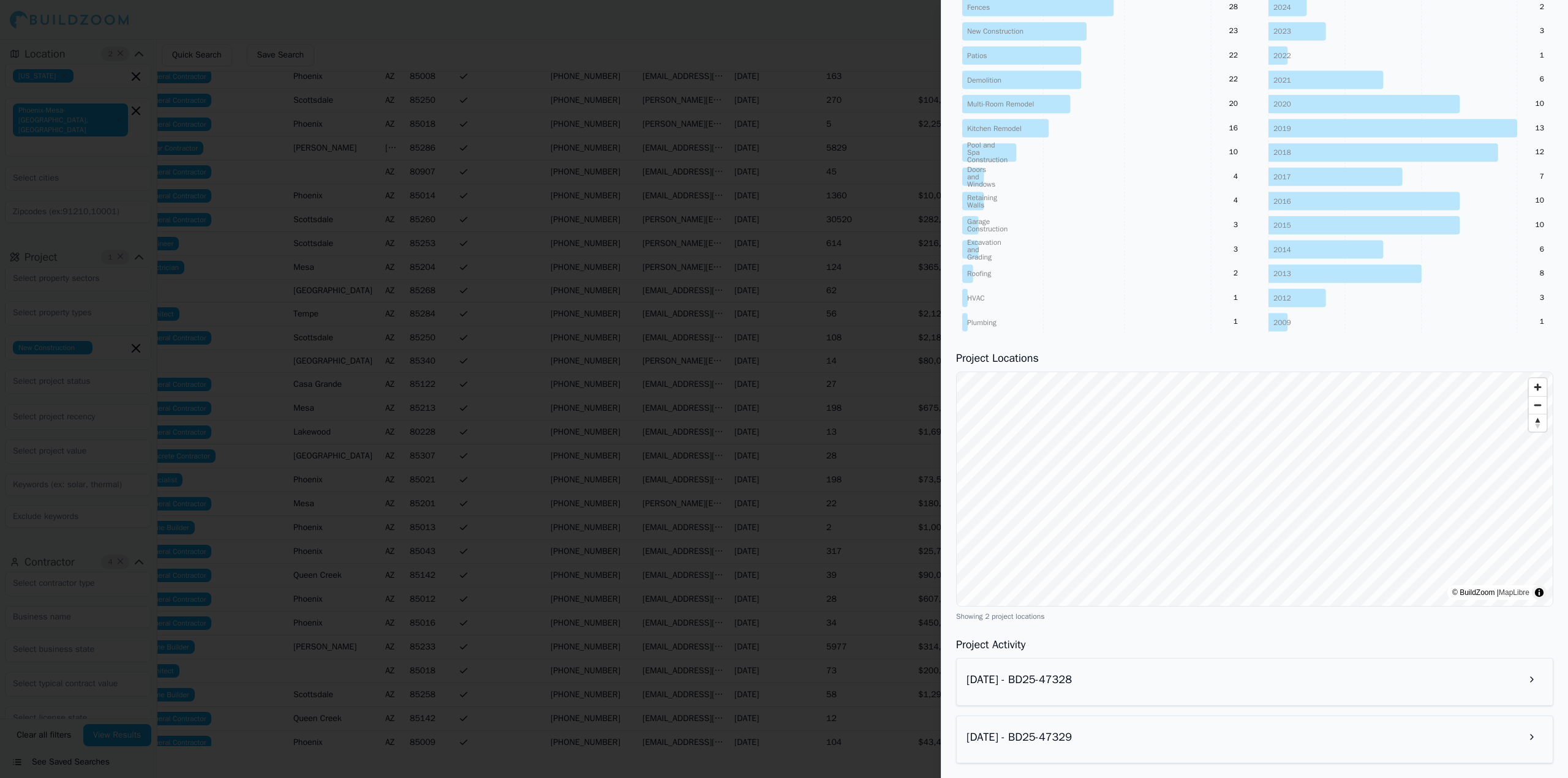 click on "[DATE] - BD25-47328" at bounding box center [1254, 679] 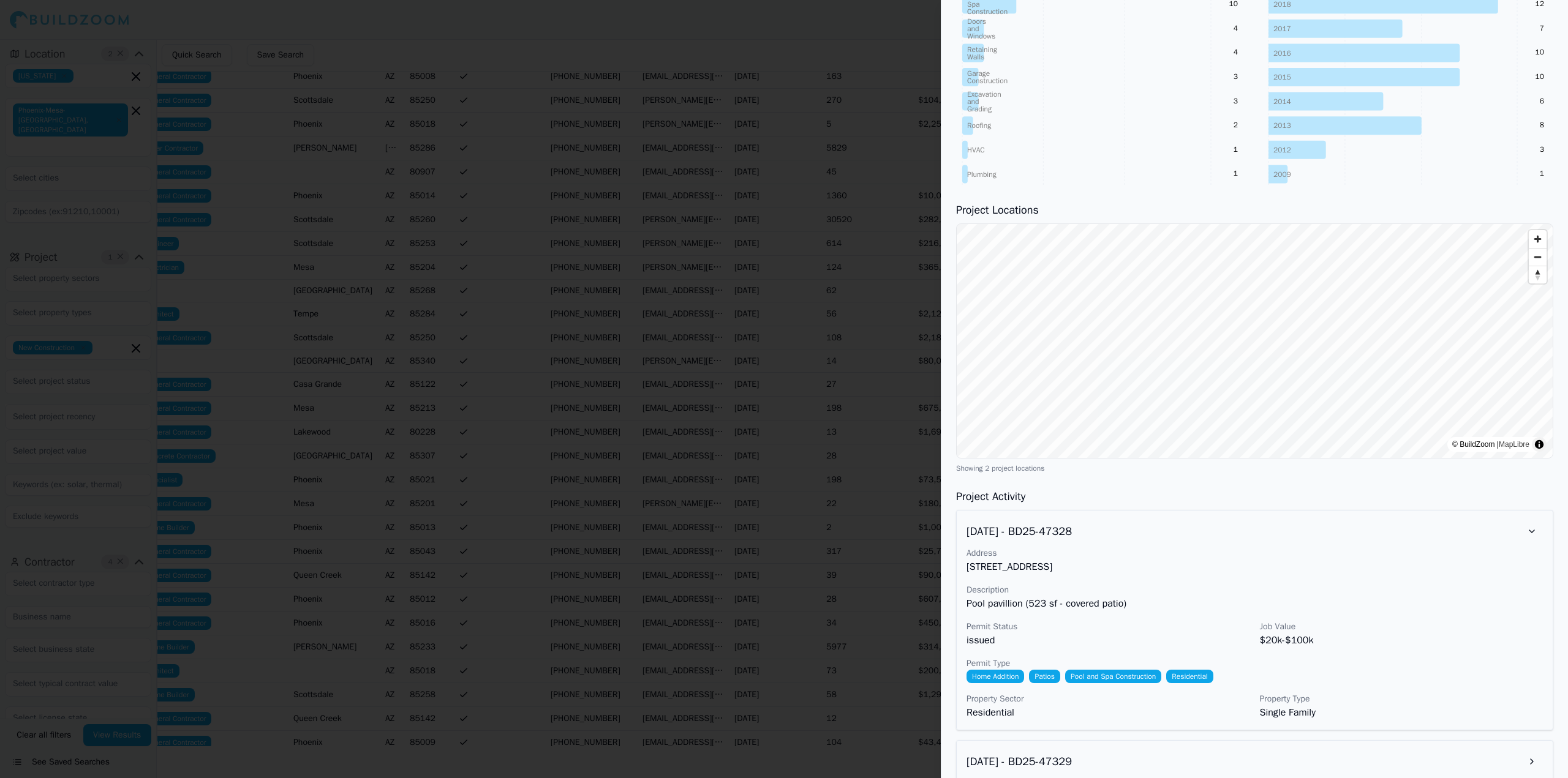 scroll, scrollTop: 446, scrollLeft: 0, axis: vertical 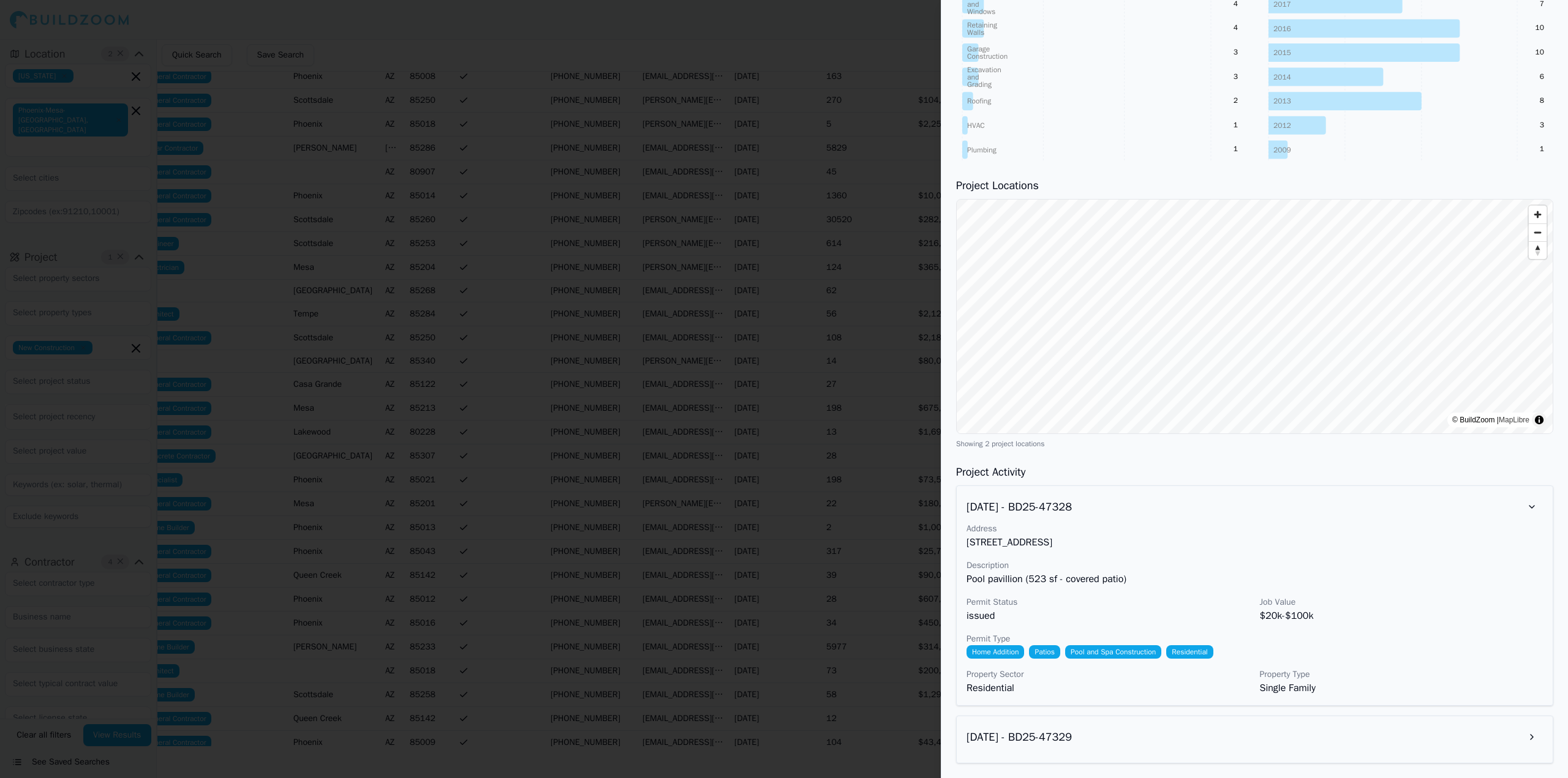 click on "[DATE] - BD25-47329" at bounding box center [1254, 739] 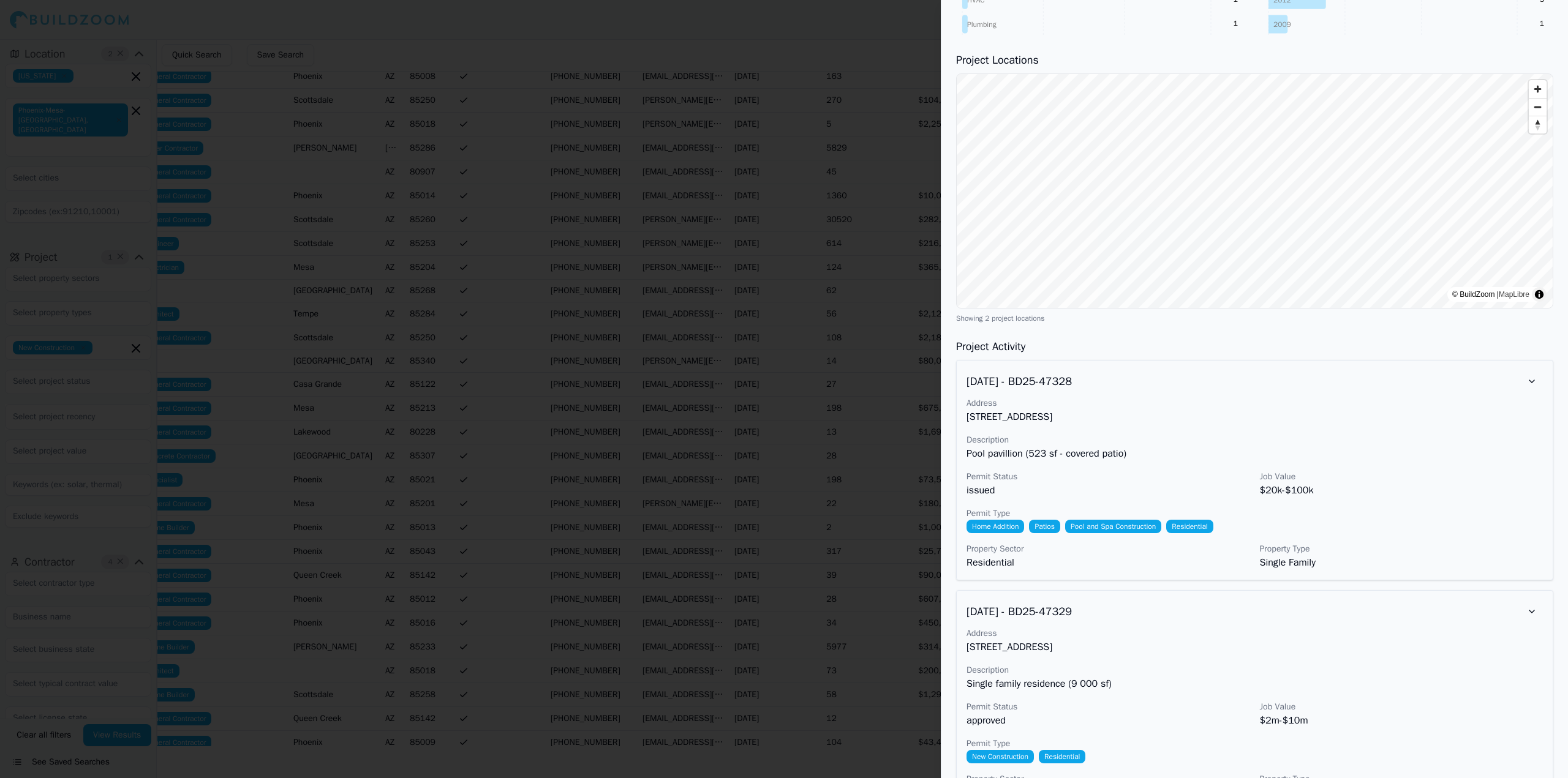 scroll, scrollTop: 618, scrollLeft: 0, axis: vertical 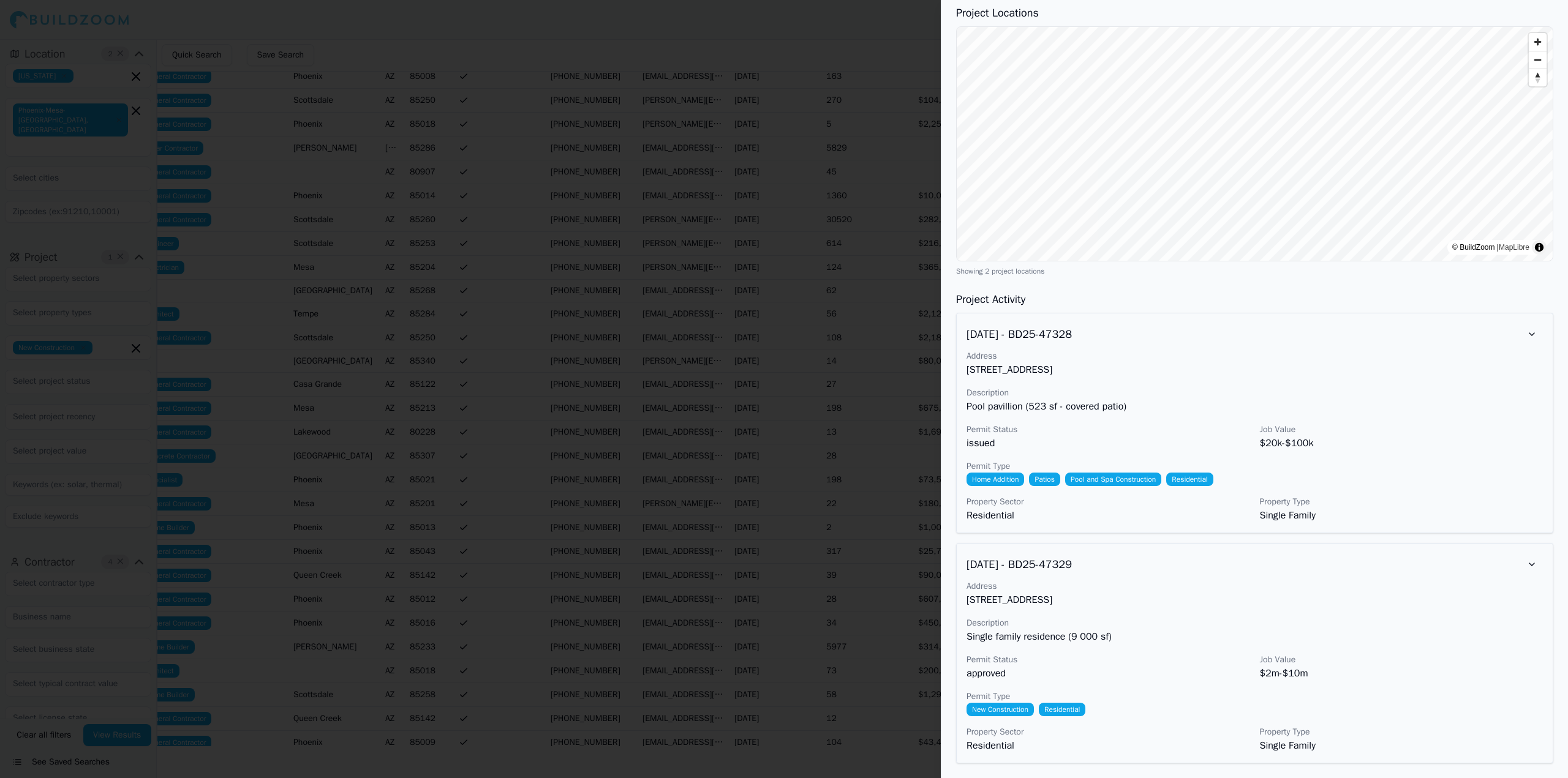 click at bounding box center (784, 389) 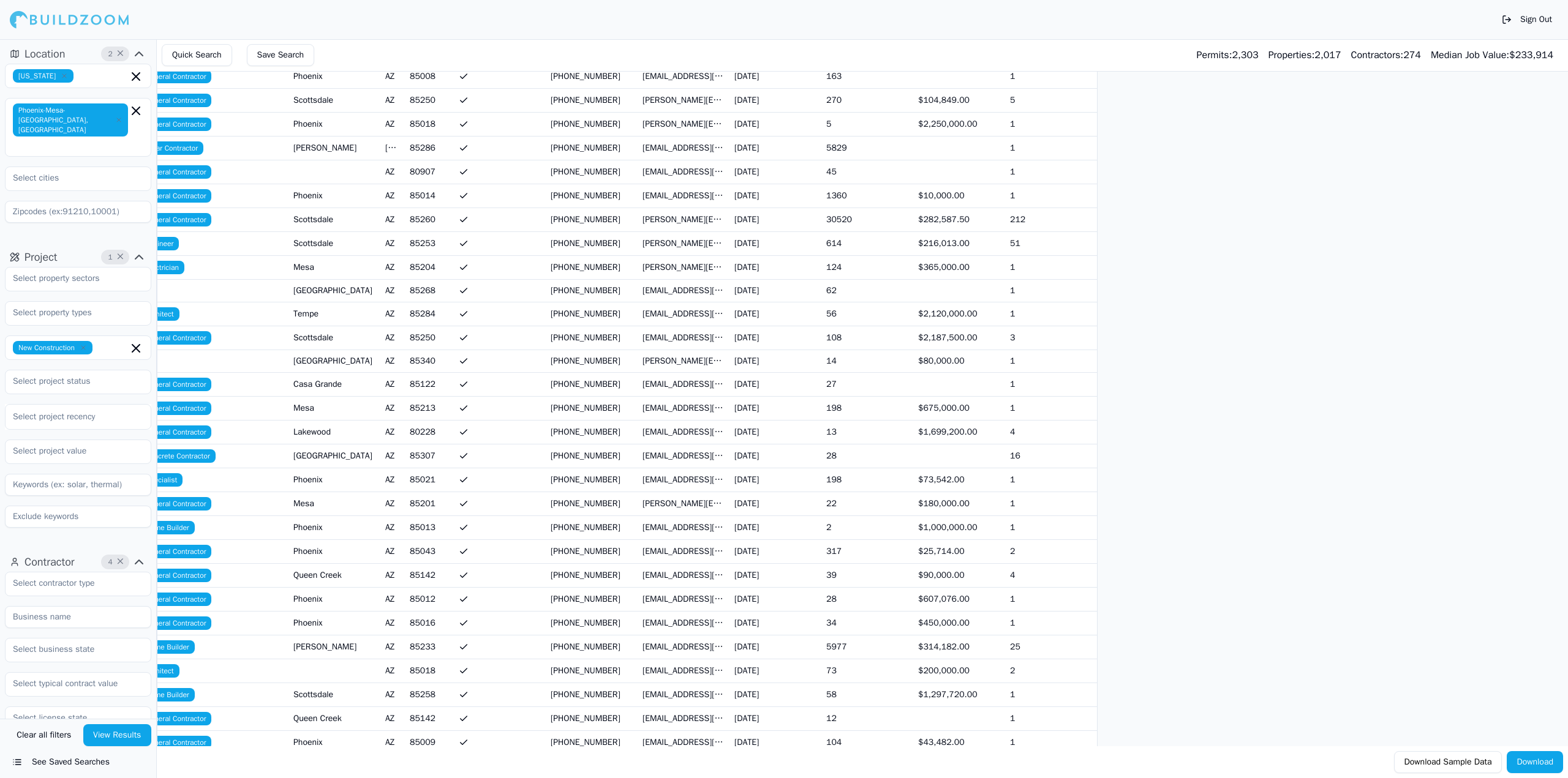 drag, startPoint x: 732, startPoint y: 434, endPoint x: 726, endPoint y: 438, distance: 7.211103 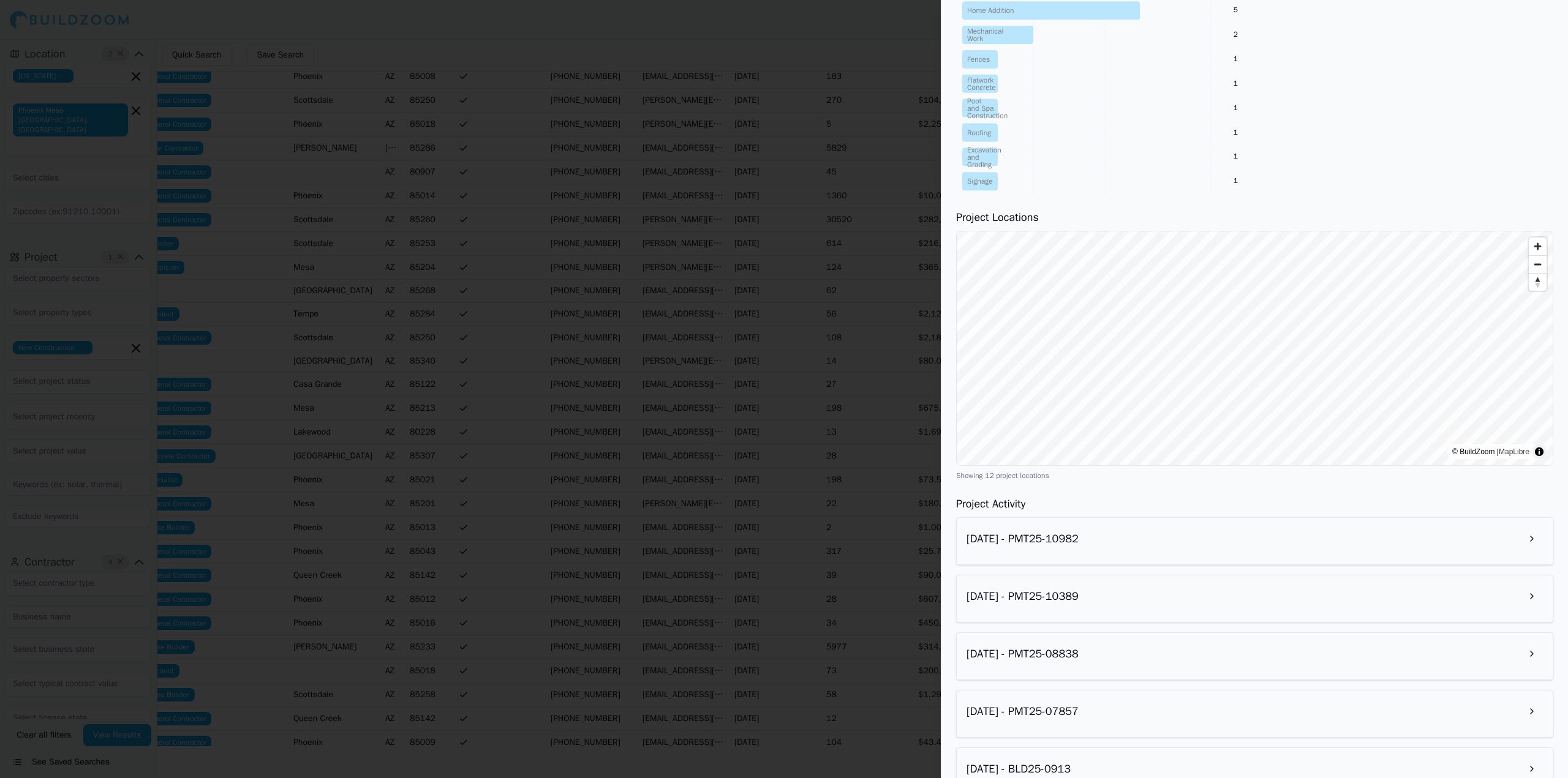 click on "[DATE] - PMT25-10982" at bounding box center (1254, 539) 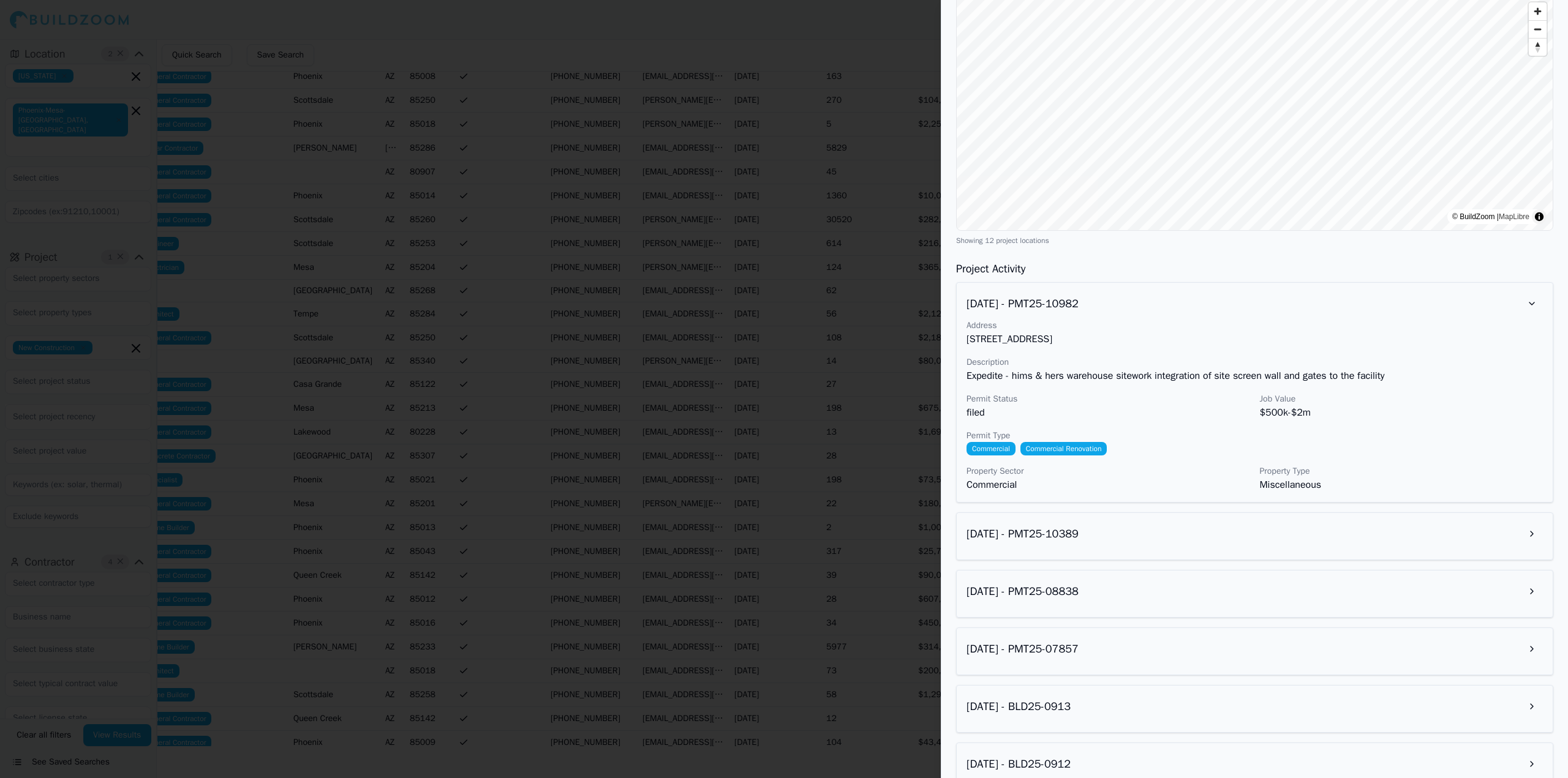 scroll, scrollTop: 673, scrollLeft: 0, axis: vertical 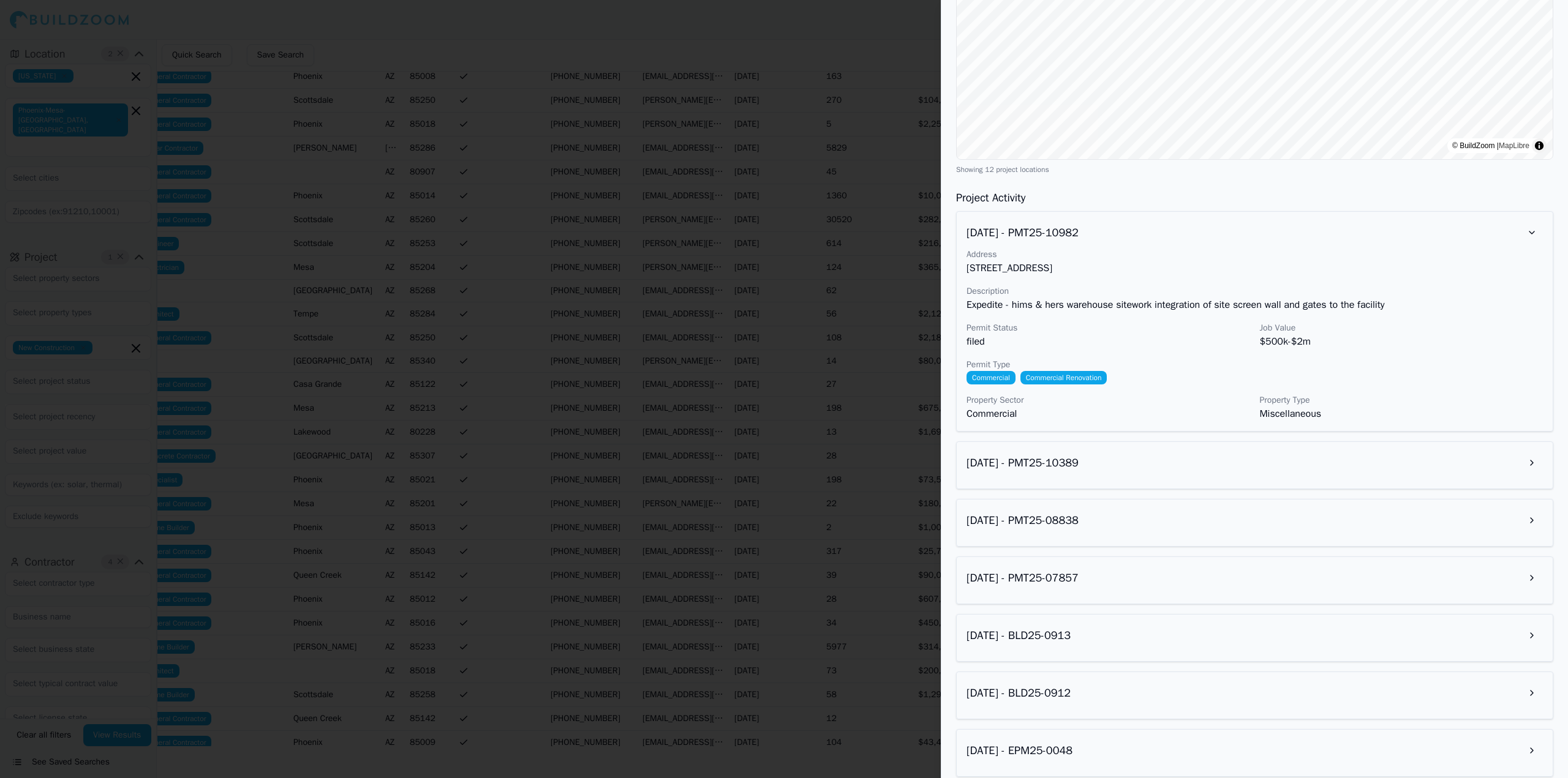 click on "[DATE] - PMT25-10389" at bounding box center [1254, 463] 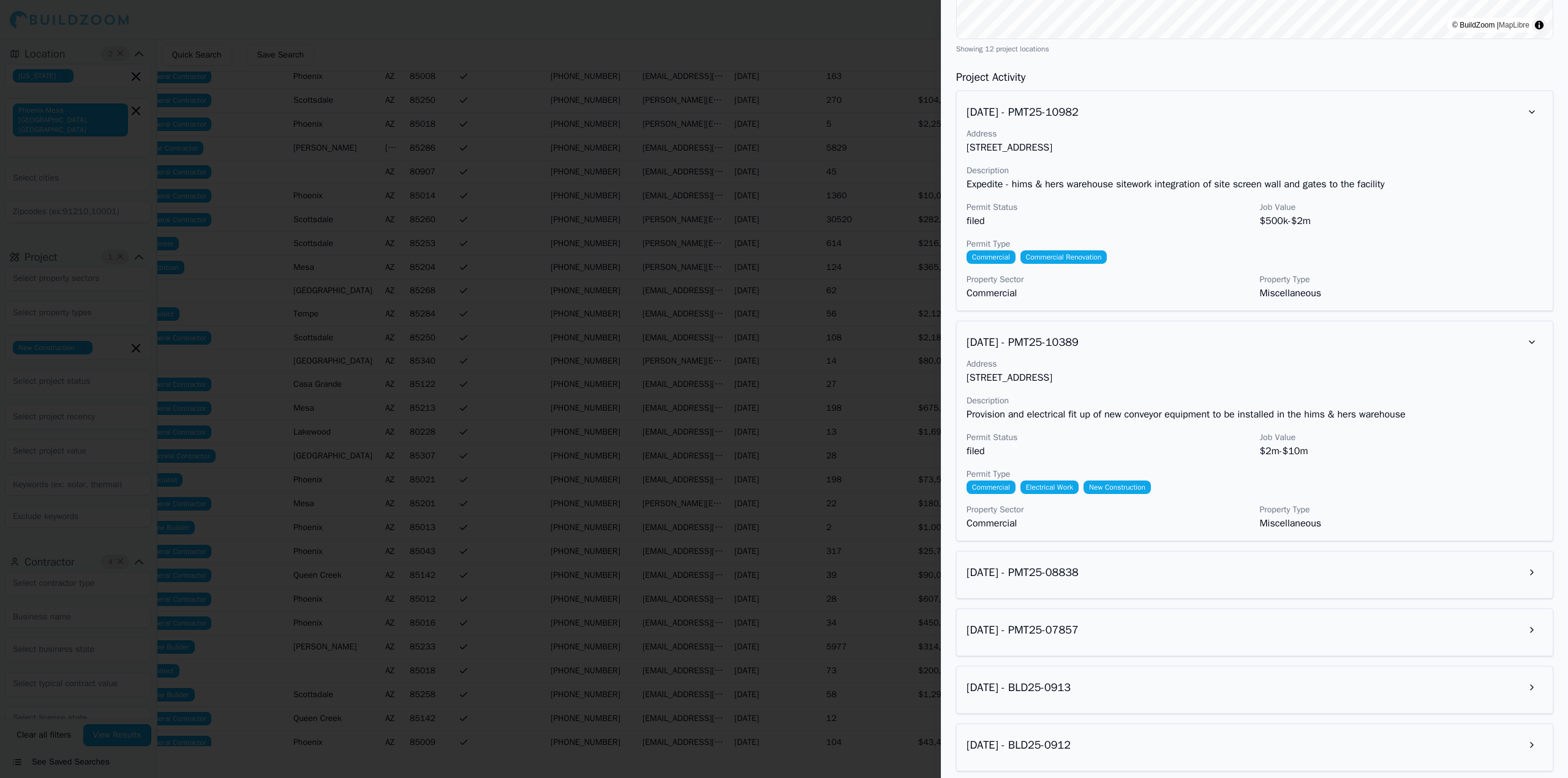 scroll, scrollTop: 796, scrollLeft: 0, axis: vertical 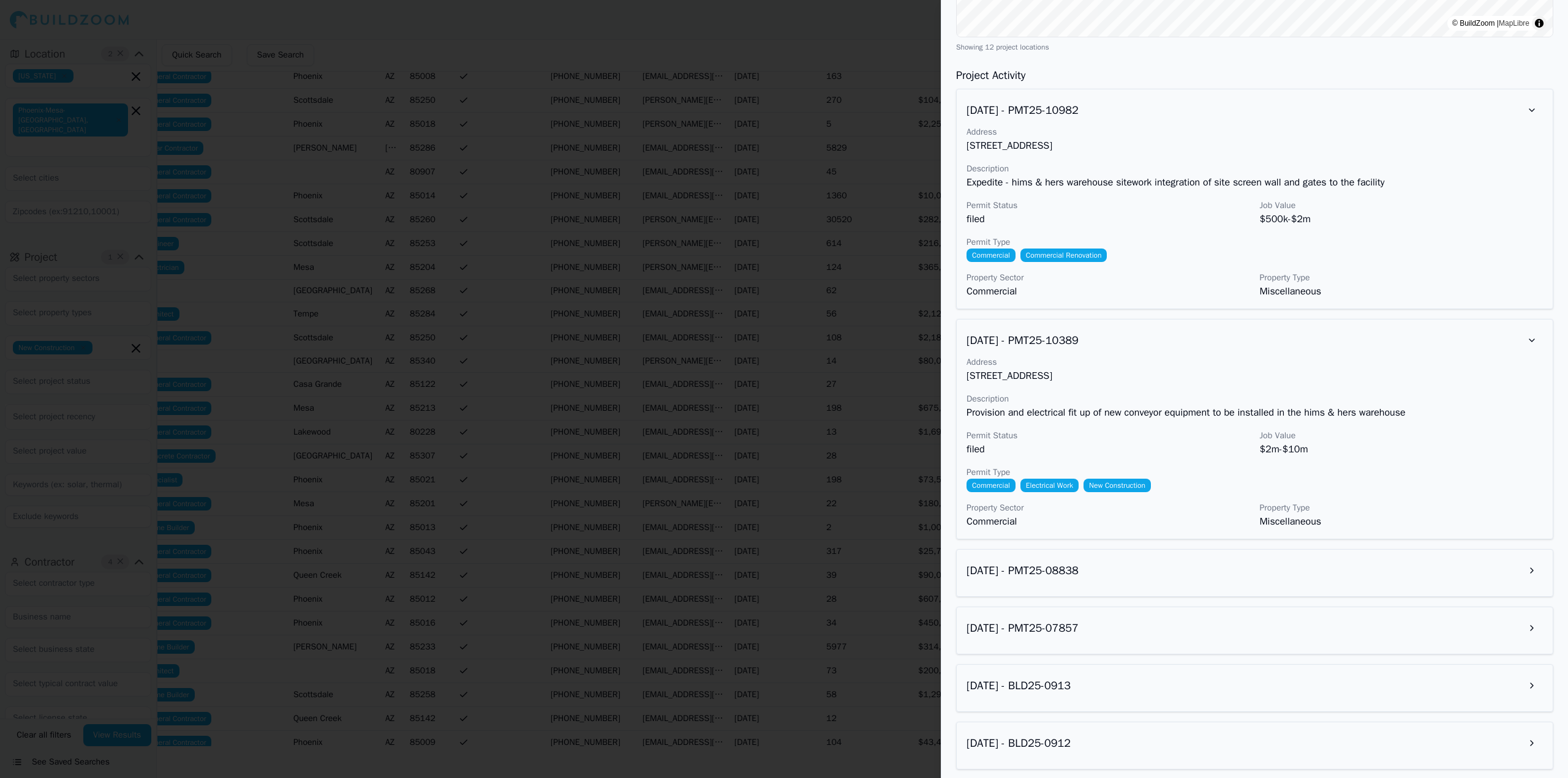 click on "[DATE] - PMT25-08838" at bounding box center (1254, 570) 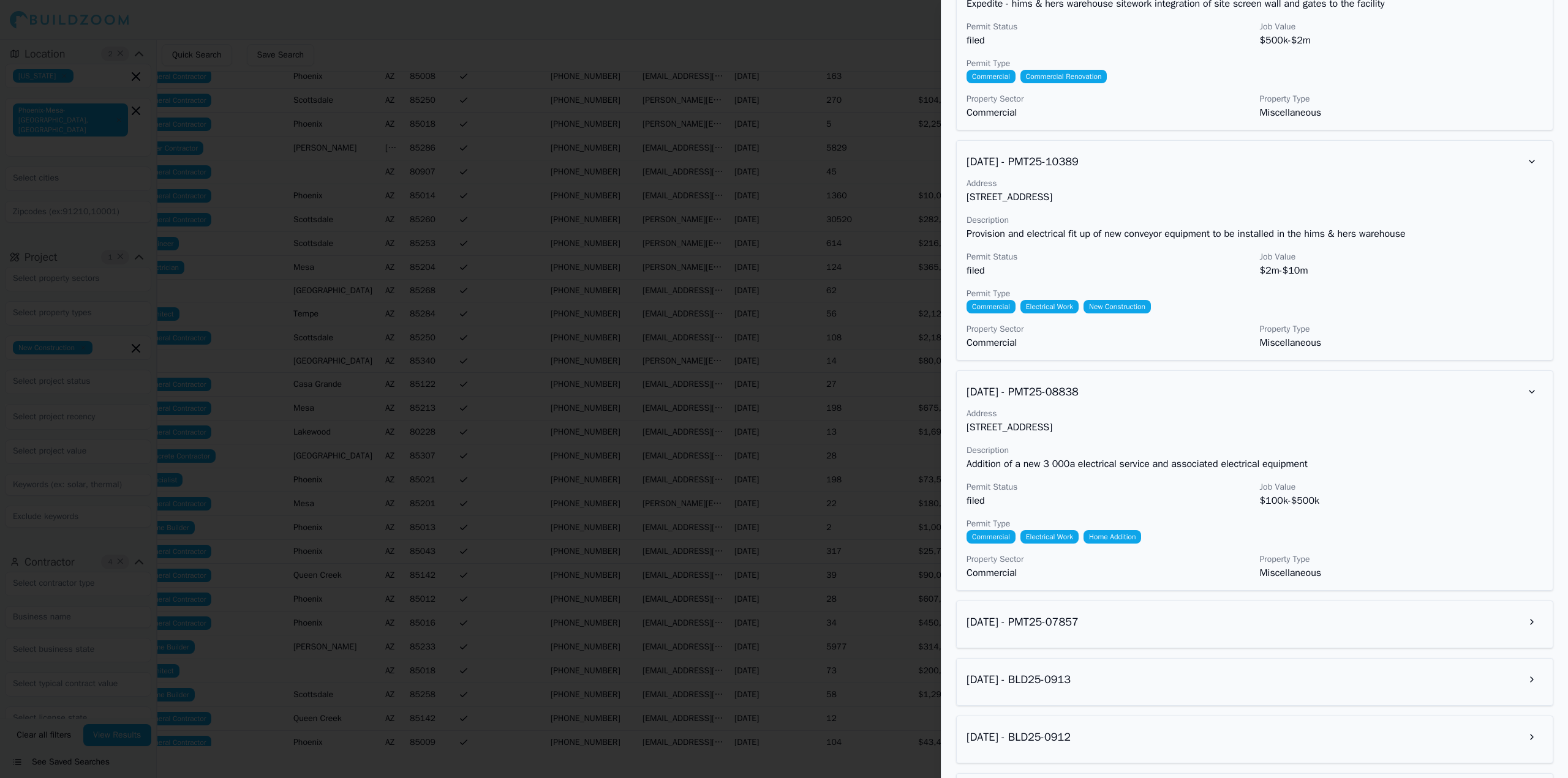 scroll, scrollTop: 979, scrollLeft: 0, axis: vertical 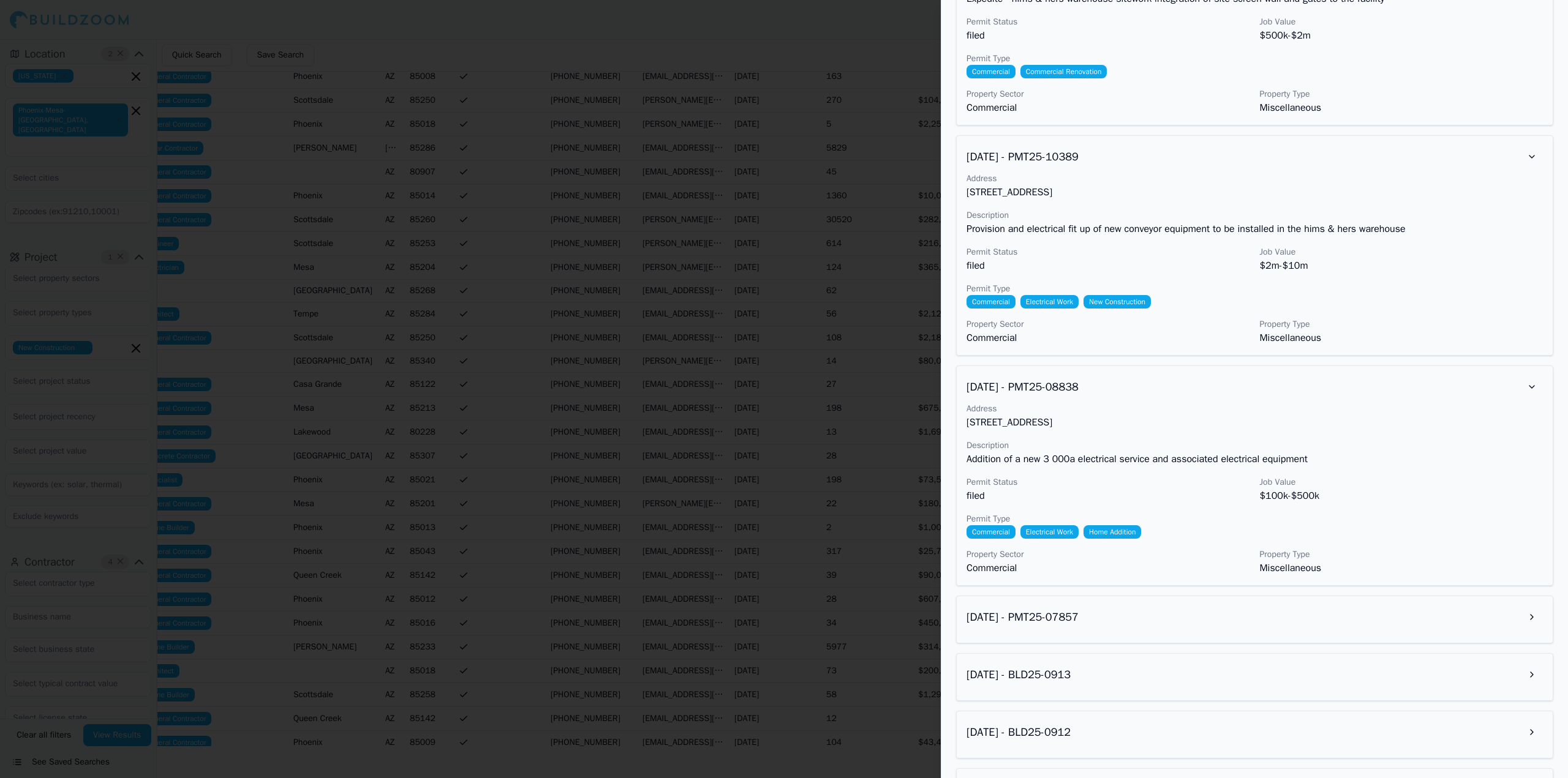 click on "[DATE] - PMT25-07857" at bounding box center (1254, 619) 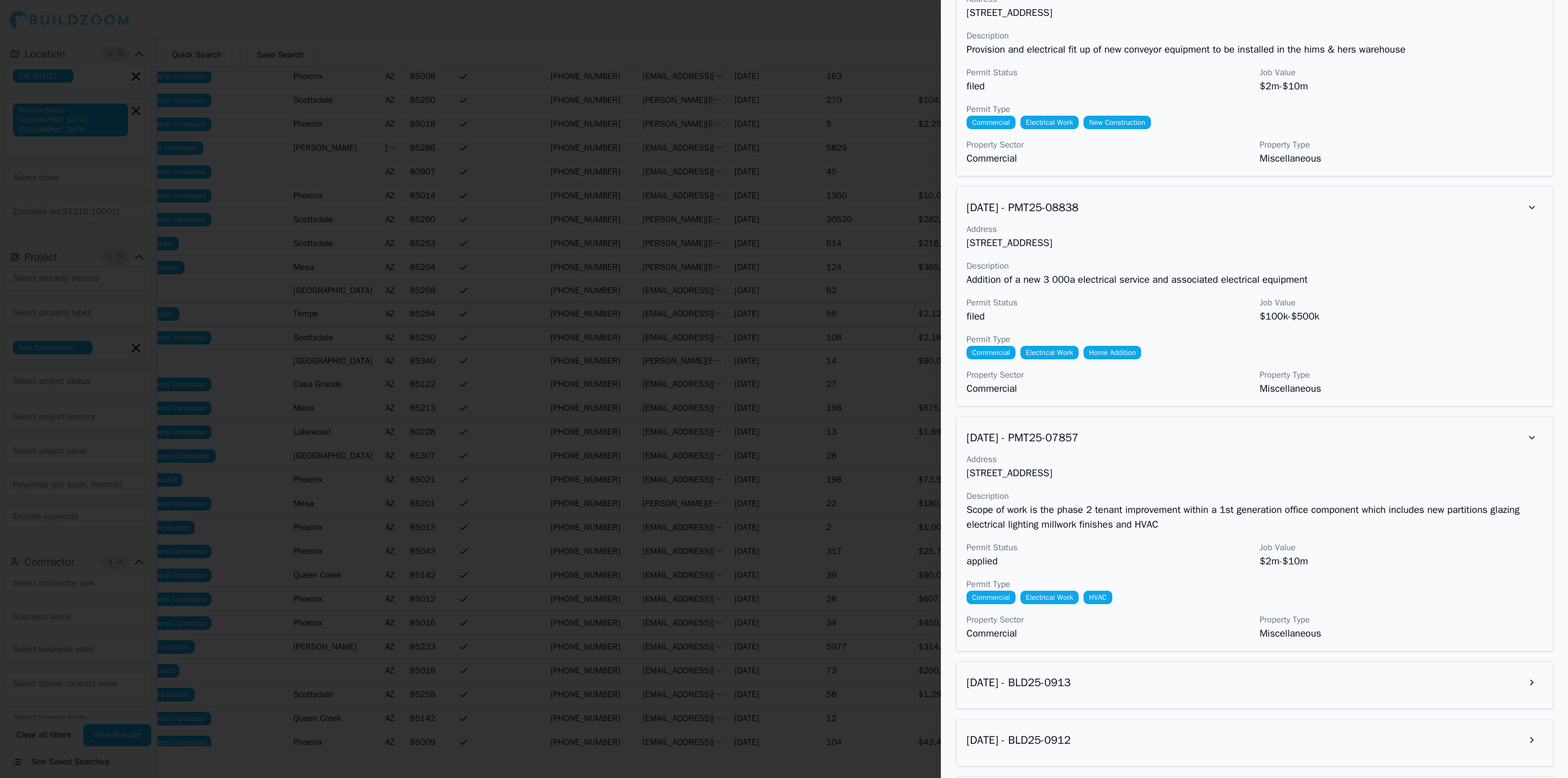 scroll, scrollTop: 1163, scrollLeft: 0, axis: vertical 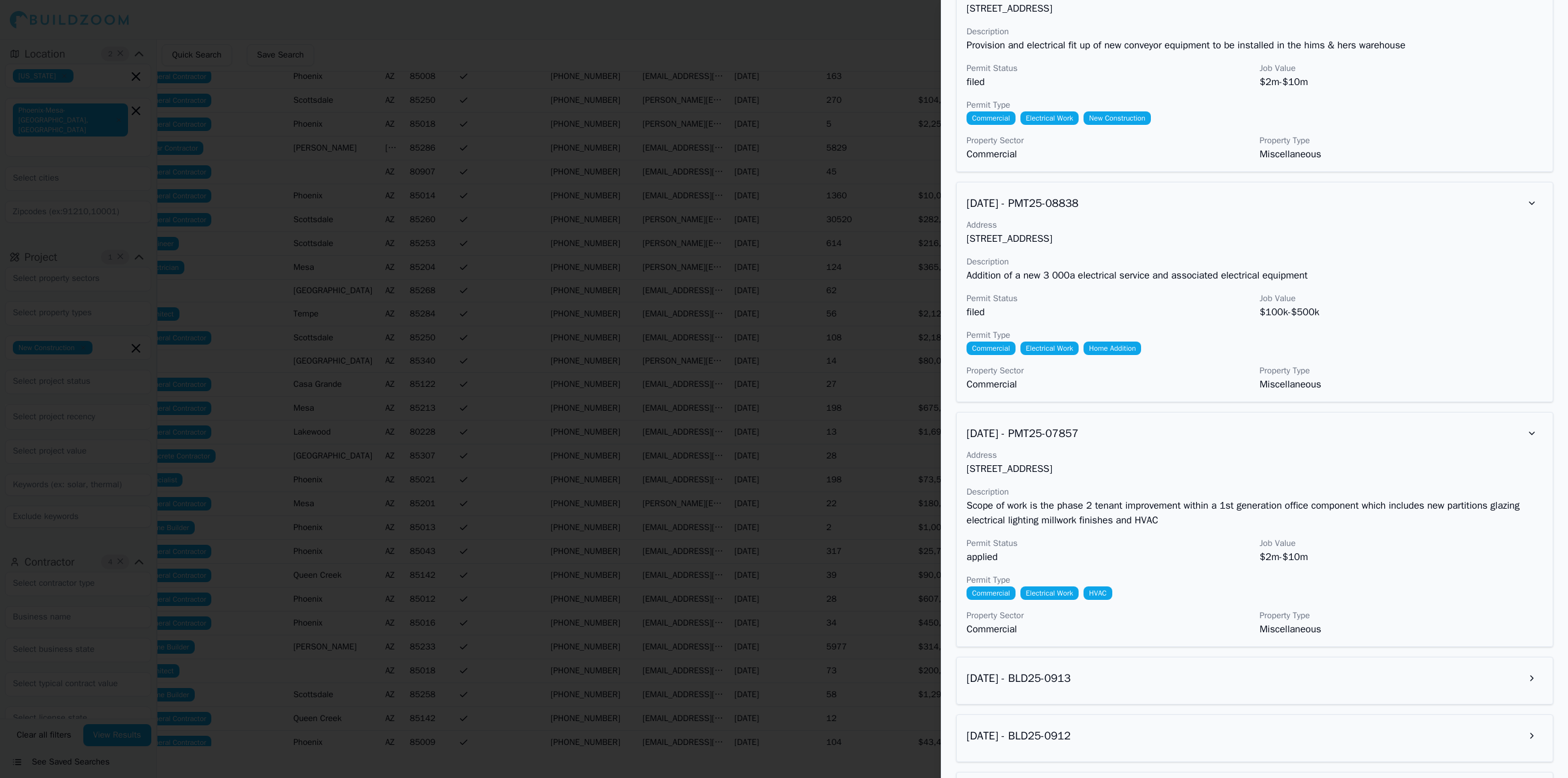 click on "[DATE] - BLD25-0913" at bounding box center (1254, 678) 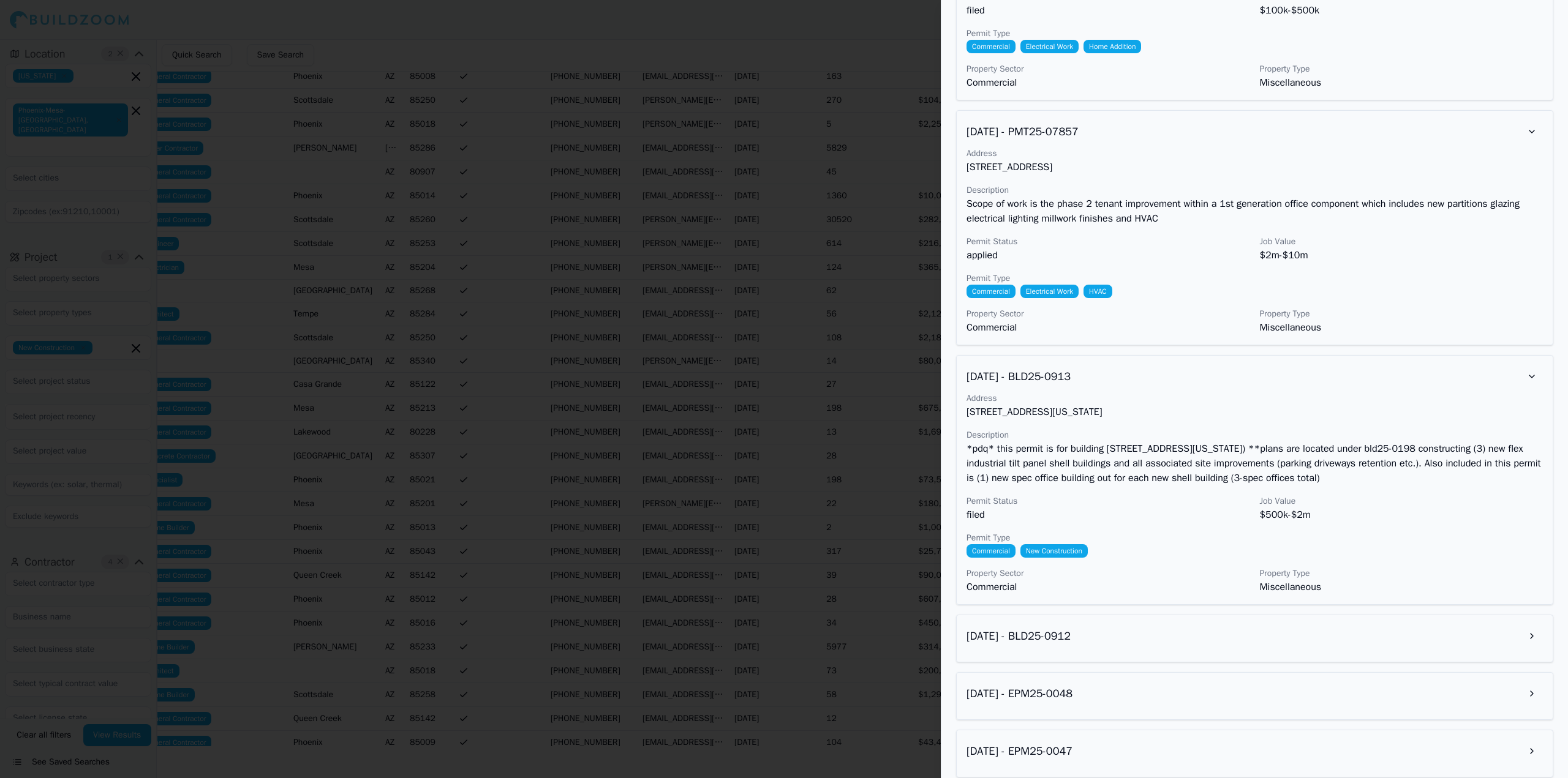 scroll, scrollTop: 1469, scrollLeft: 0, axis: vertical 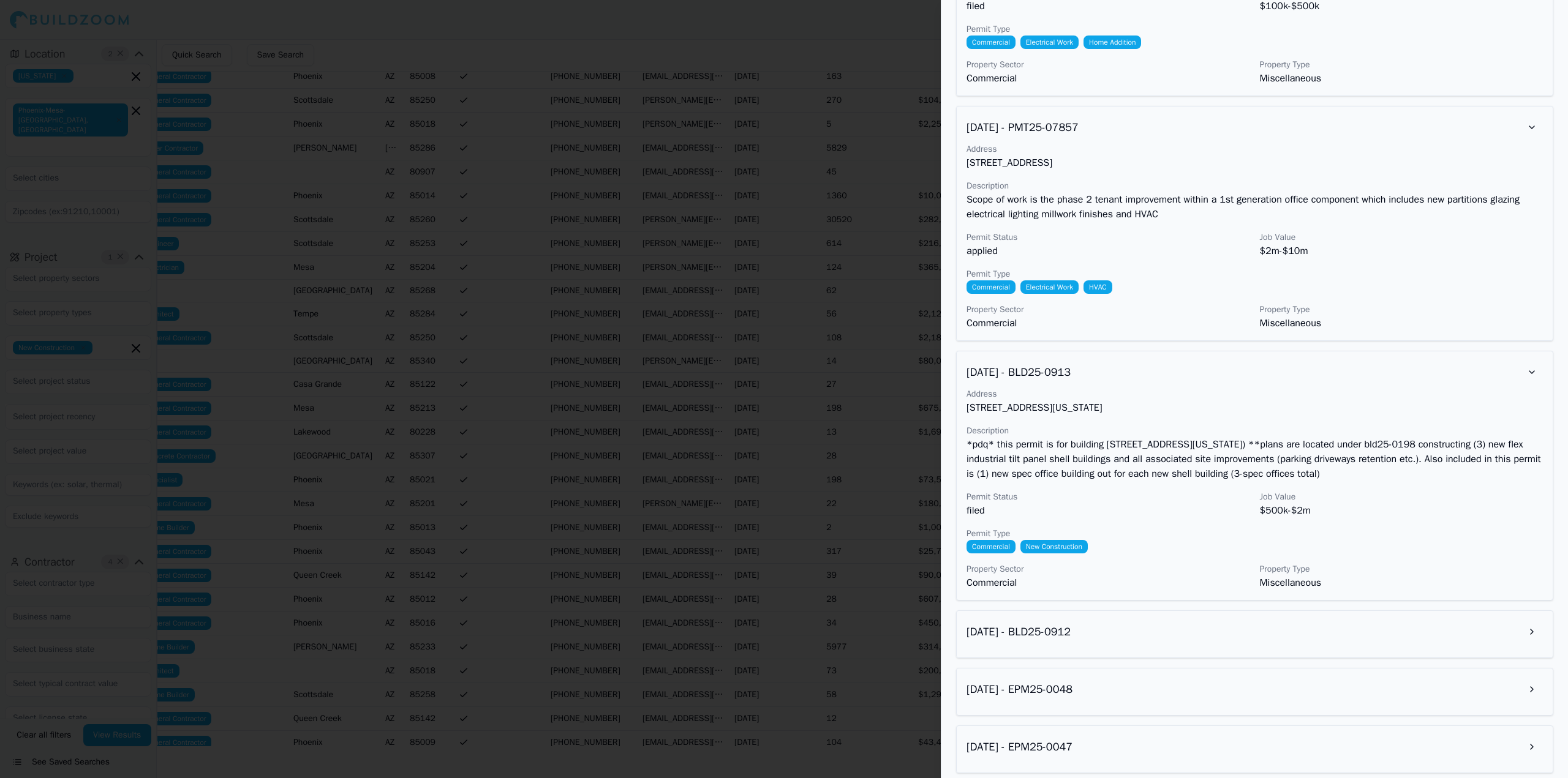 click on "[DATE] - BLD25-0912" at bounding box center (1254, 634) 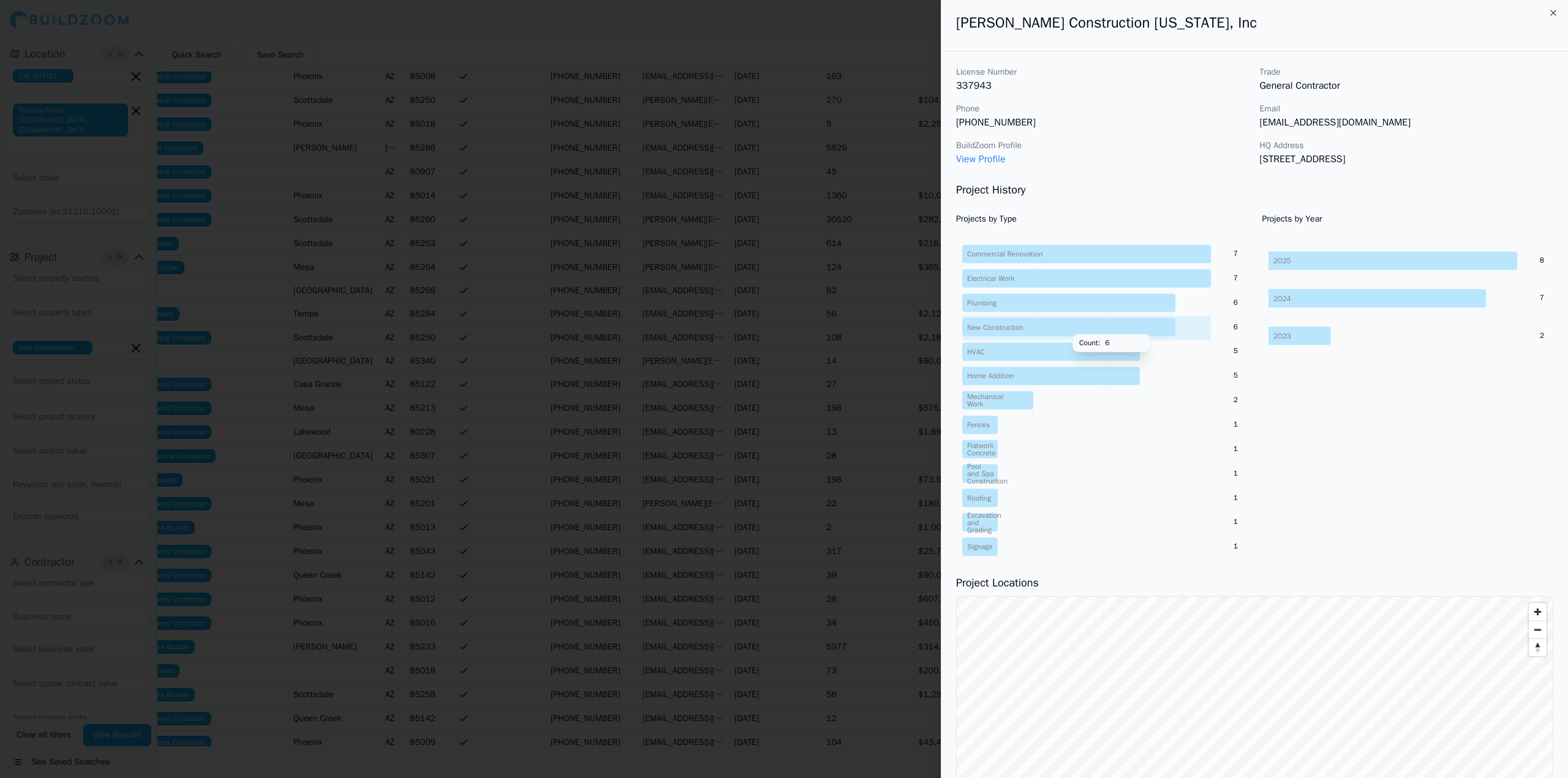 scroll, scrollTop: 0, scrollLeft: 0, axis: both 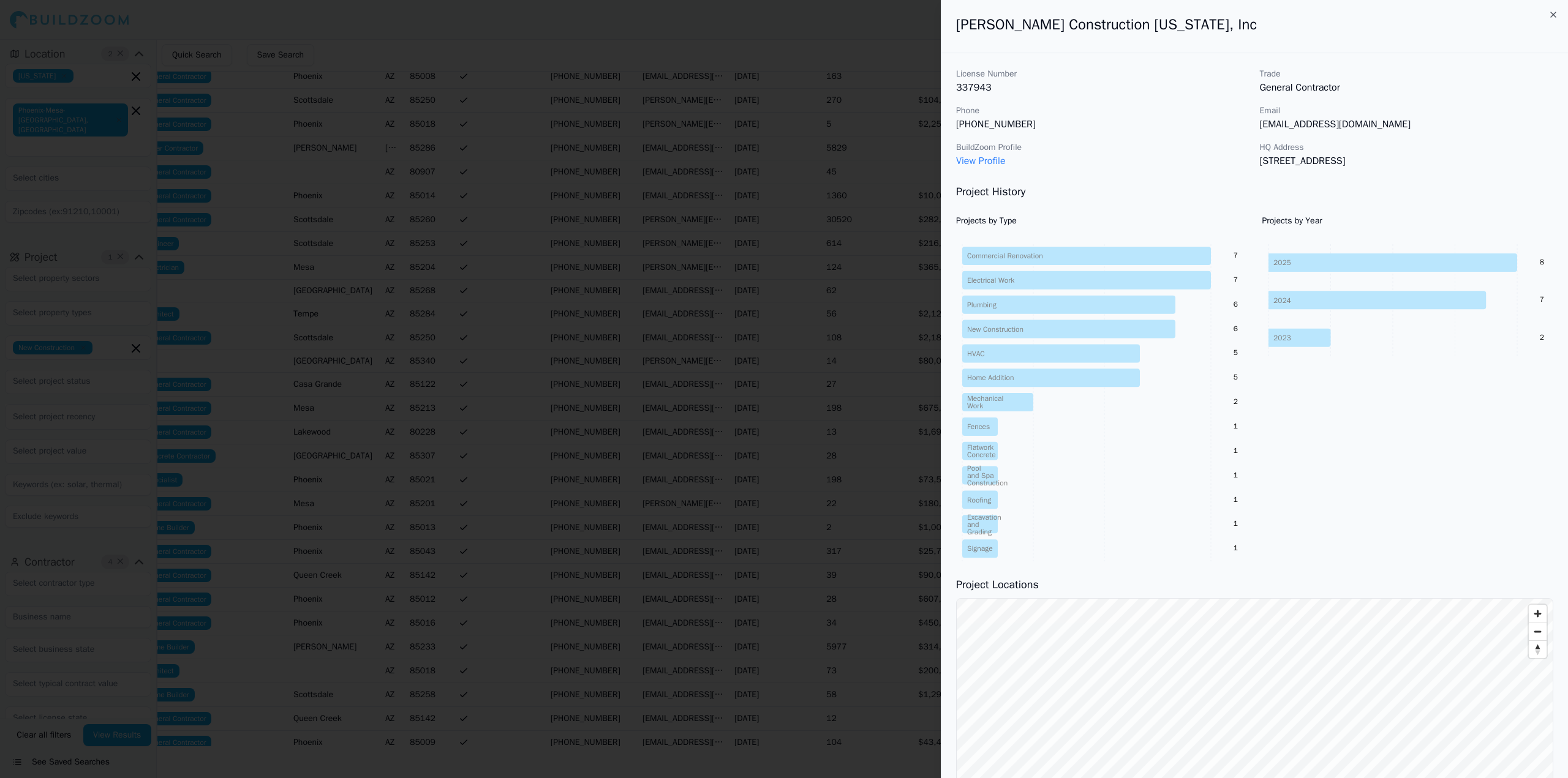 click on "View Profile" at bounding box center [981, 161] 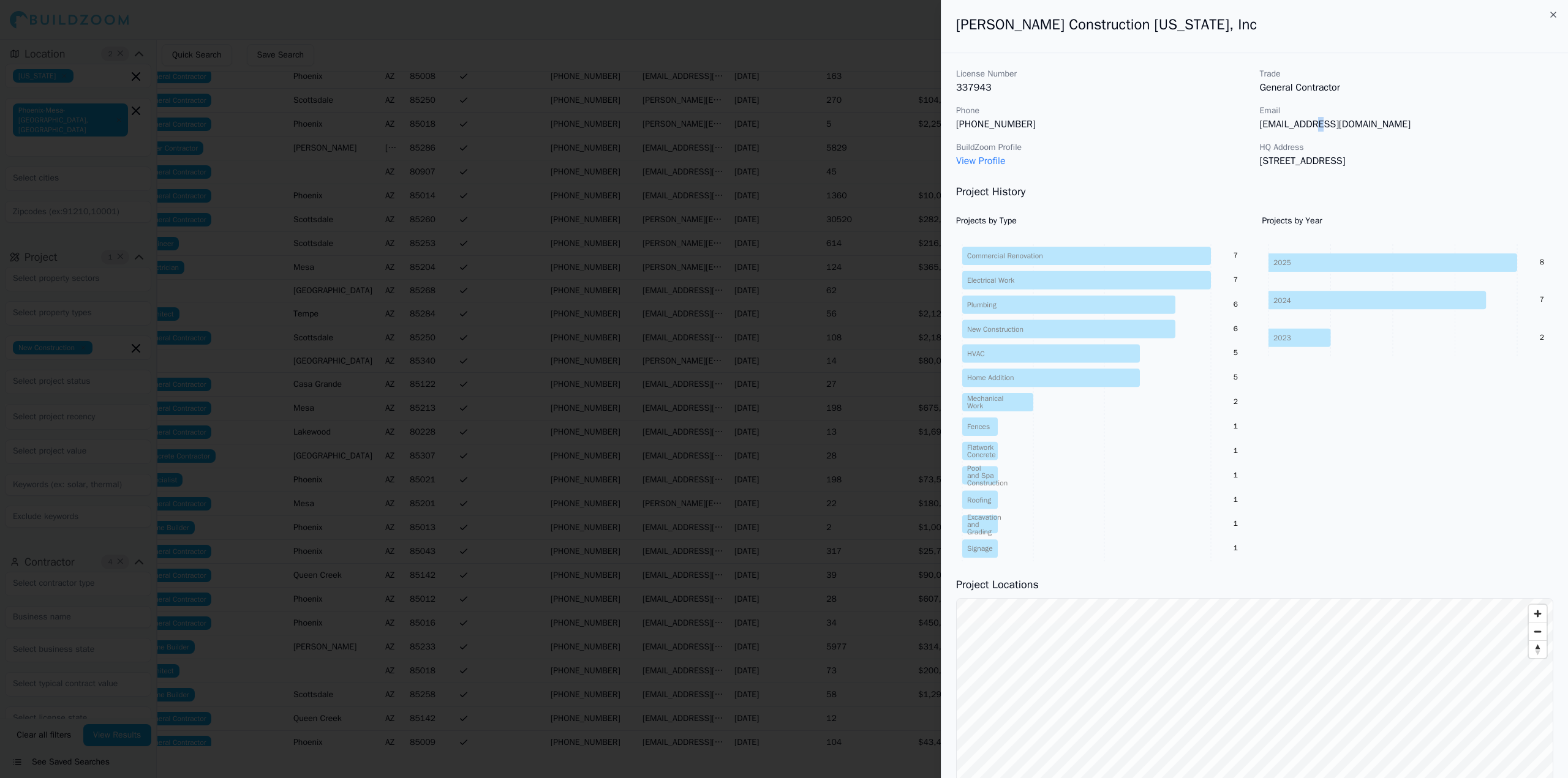 click on "[EMAIL_ADDRESS][DOMAIN_NAME]" at bounding box center (1407, 124) 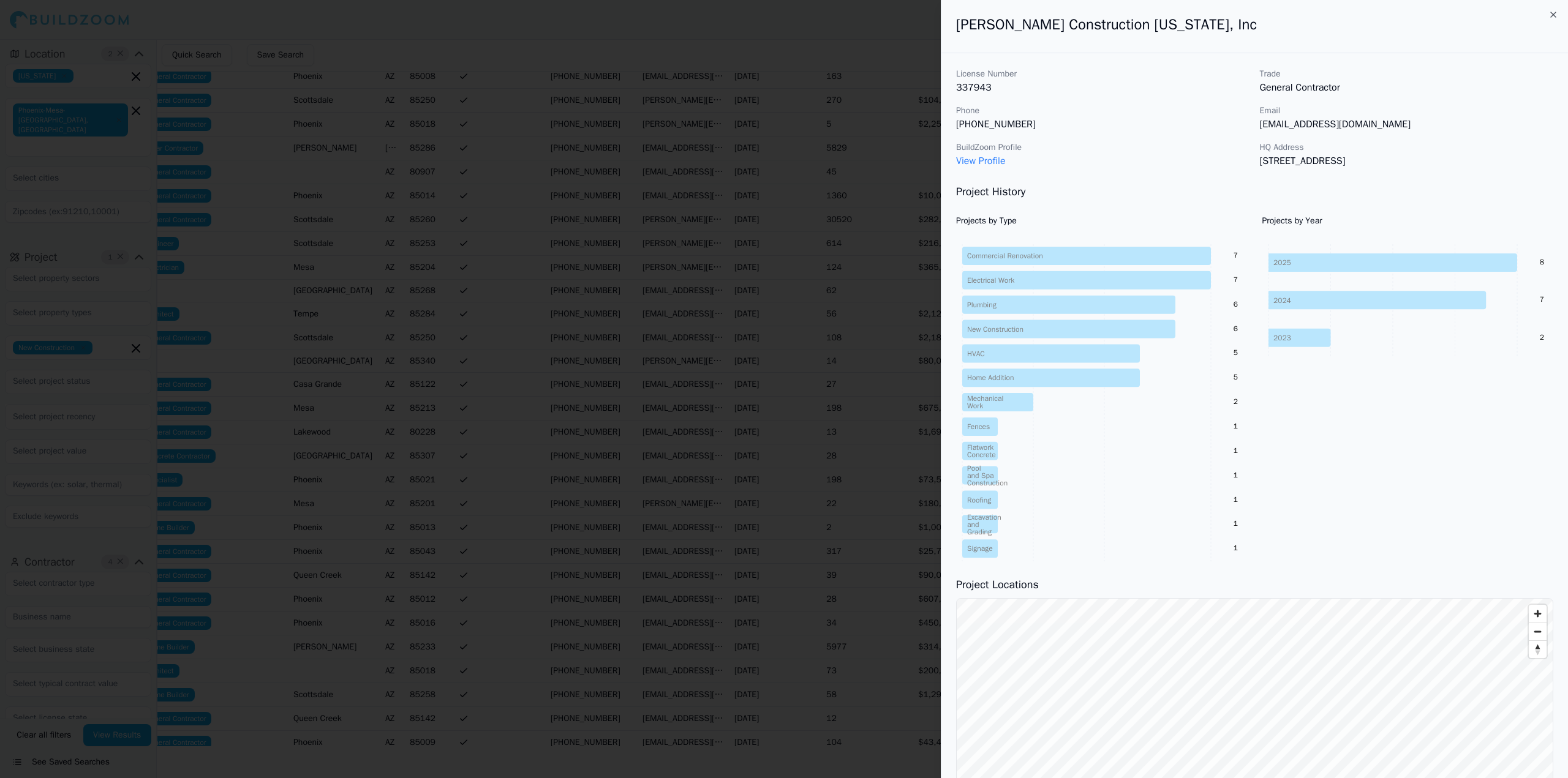 click on "[EMAIL_ADDRESS][DOMAIN_NAME]" at bounding box center [1407, 124] 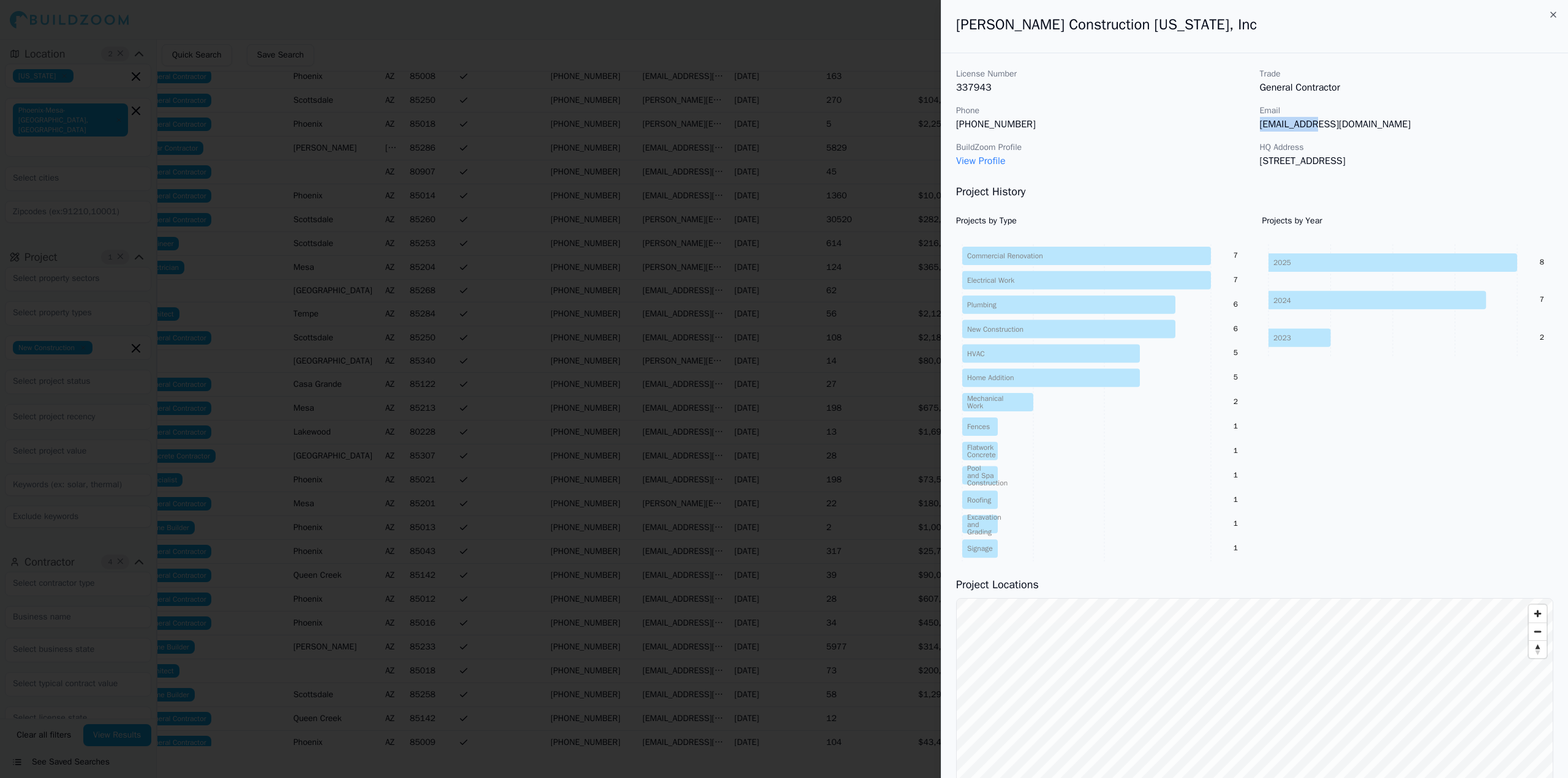 click on "[EMAIL_ADDRESS][DOMAIN_NAME]" at bounding box center (1407, 124) 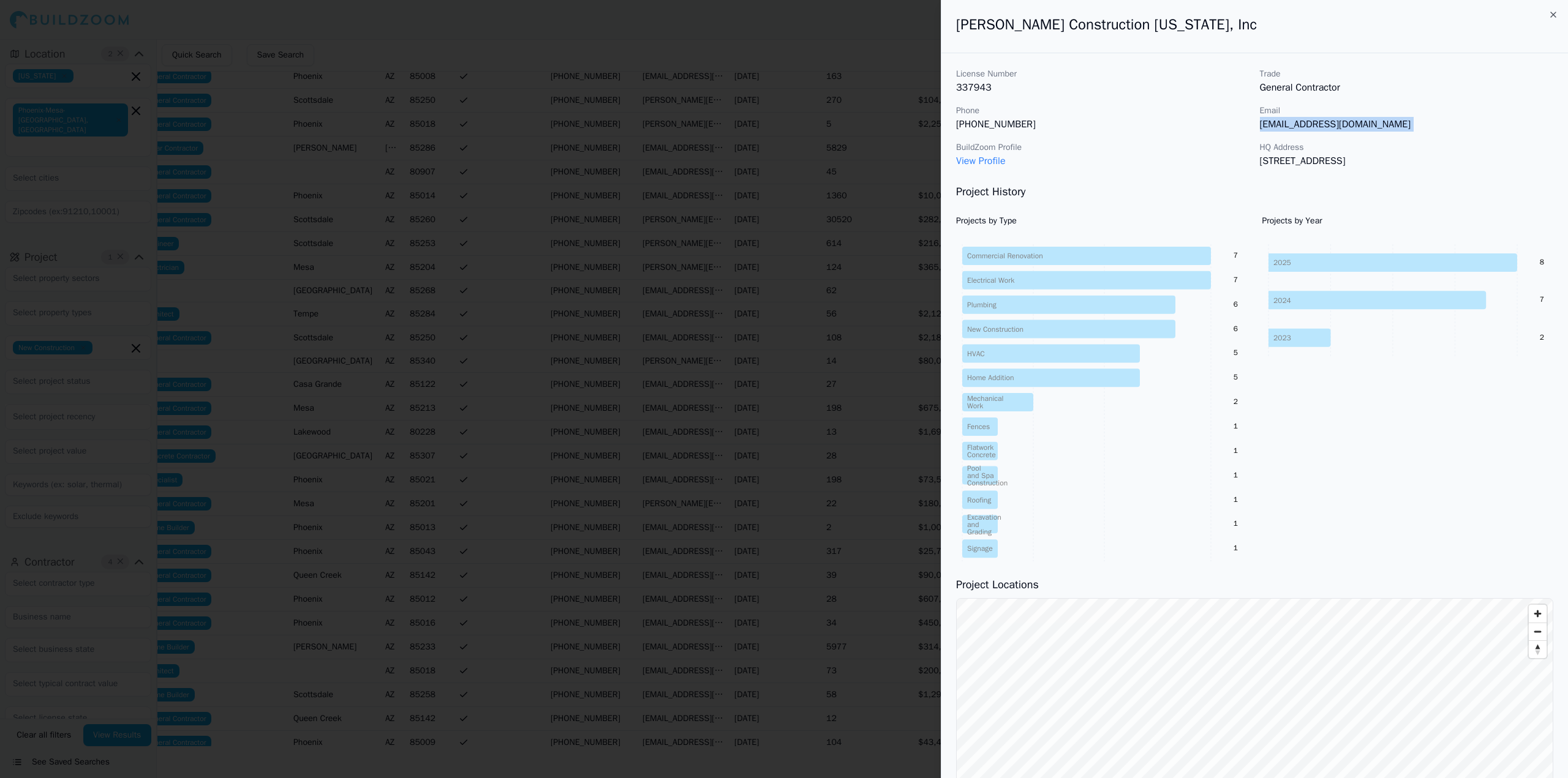 click on "[EMAIL_ADDRESS][DOMAIN_NAME]" at bounding box center [1407, 124] 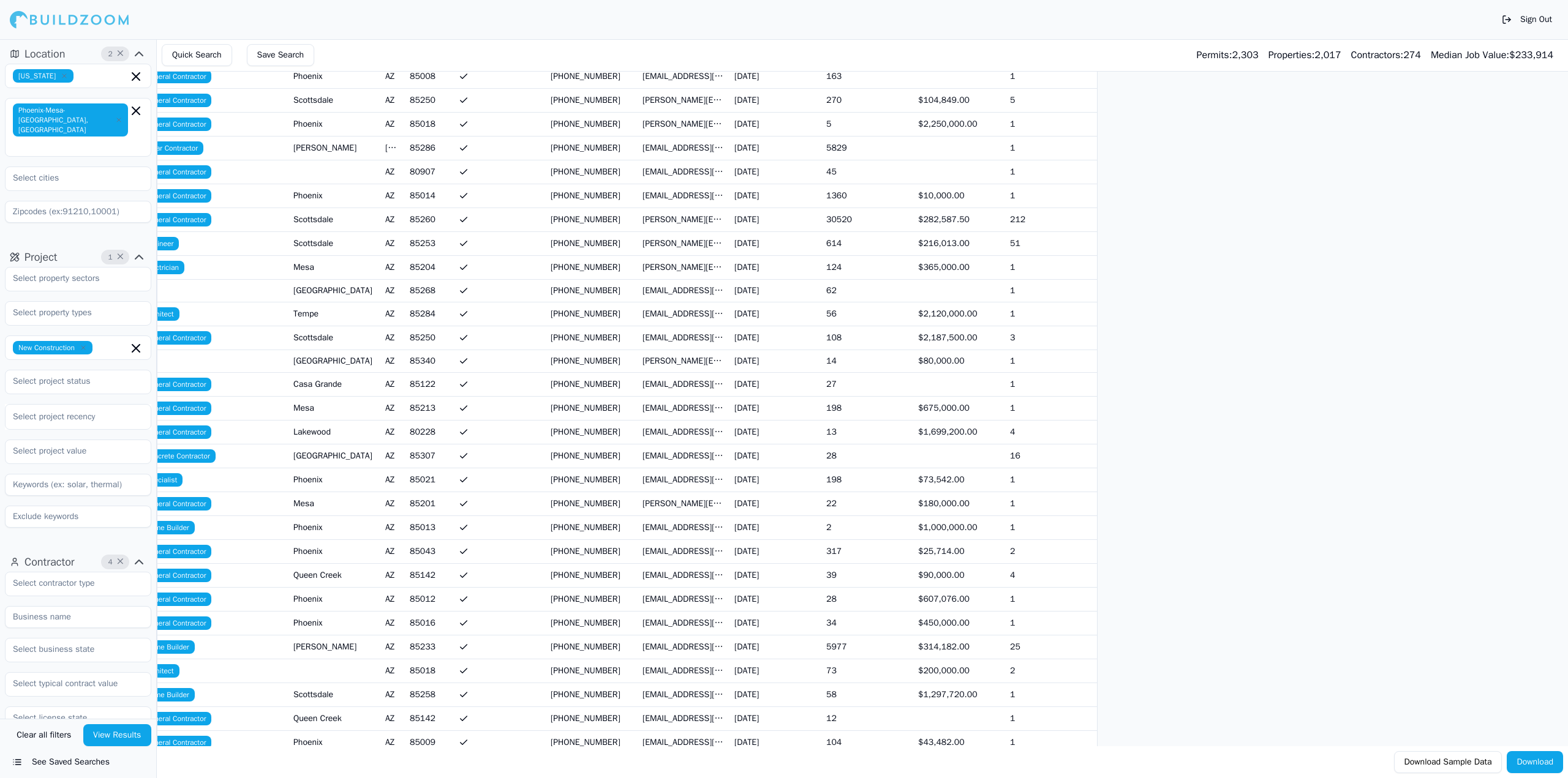 click on "14" at bounding box center (867, 361) 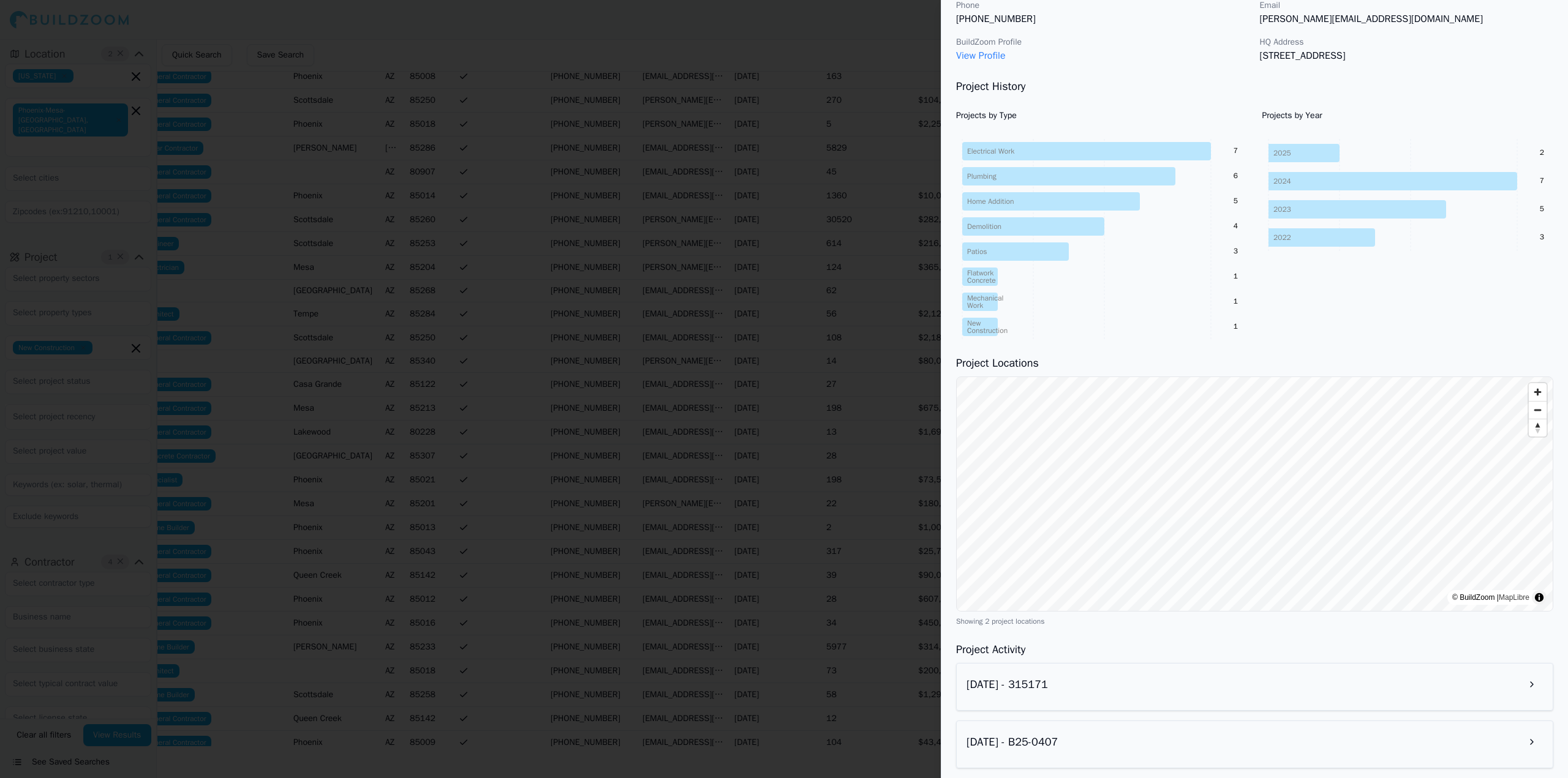 scroll, scrollTop: 110, scrollLeft: 0, axis: vertical 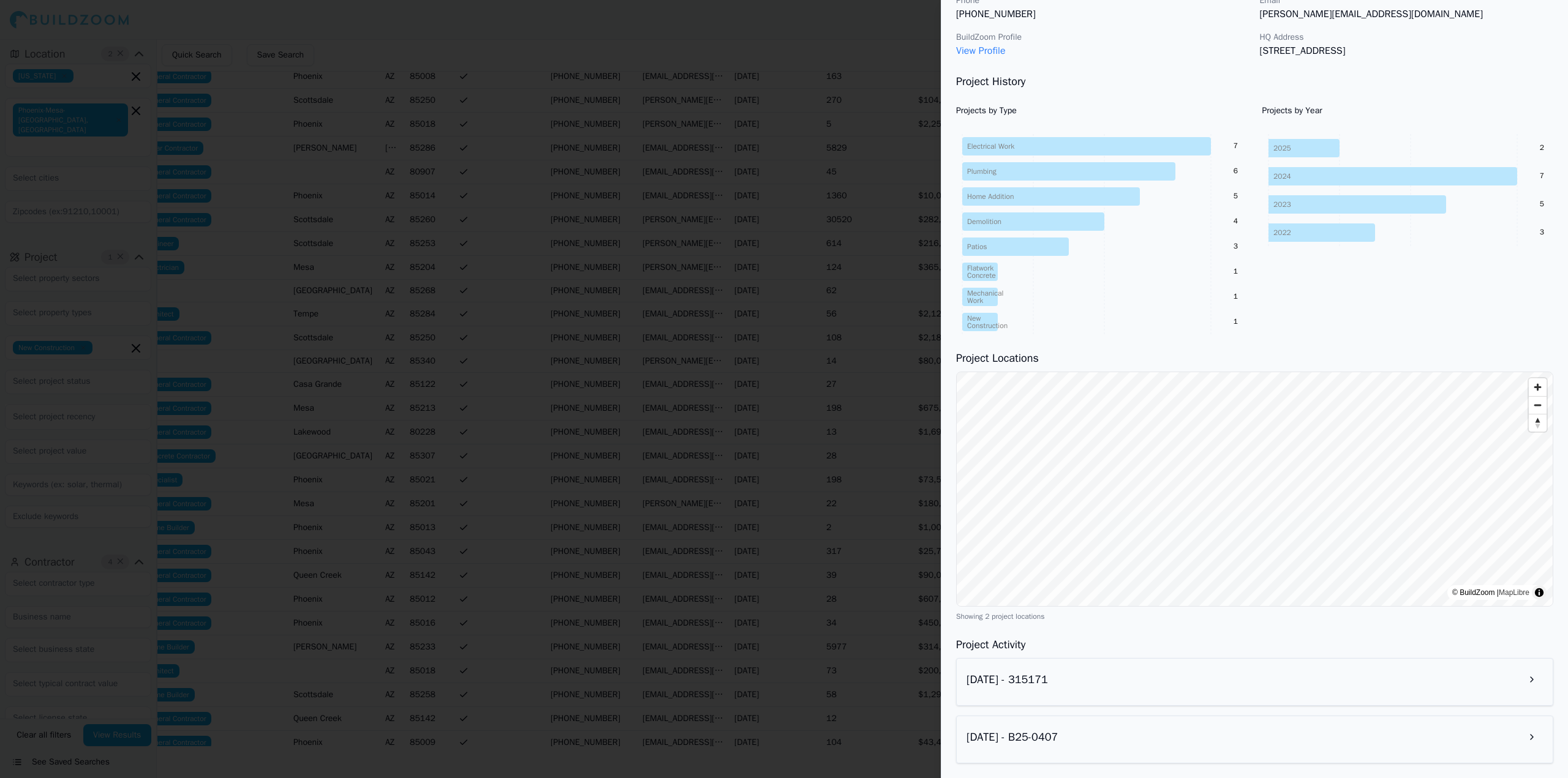 click on "[DATE] - 315171" at bounding box center [1254, 682] 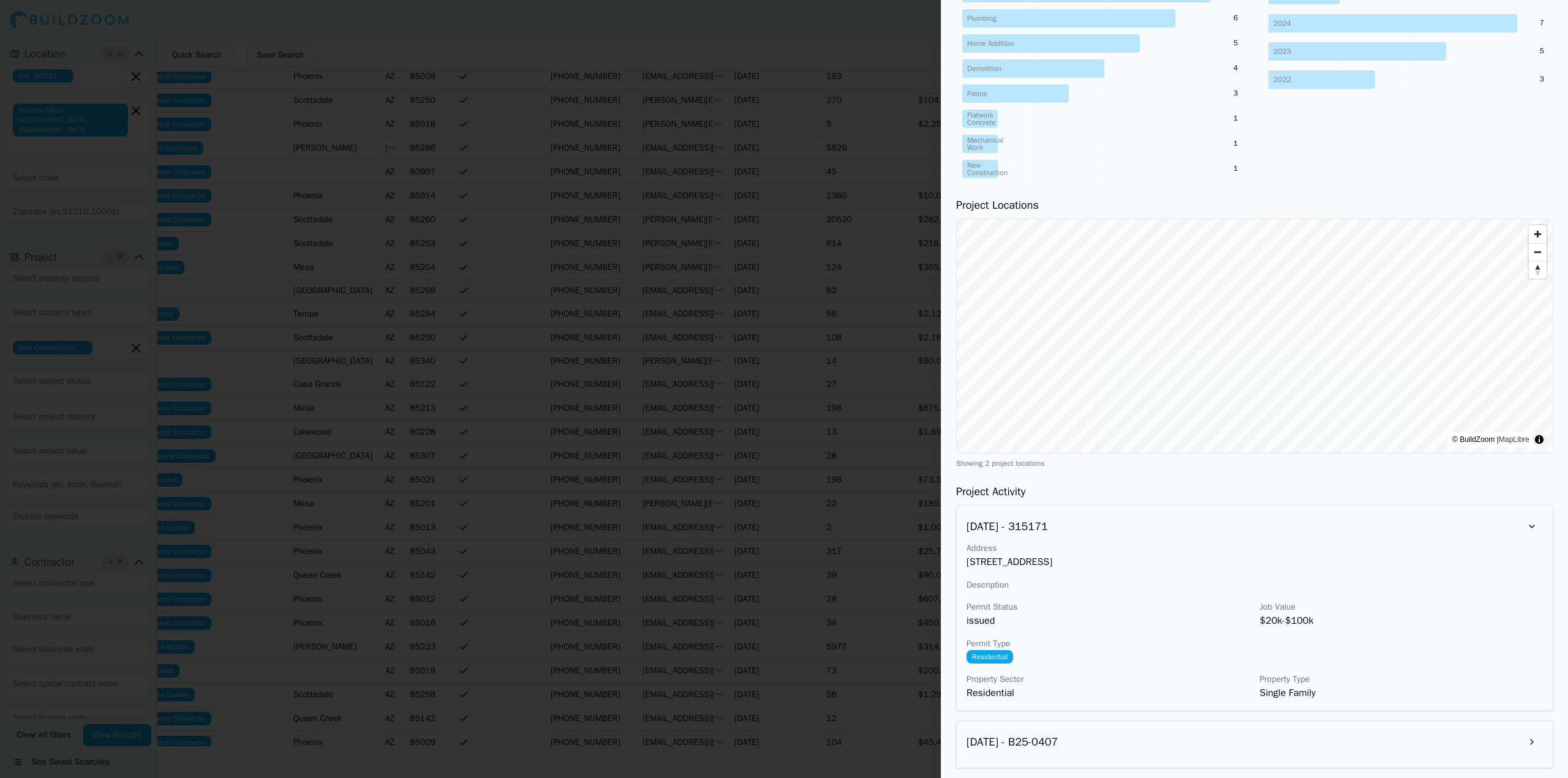 scroll, scrollTop: 268, scrollLeft: 0, axis: vertical 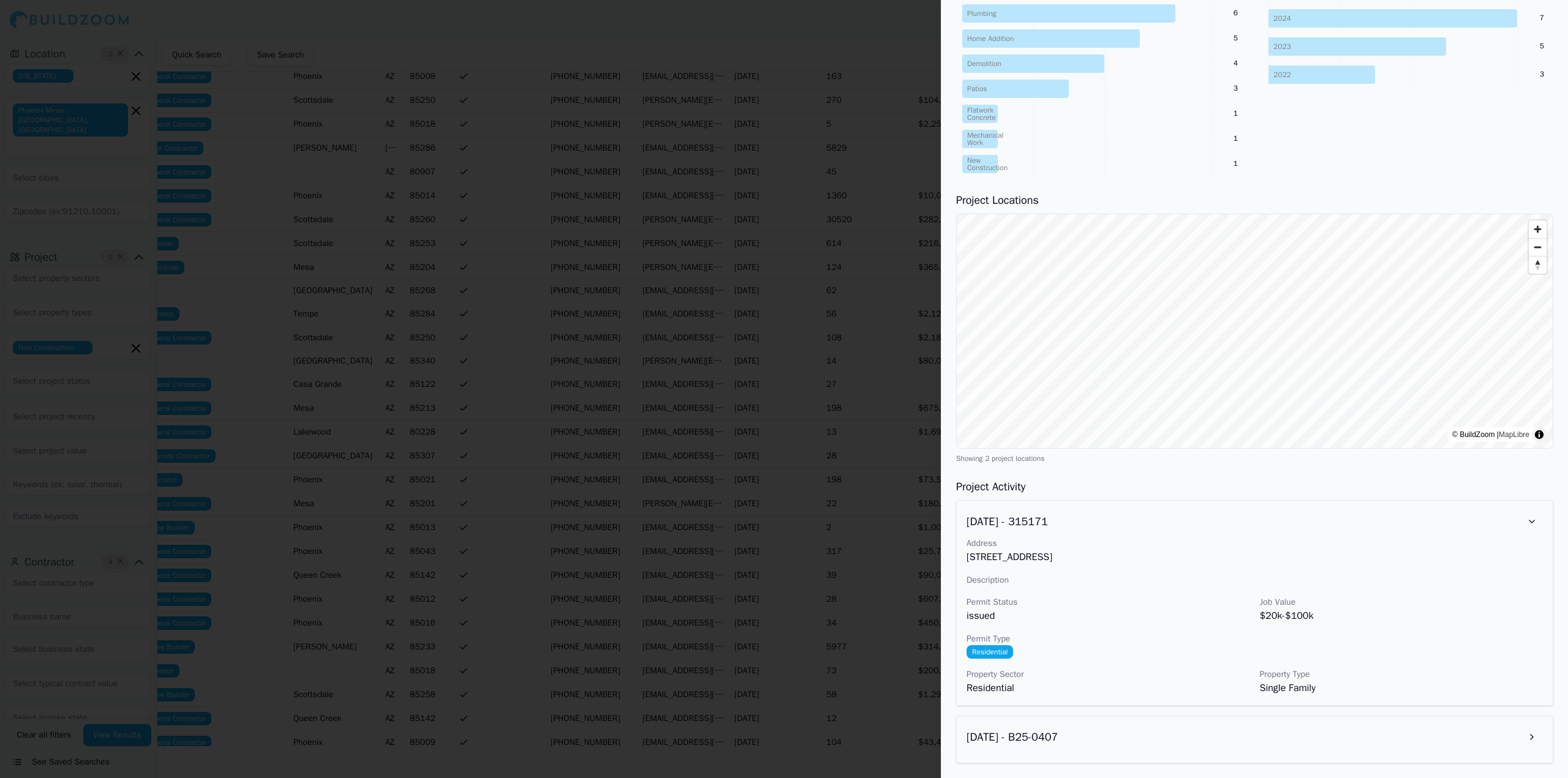click at bounding box center [1532, 737] 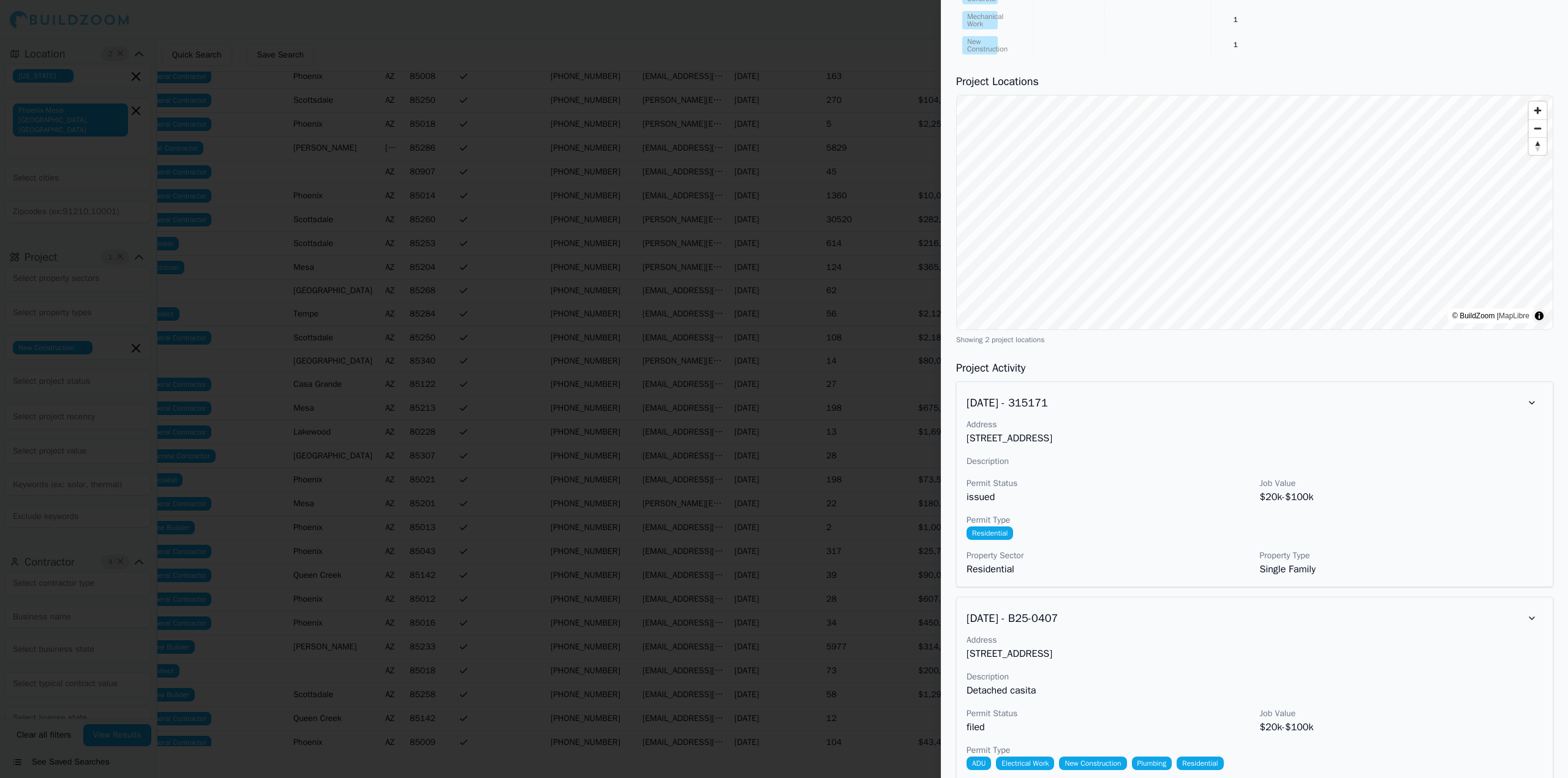 scroll, scrollTop: 441, scrollLeft: 0, axis: vertical 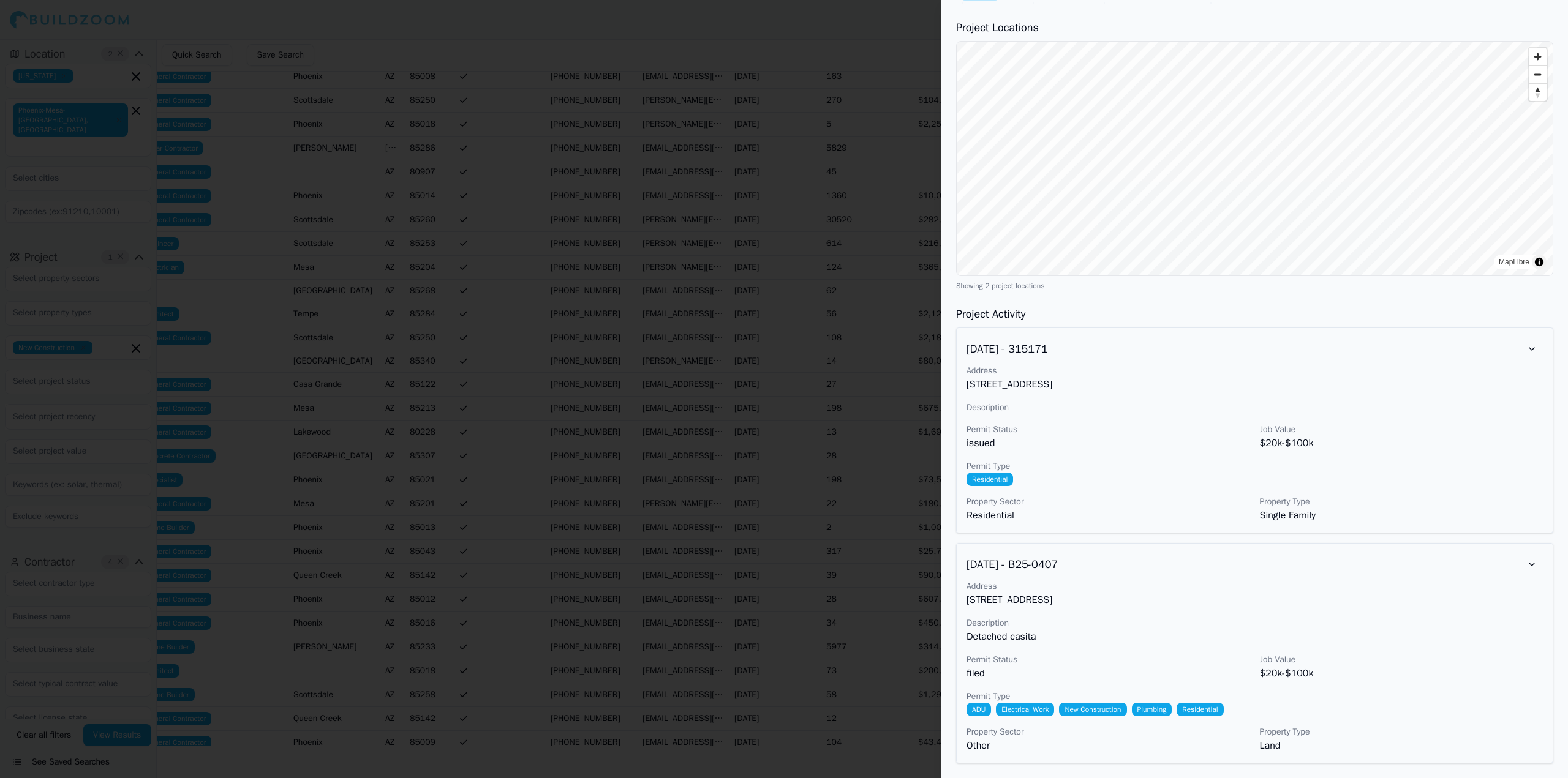 click at bounding box center (784, 389) 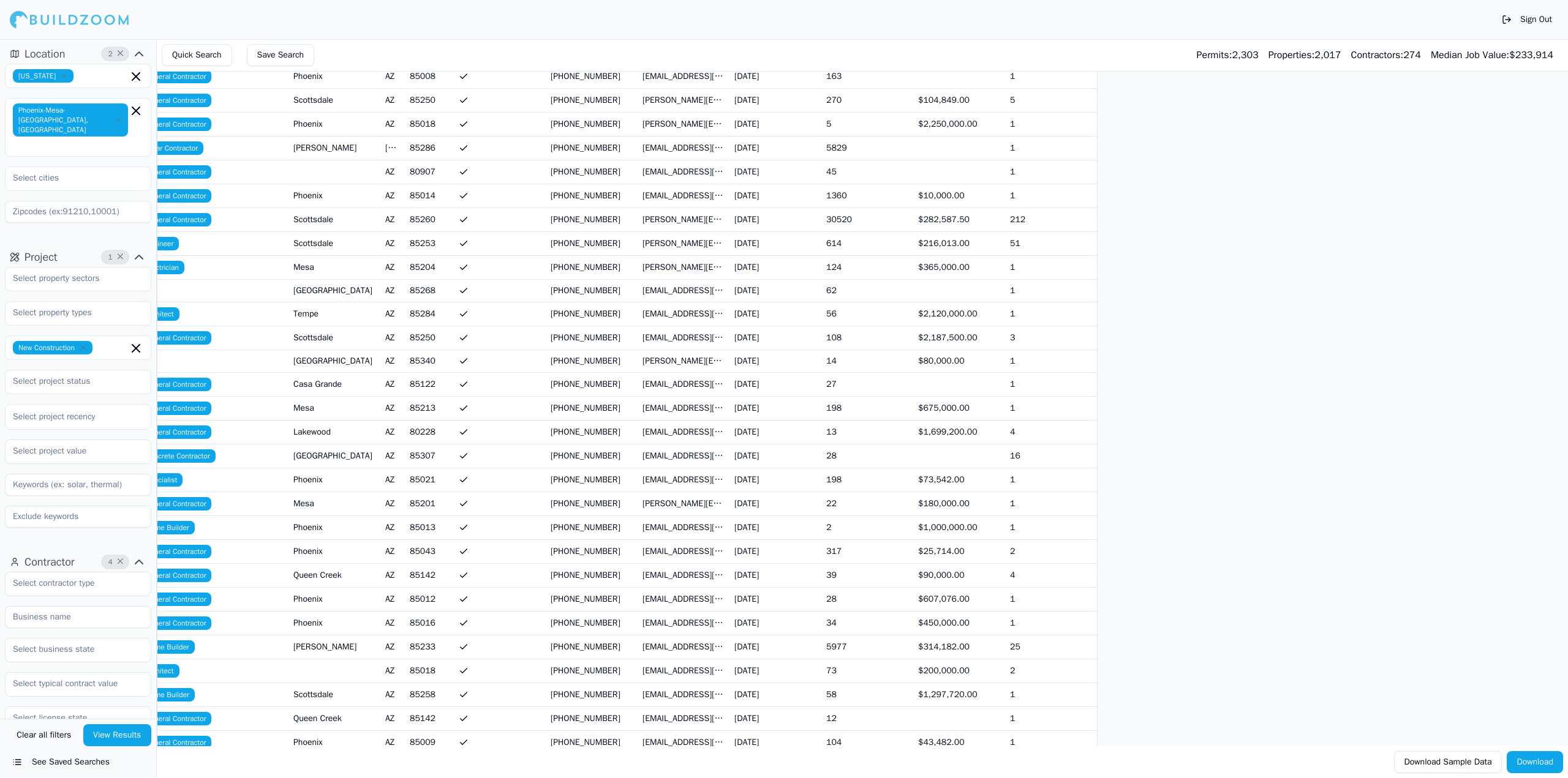 click on "58" at bounding box center (867, 694) 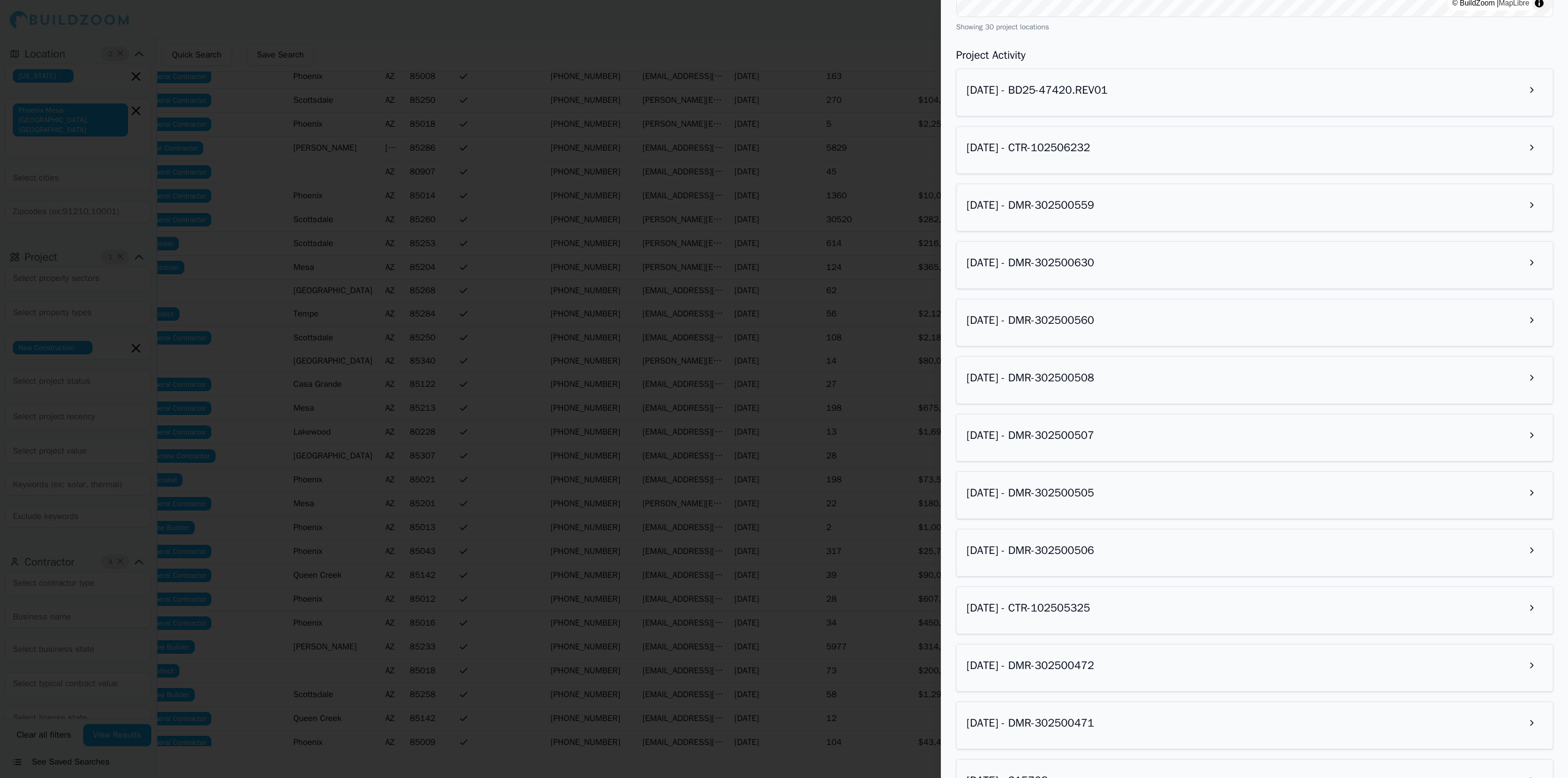 scroll, scrollTop: 841, scrollLeft: 0, axis: vertical 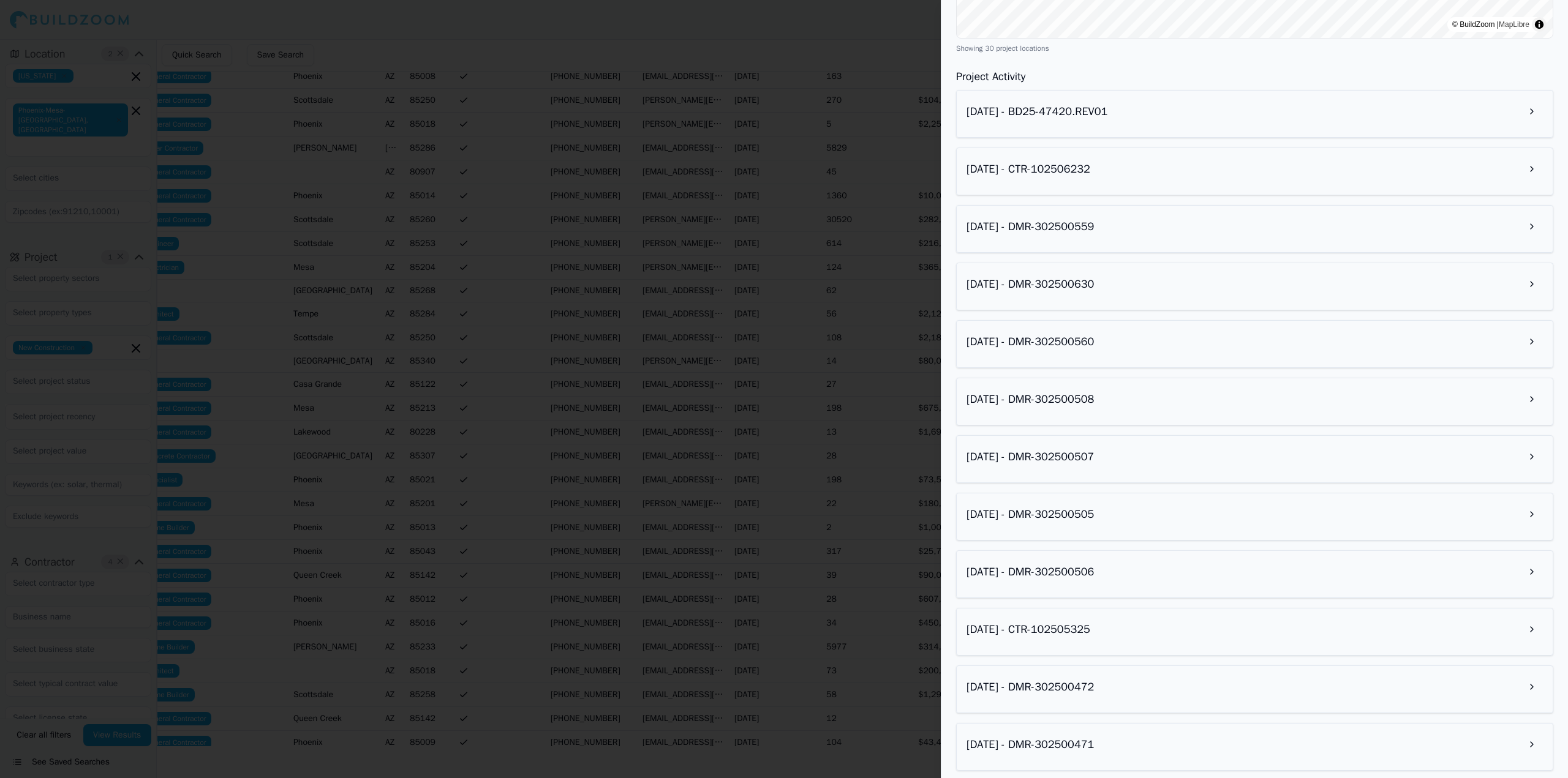 click on "[DATE] - BD25-47420.REV01" at bounding box center (1254, 114) 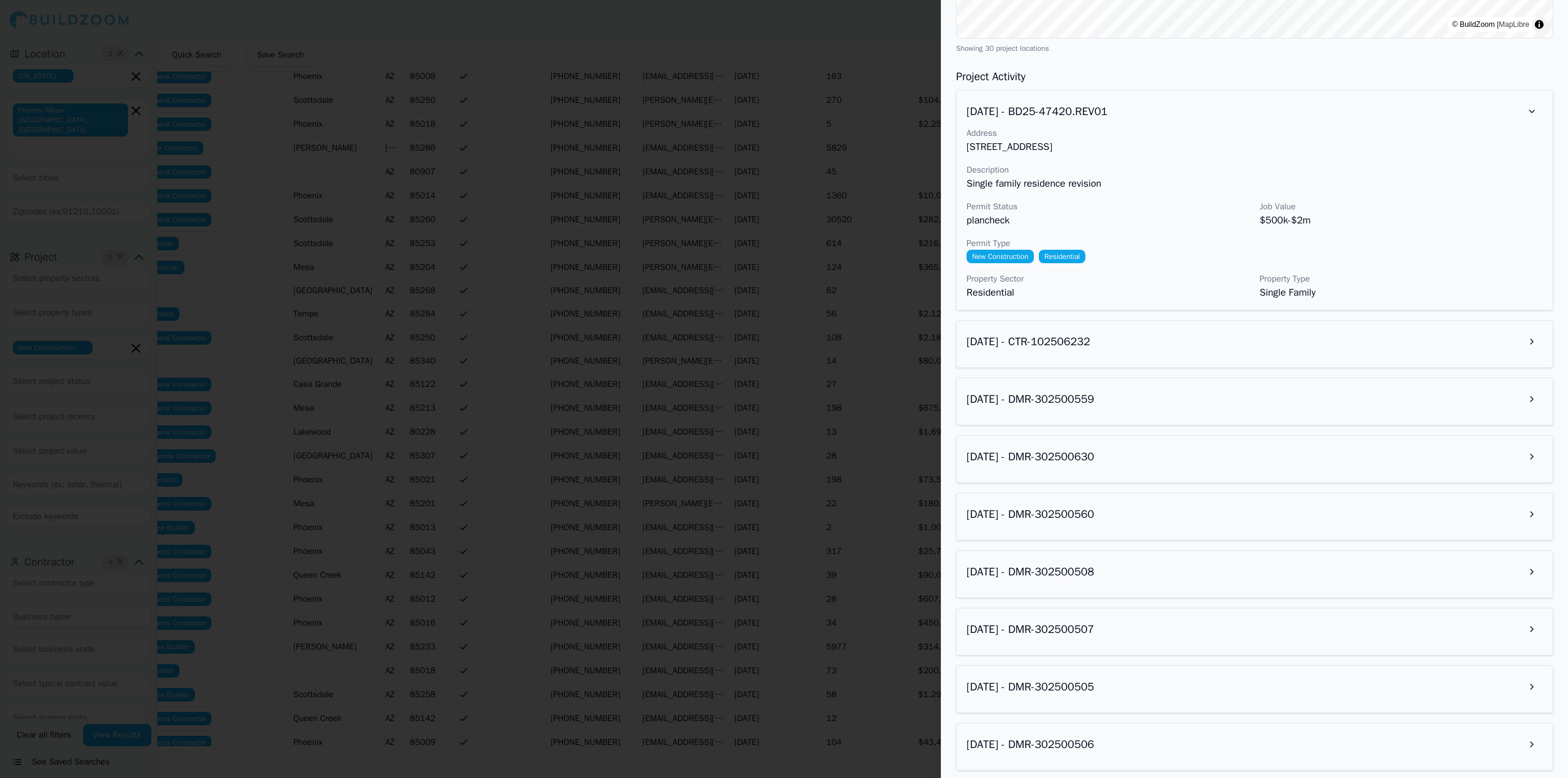 click on "[DATE] - CTR-102506232" at bounding box center (1254, 342) 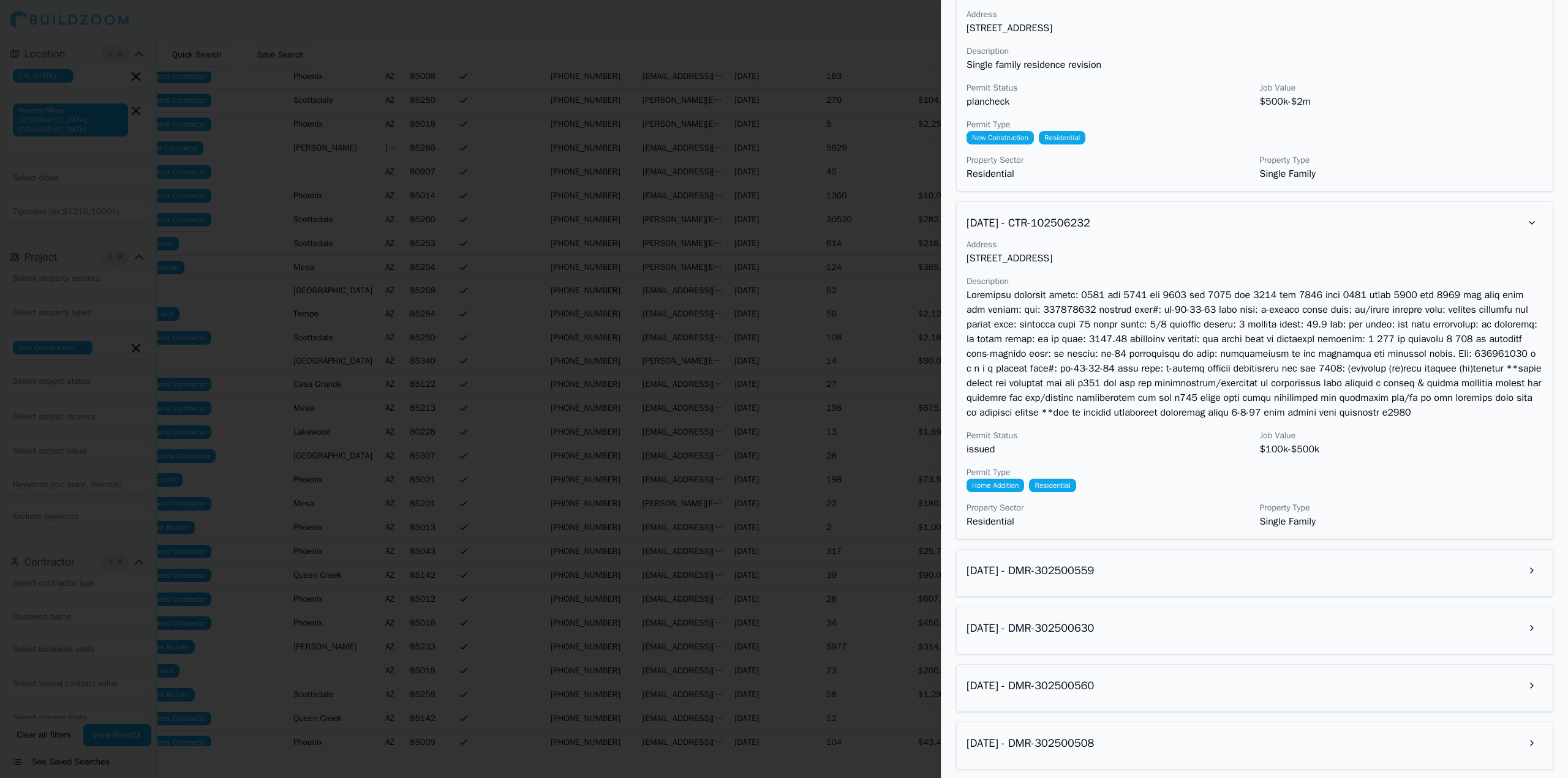 scroll, scrollTop: 1025, scrollLeft: 0, axis: vertical 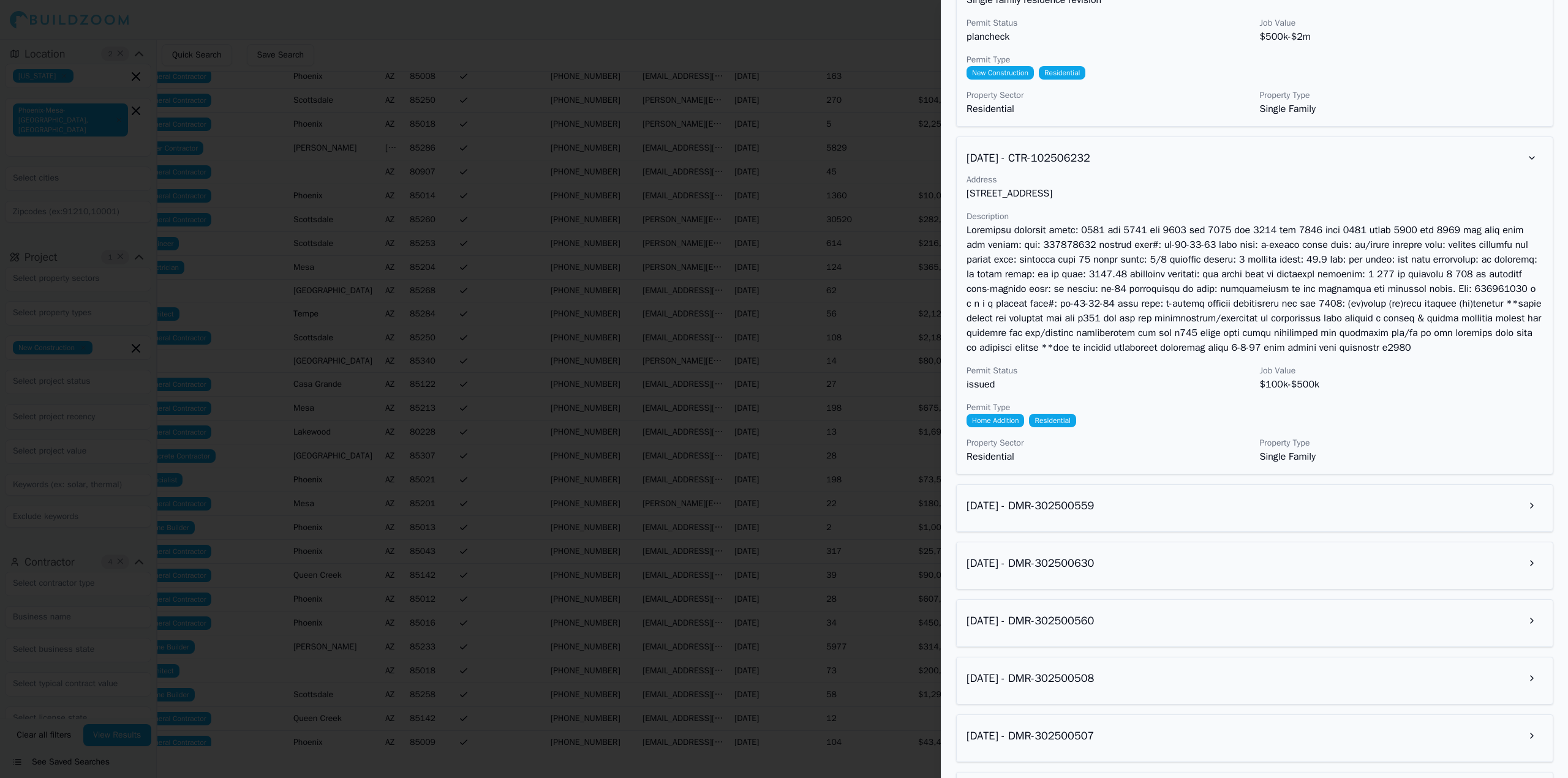 click on "[DATE] - DMR-302500559" at bounding box center (1254, 506) 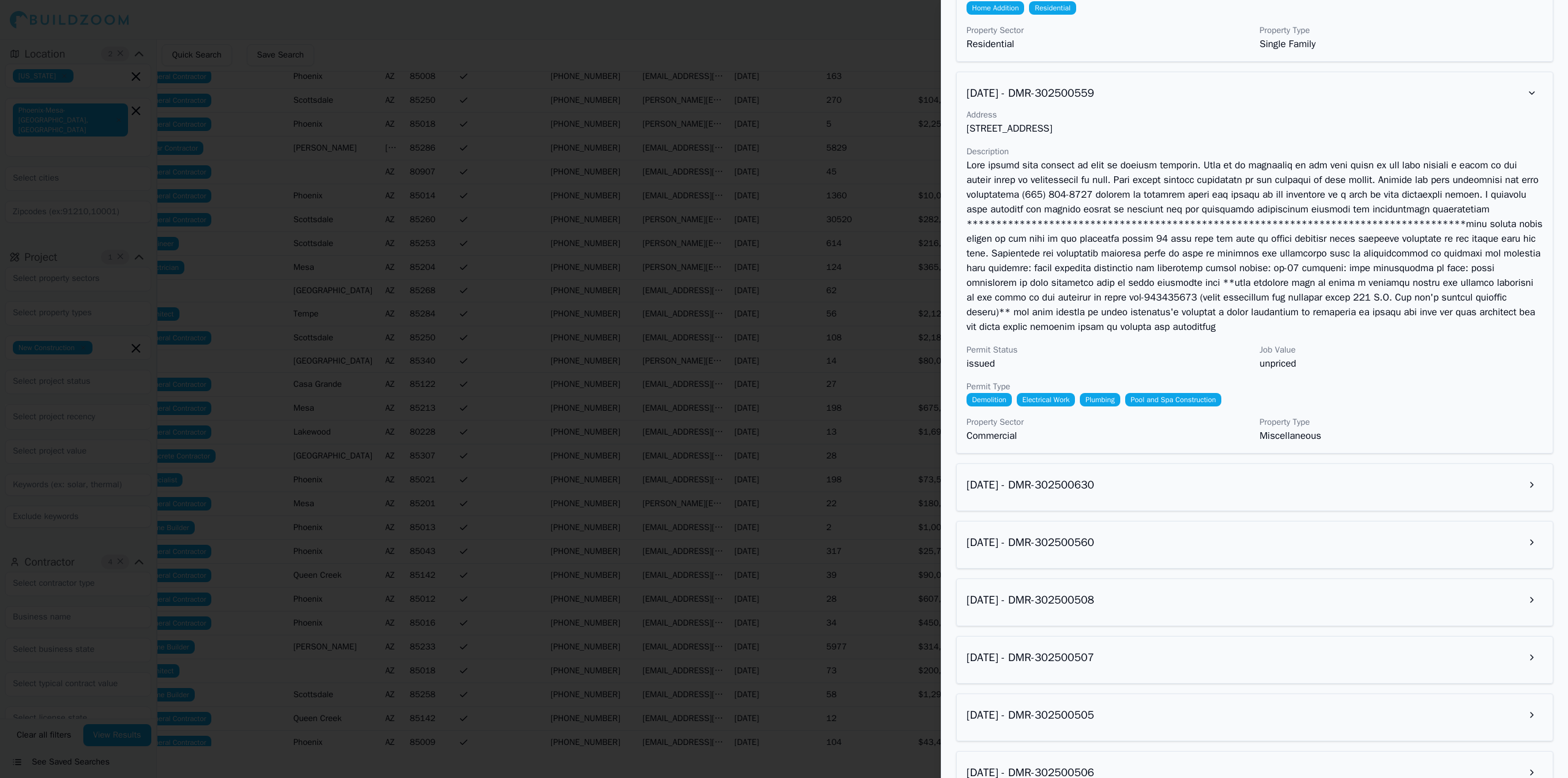 scroll, scrollTop: 1514, scrollLeft: 0, axis: vertical 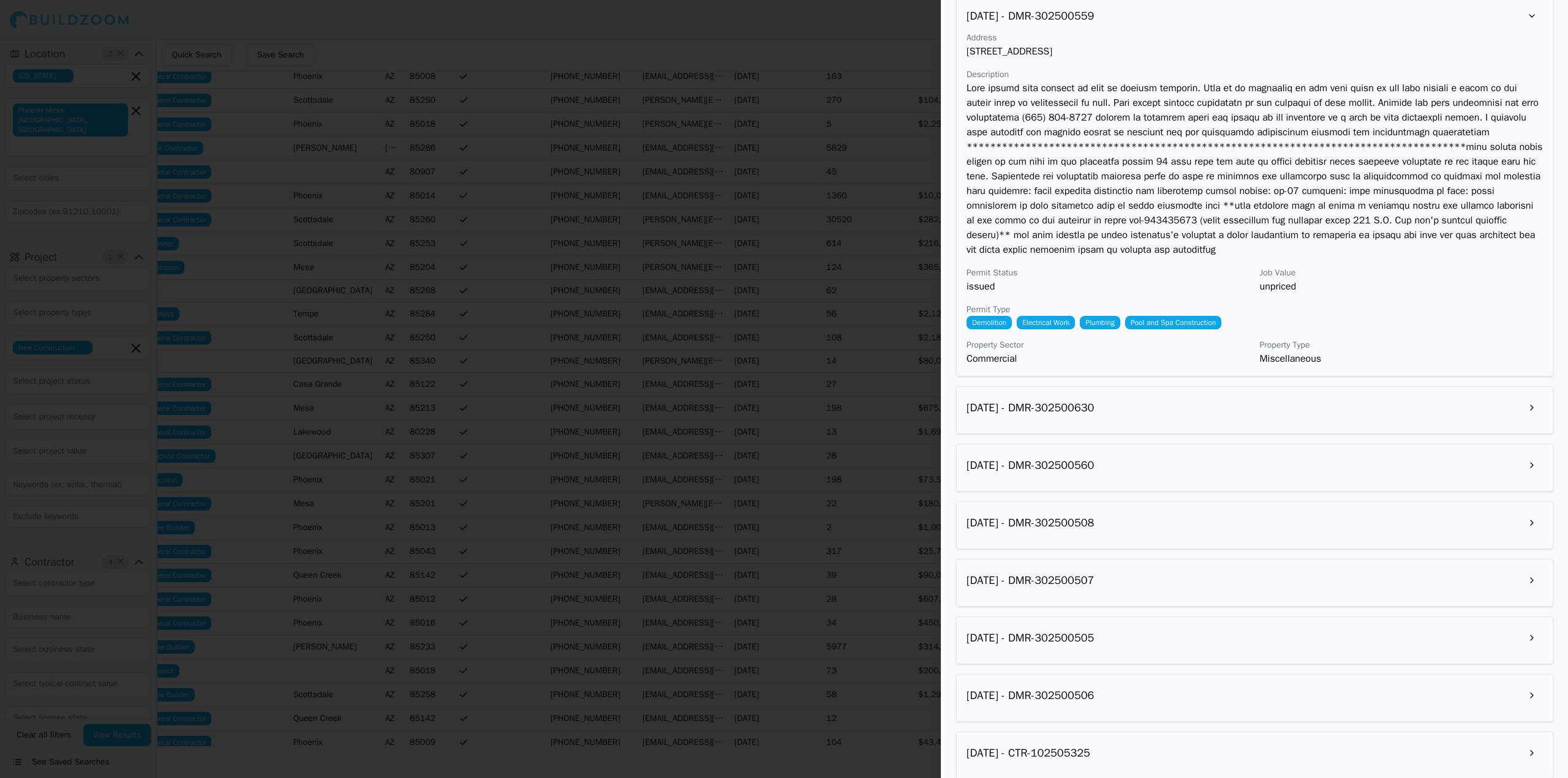 click on "[DATE] - DMR-302500630" at bounding box center [1254, 408] 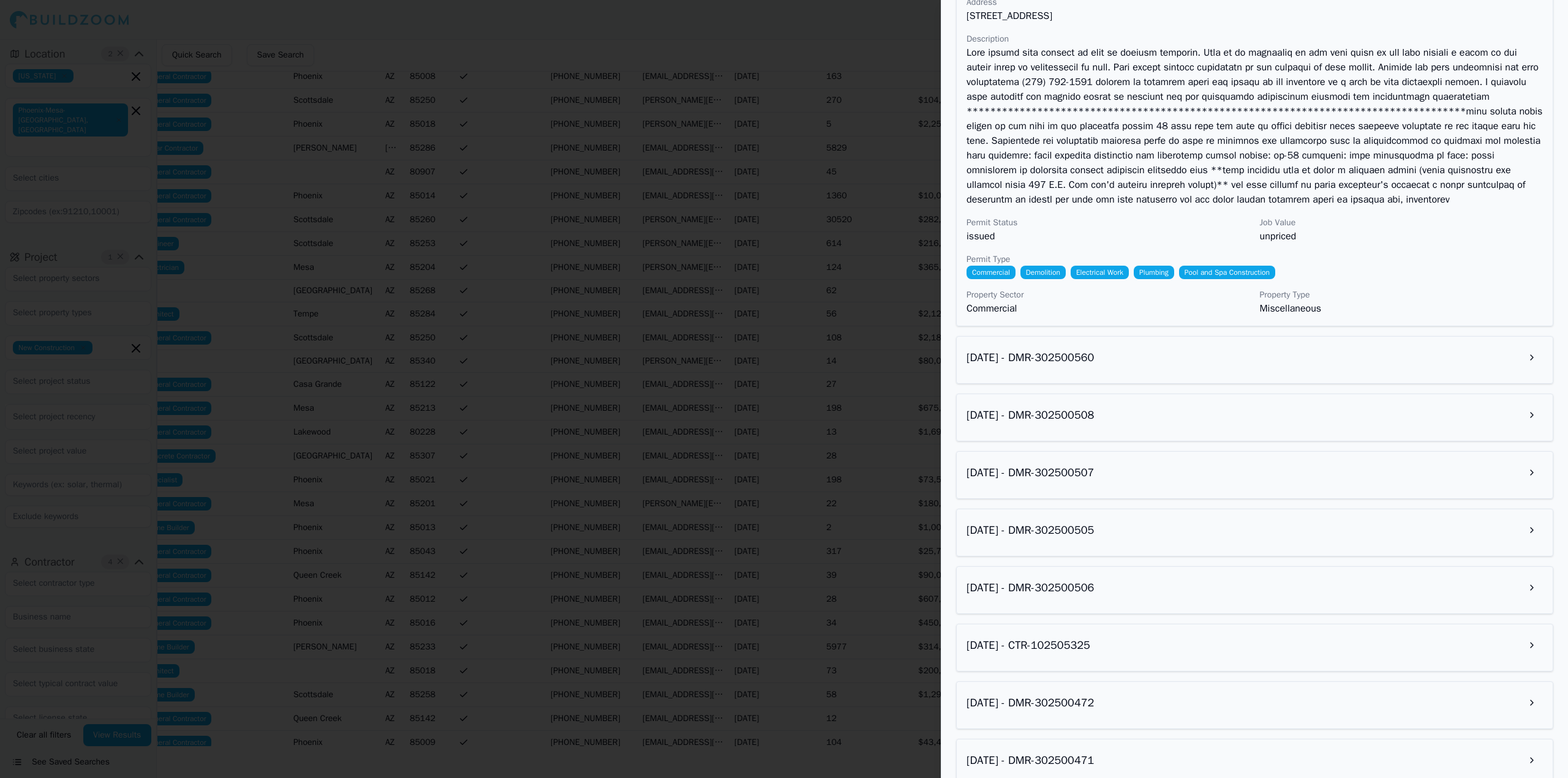 scroll, scrollTop: 1943, scrollLeft: 0, axis: vertical 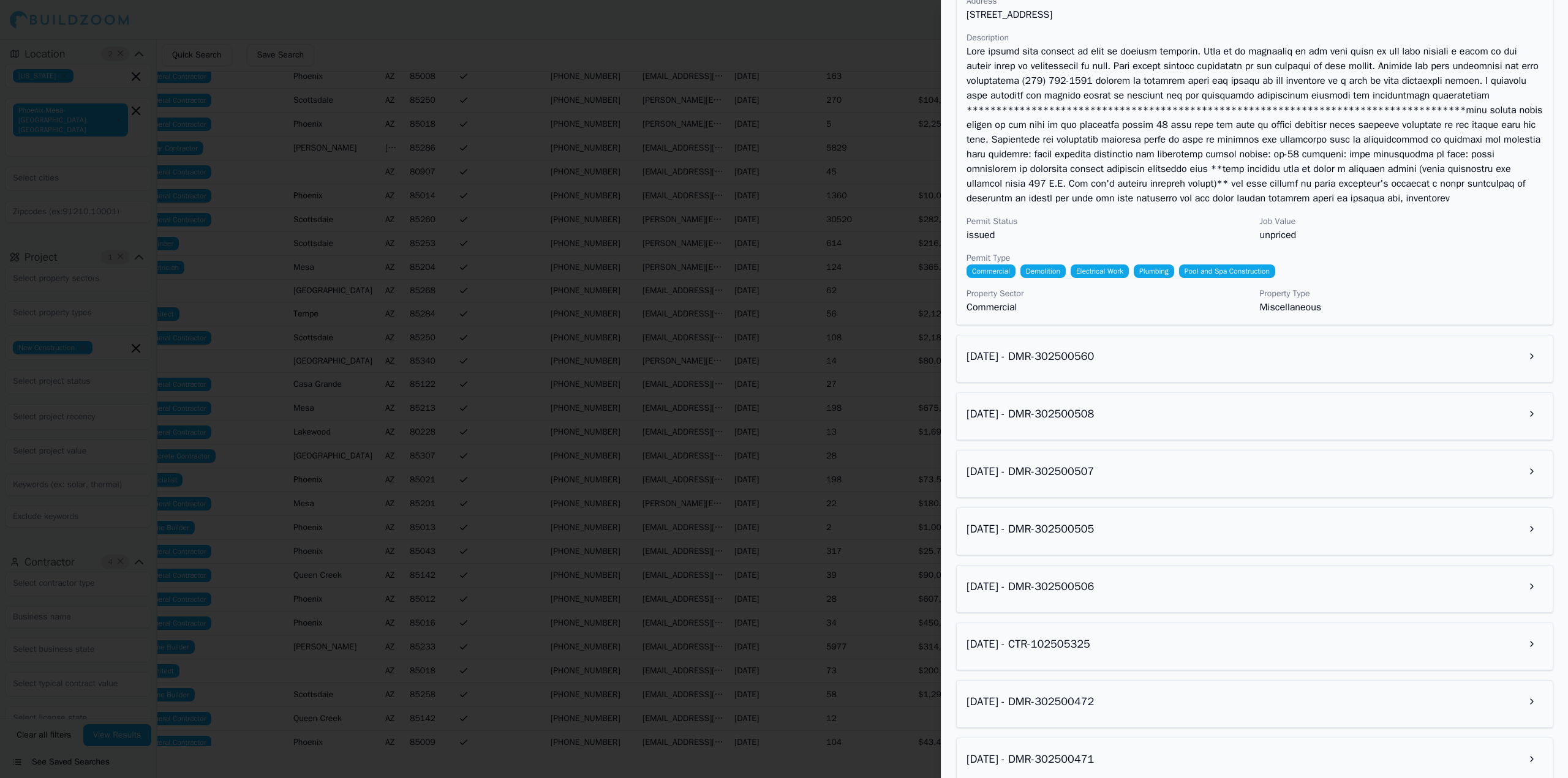 click on "[DATE] - BD25-47420.REV01 Address [STREET_ADDRESS] Description Single family residence revision Permit Status plancheck Job Value $500k-$2m Permit Type New Construction Residential Property Sector Residential Property Type Single Family [DATE] - CTR-102506232 Address [STREET_ADDRESS] Description Permit Status issued Job Value $100k-$500k Permit Type Home Addition Residential Property Sector Residential Property Type Single Family [DATE] - DMR-302500559 Address [STREET_ADDRESS] Description Permit Status issued Job Value unpriced Permit Type Demolition Electrical Work Plumbing Pool and Spa Construction Property Sector Commercial Property Type Miscellaneous [DATE] - DMR-302500630 Address [STREET_ADDRESS] Description Permit Status issued Job Value unpriced Permit Type Commercial Demolition Electrical Work Plumbing Pool and Spa Construction Property Sector Commercial 30" at bounding box center (1254, 128) 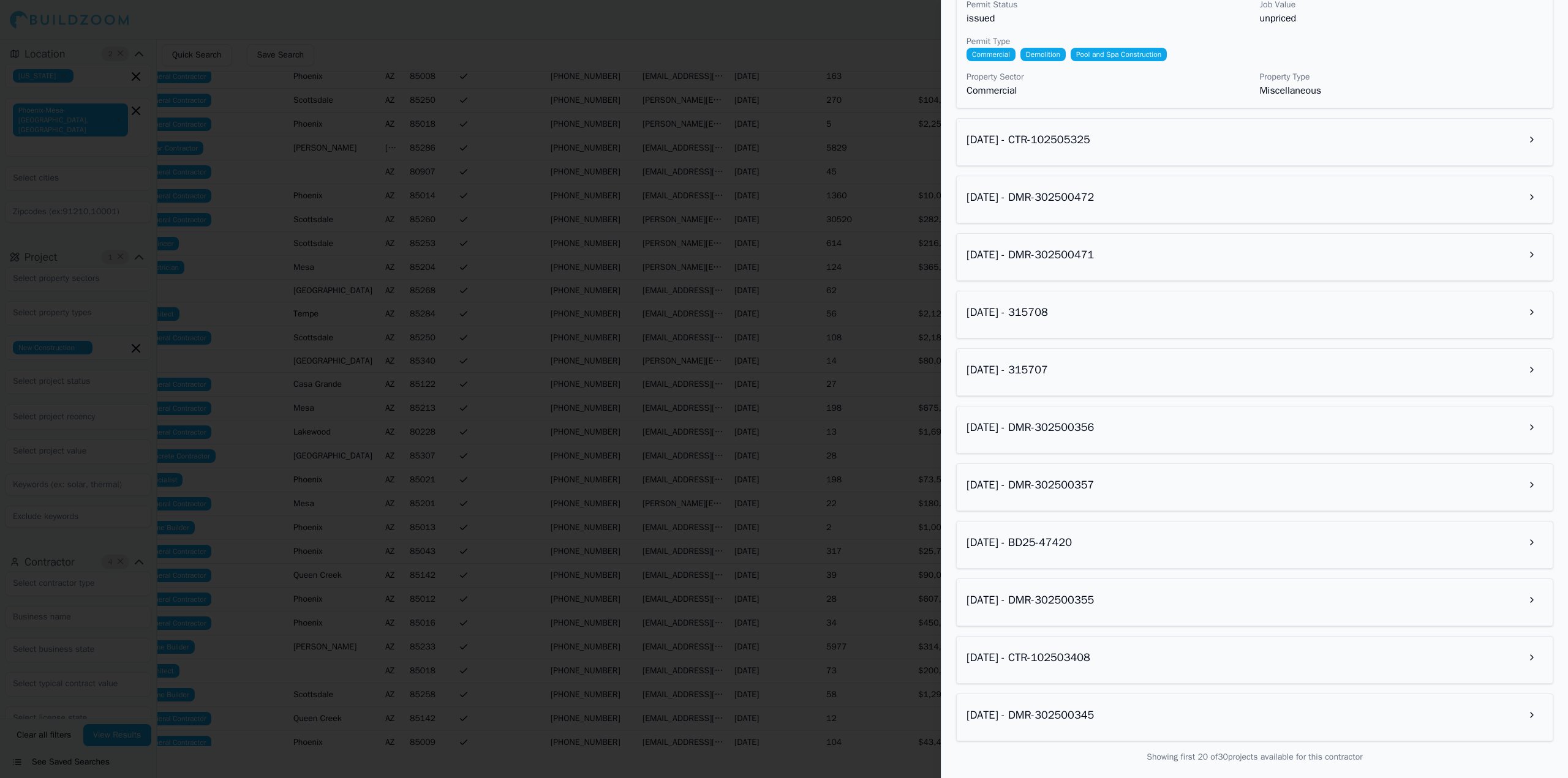 click on "[DATE] - DMR-302500355" at bounding box center (1254, 602) 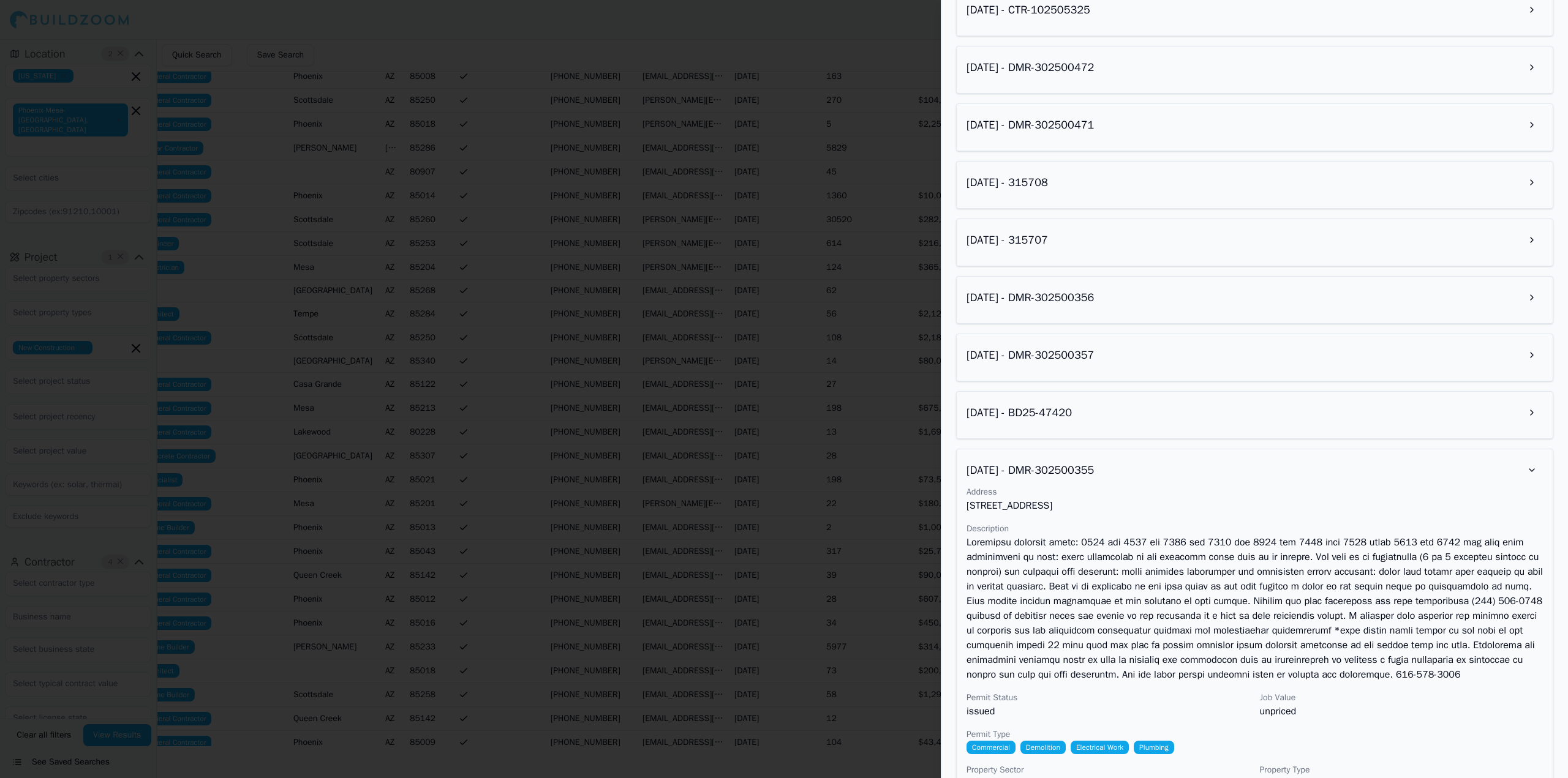 scroll, scrollTop: 2767, scrollLeft: 0, axis: vertical 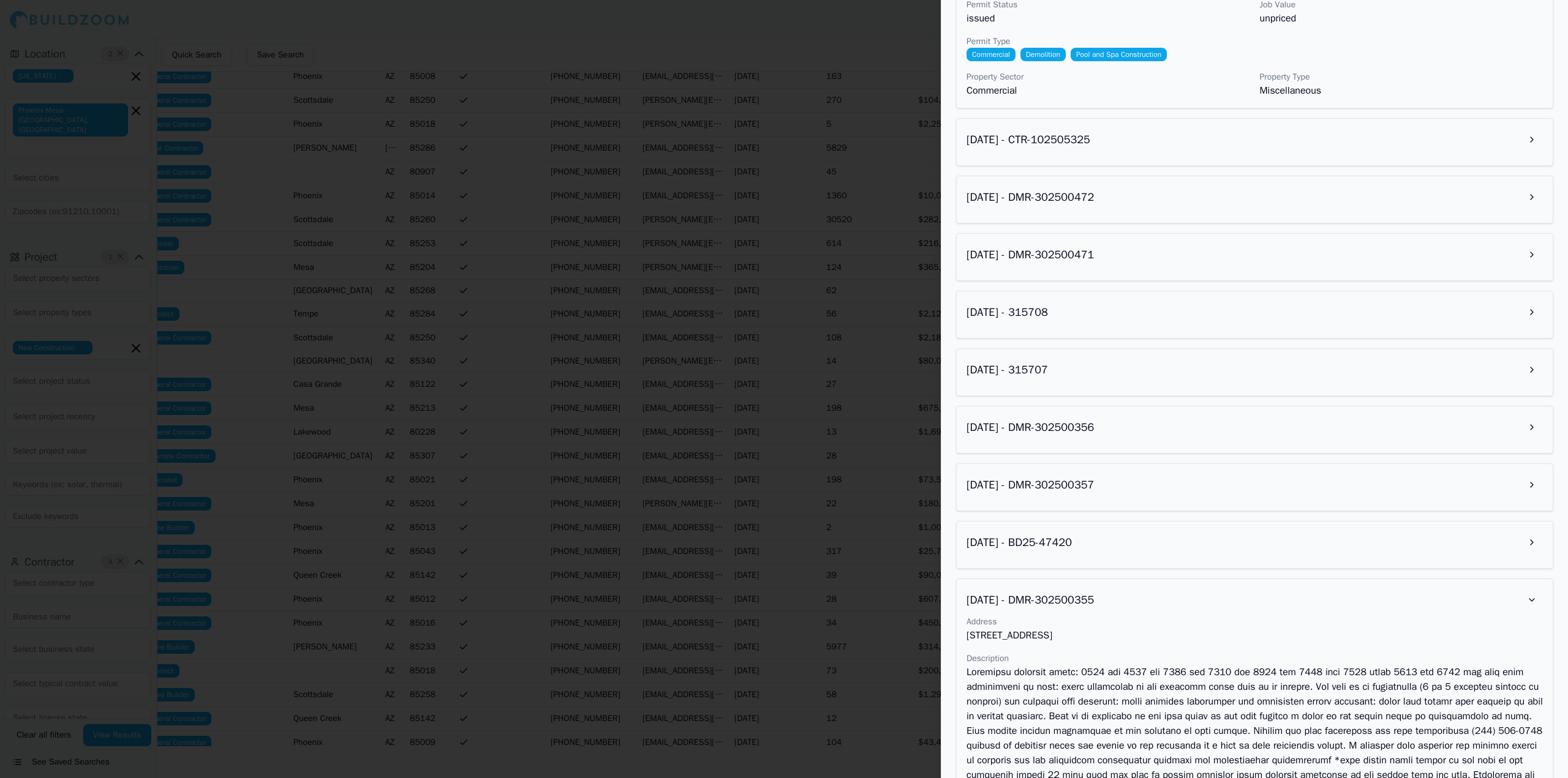 drag, startPoint x: 1365, startPoint y: 378, endPoint x: 1346, endPoint y: 384, distance: 19.924859 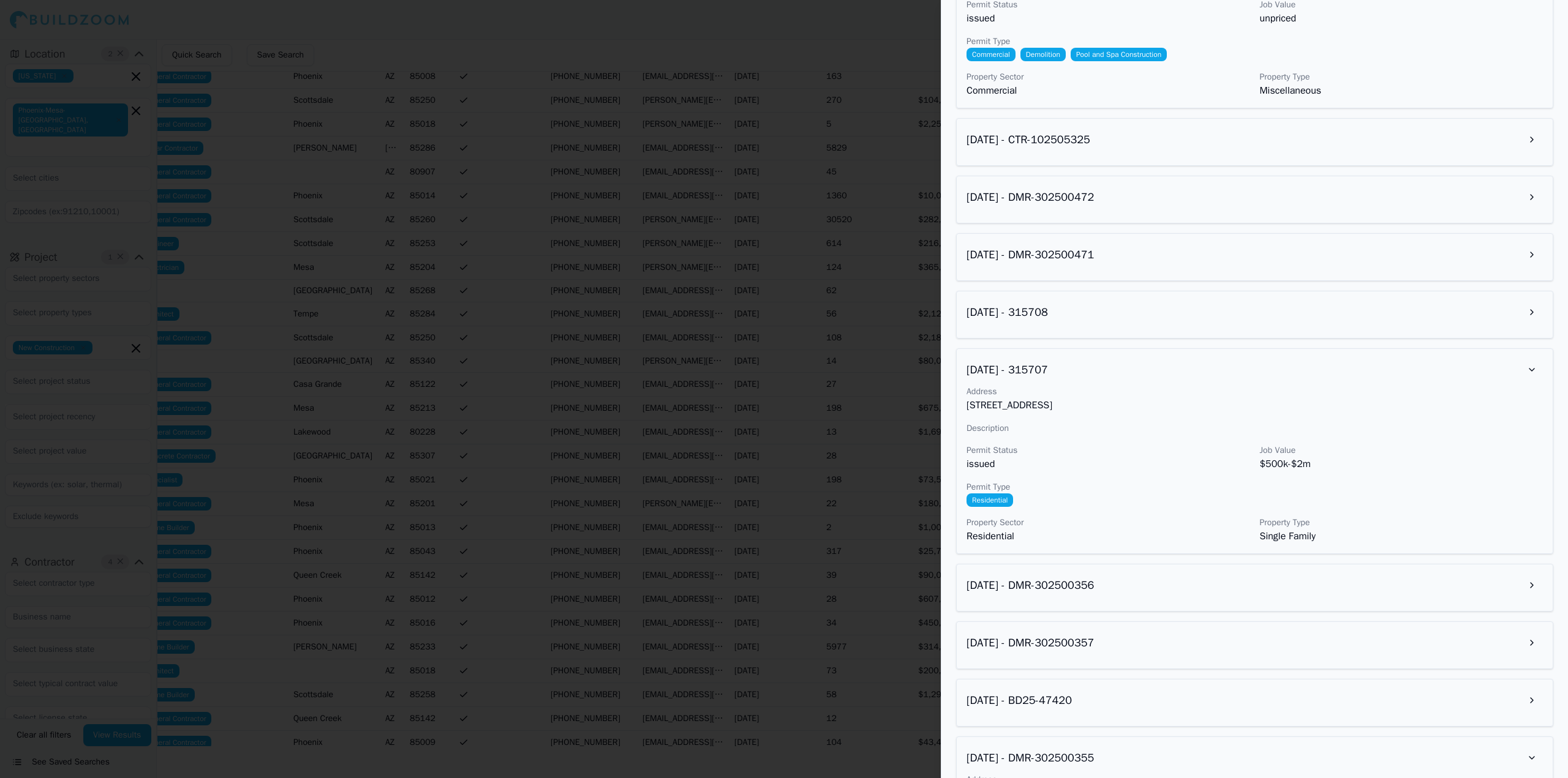 click at bounding box center [784, 389] 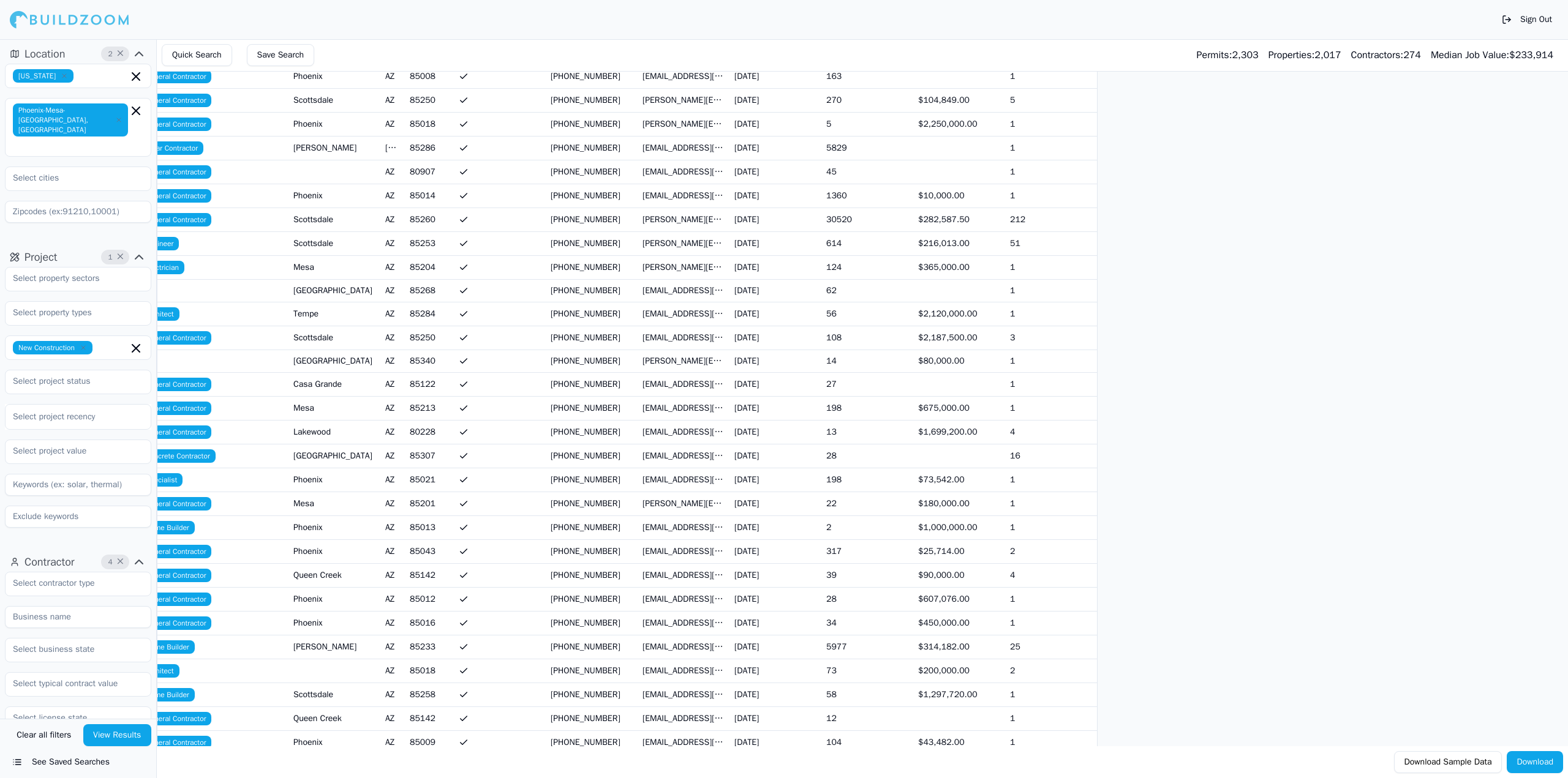 click on "[DATE]" at bounding box center (775, 575) 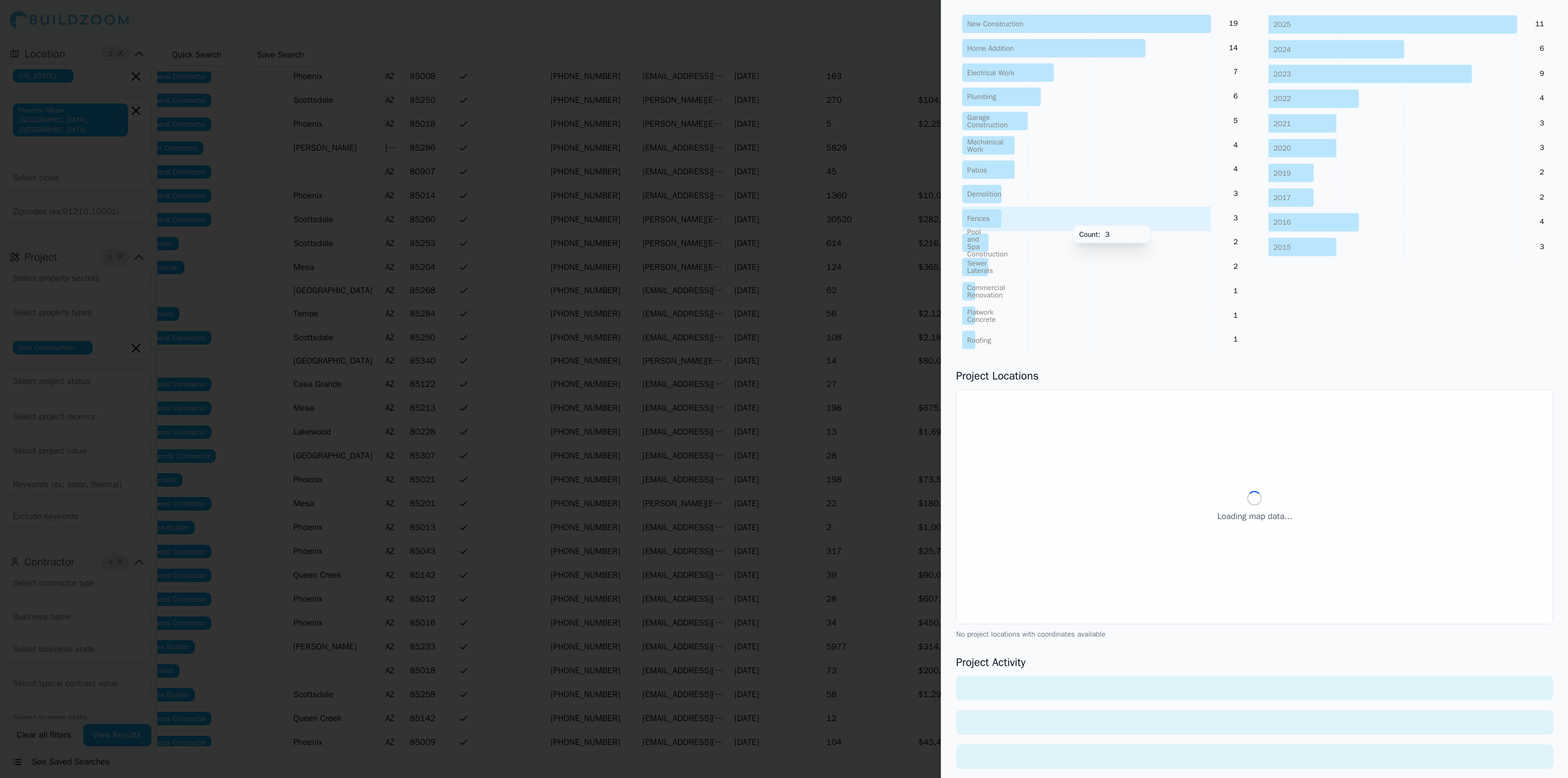 scroll, scrollTop: 306, scrollLeft: 0, axis: vertical 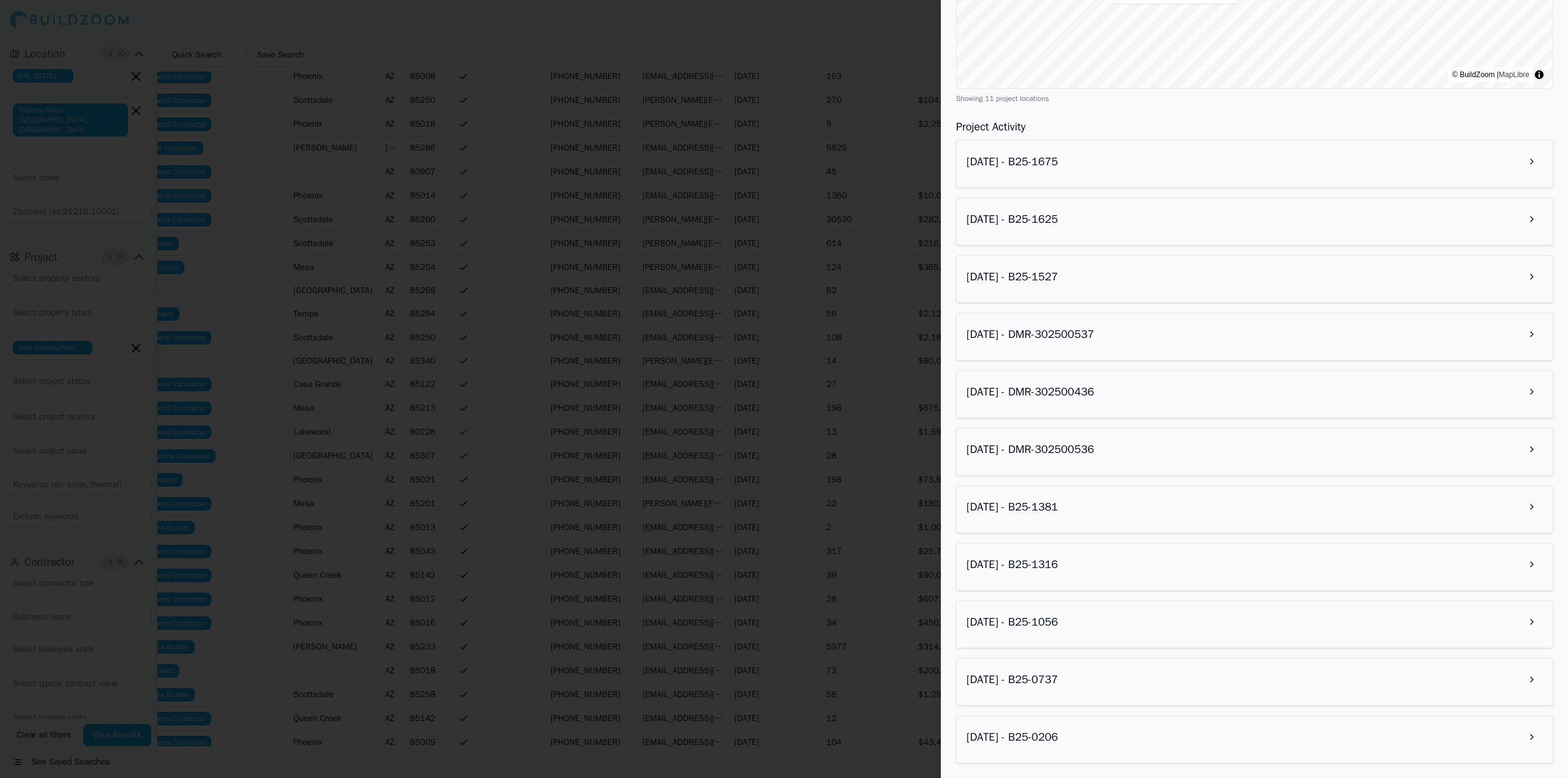 click on "[DATE] - B25-1675" at bounding box center [1254, 162] 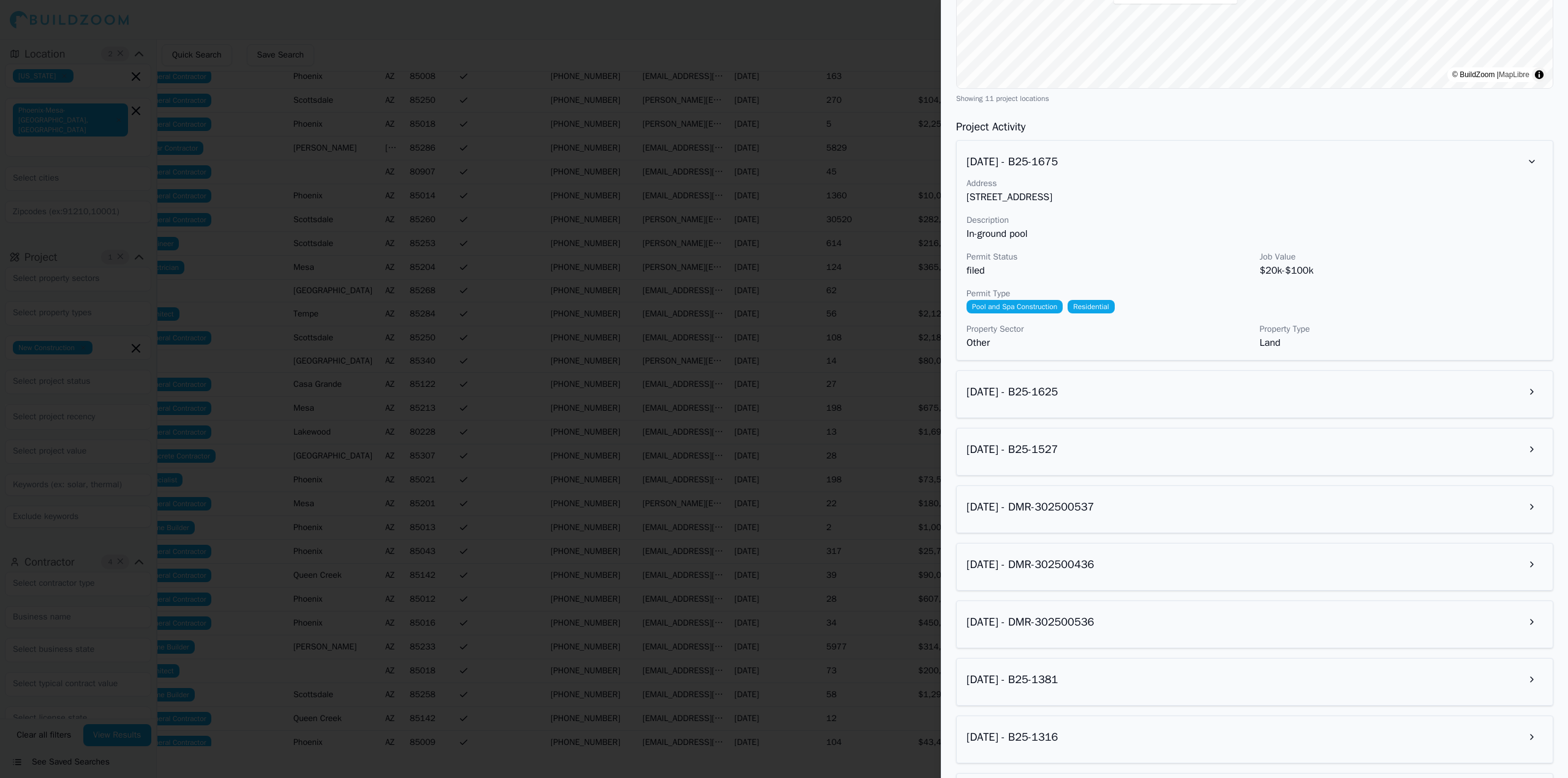 click on "[DATE] - B25-1625" at bounding box center (1254, 392) 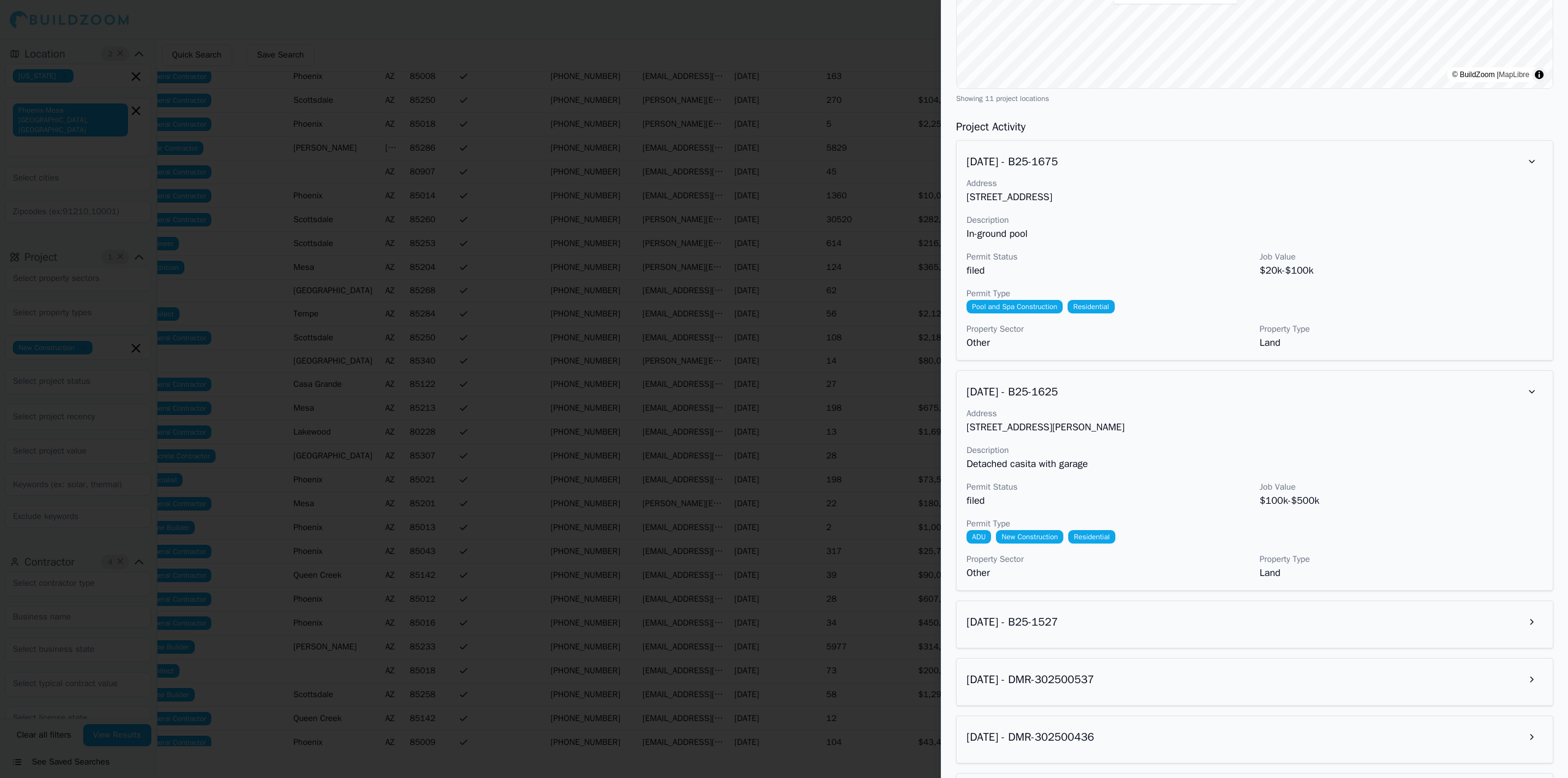 click on "[DATE] - B25-1527" at bounding box center [1254, 622] 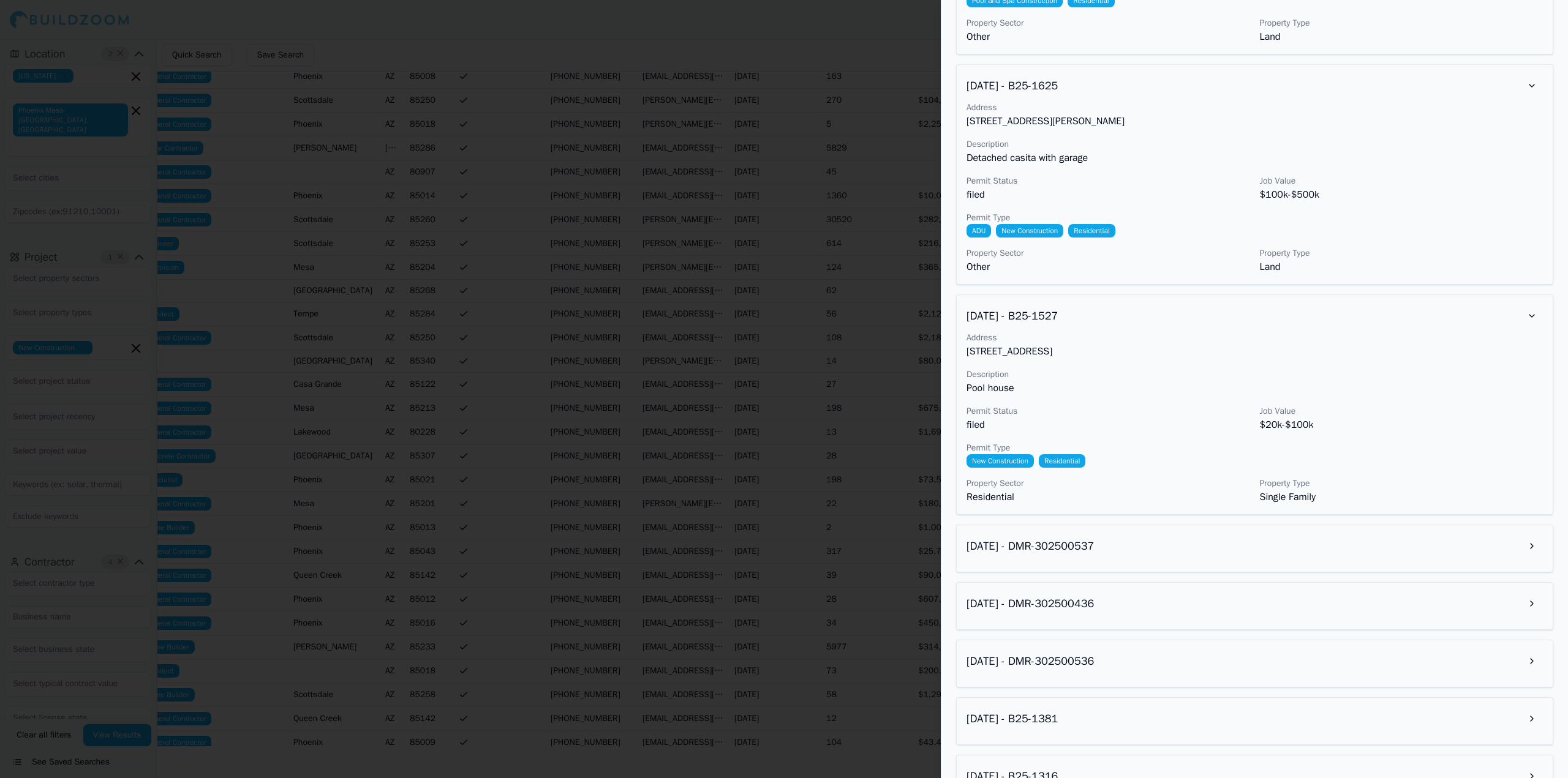 click on "[DATE] - DMR-302500537" at bounding box center [1254, 546] 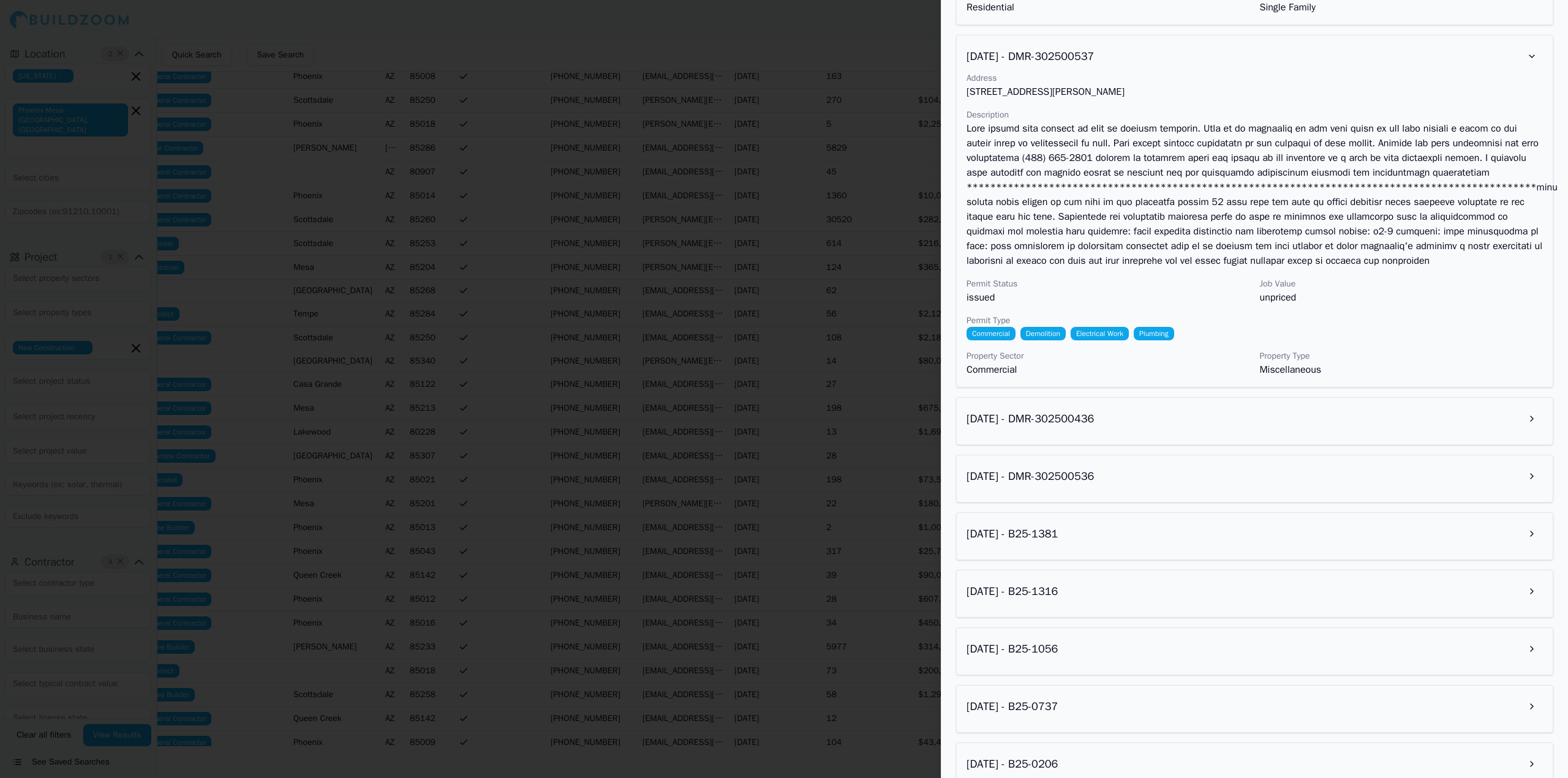 click on "[DATE] - DMR-302500536" at bounding box center [1254, 476] 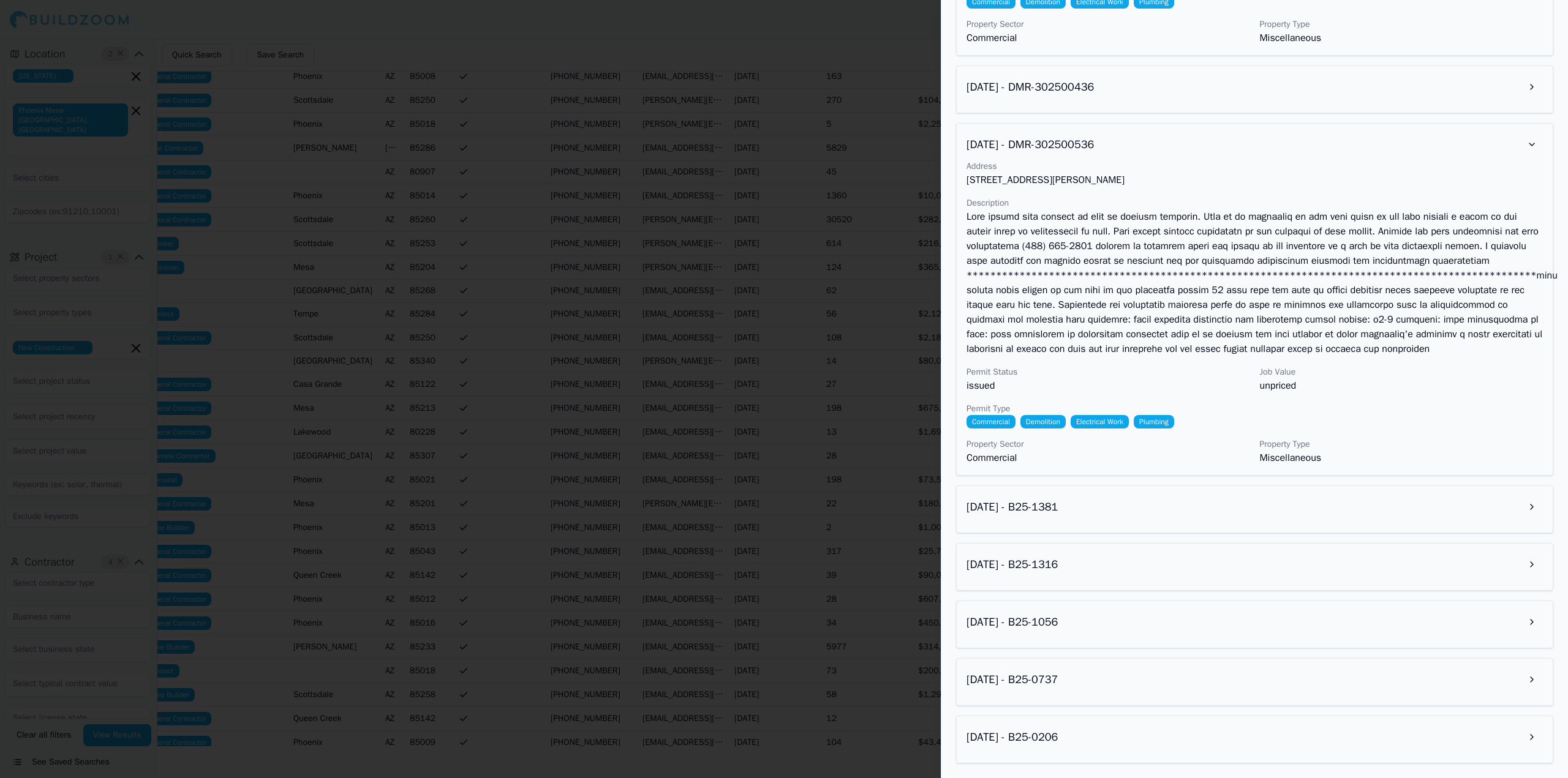 click on "[DATE] - B25-1381" at bounding box center (1254, 507) 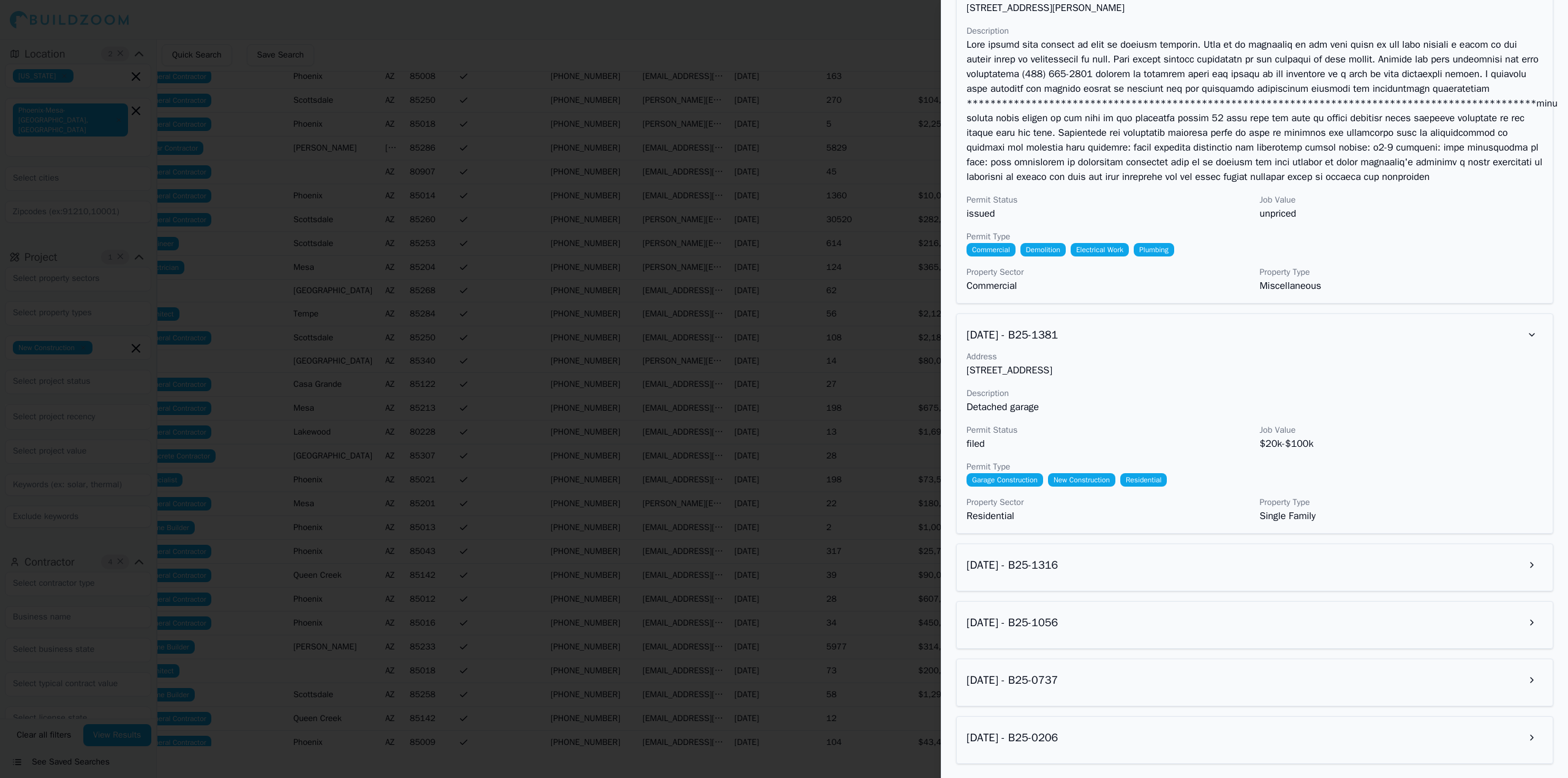 scroll, scrollTop: 2068, scrollLeft: 0, axis: vertical 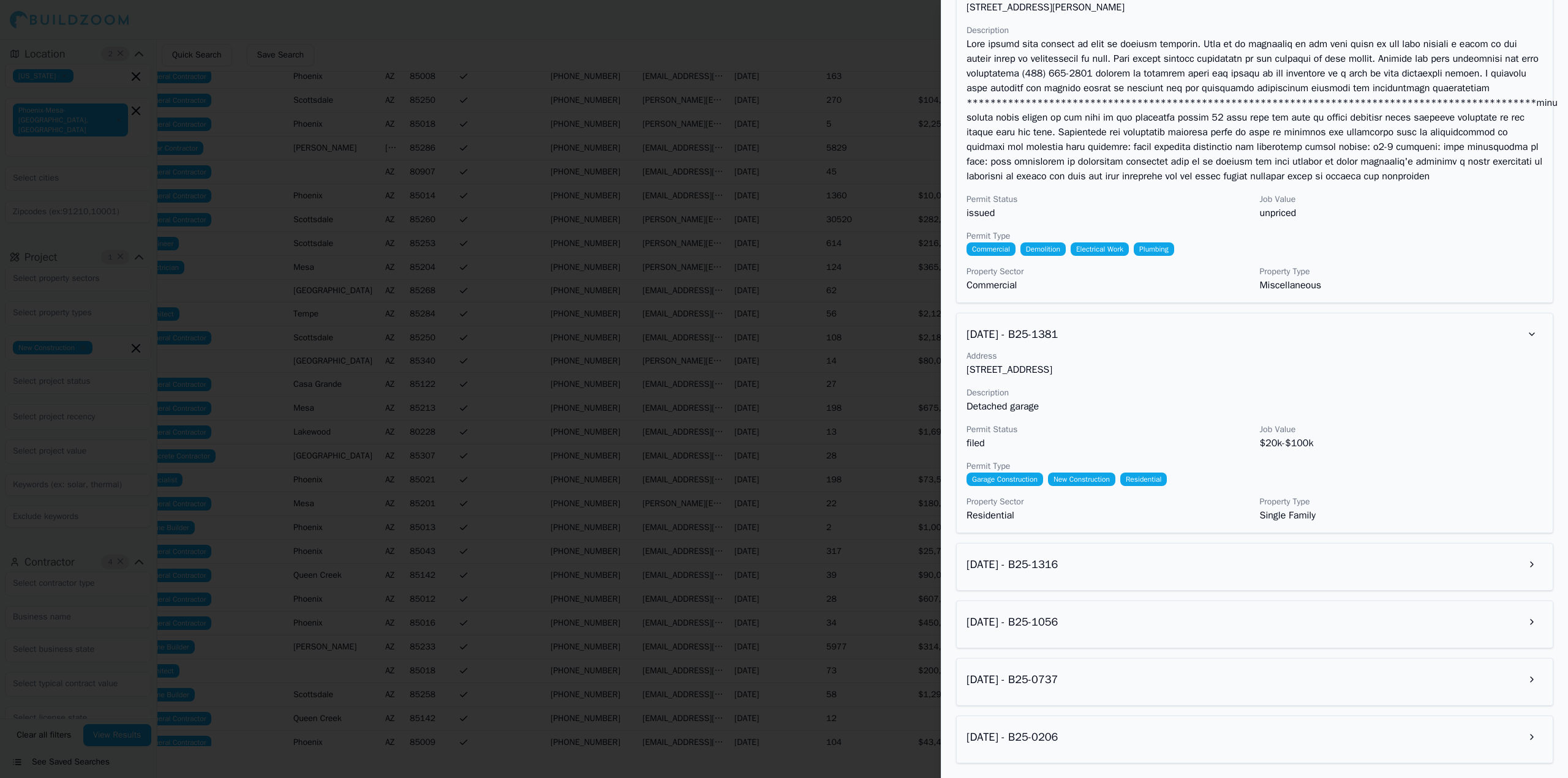 click on "[DATE] - B25-0737" at bounding box center (1254, 682) 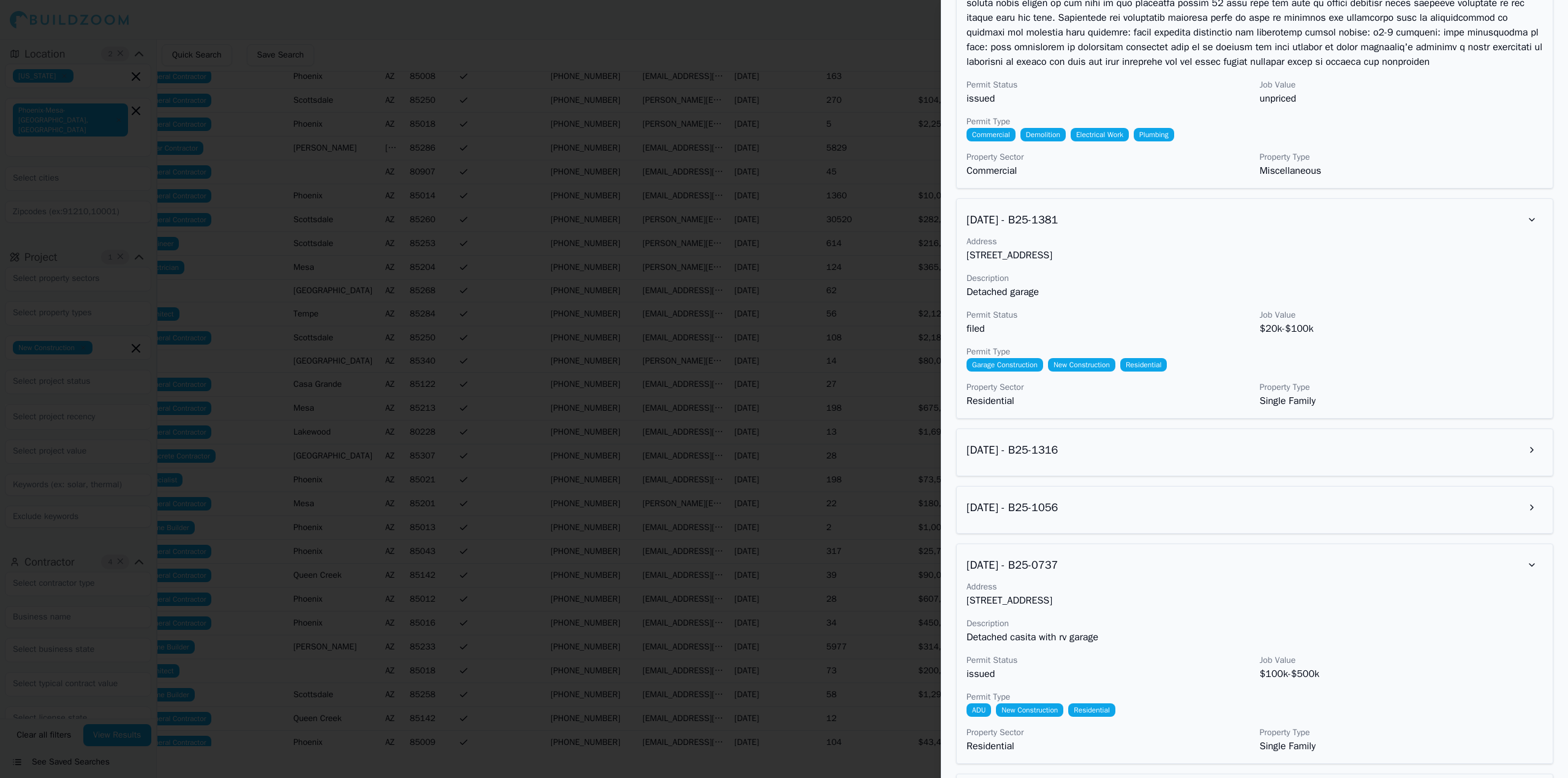 scroll, scrollTop: 2190, scrollLeft: 0, axis: vertical 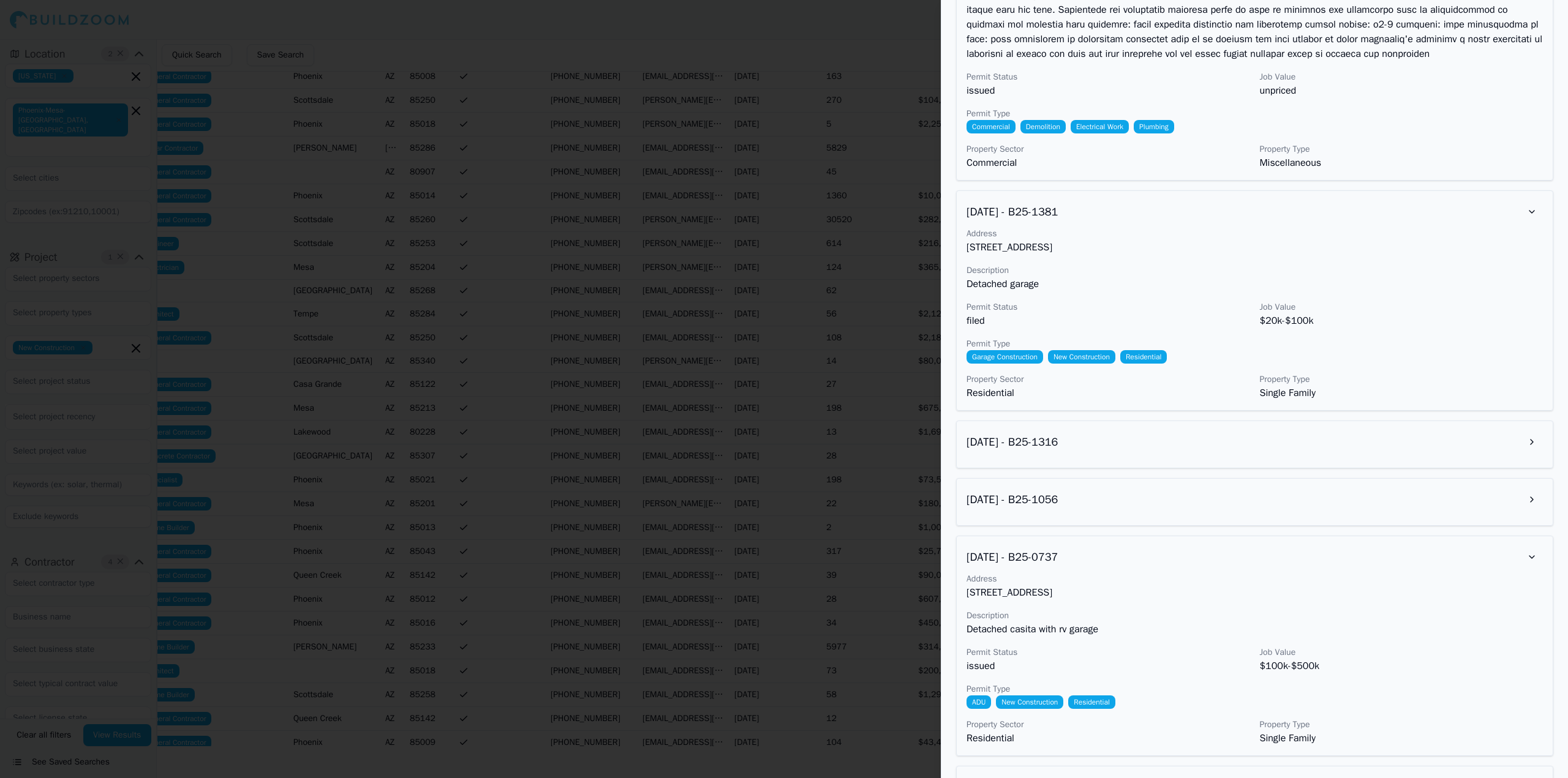 click at bounding box center (784, 389) 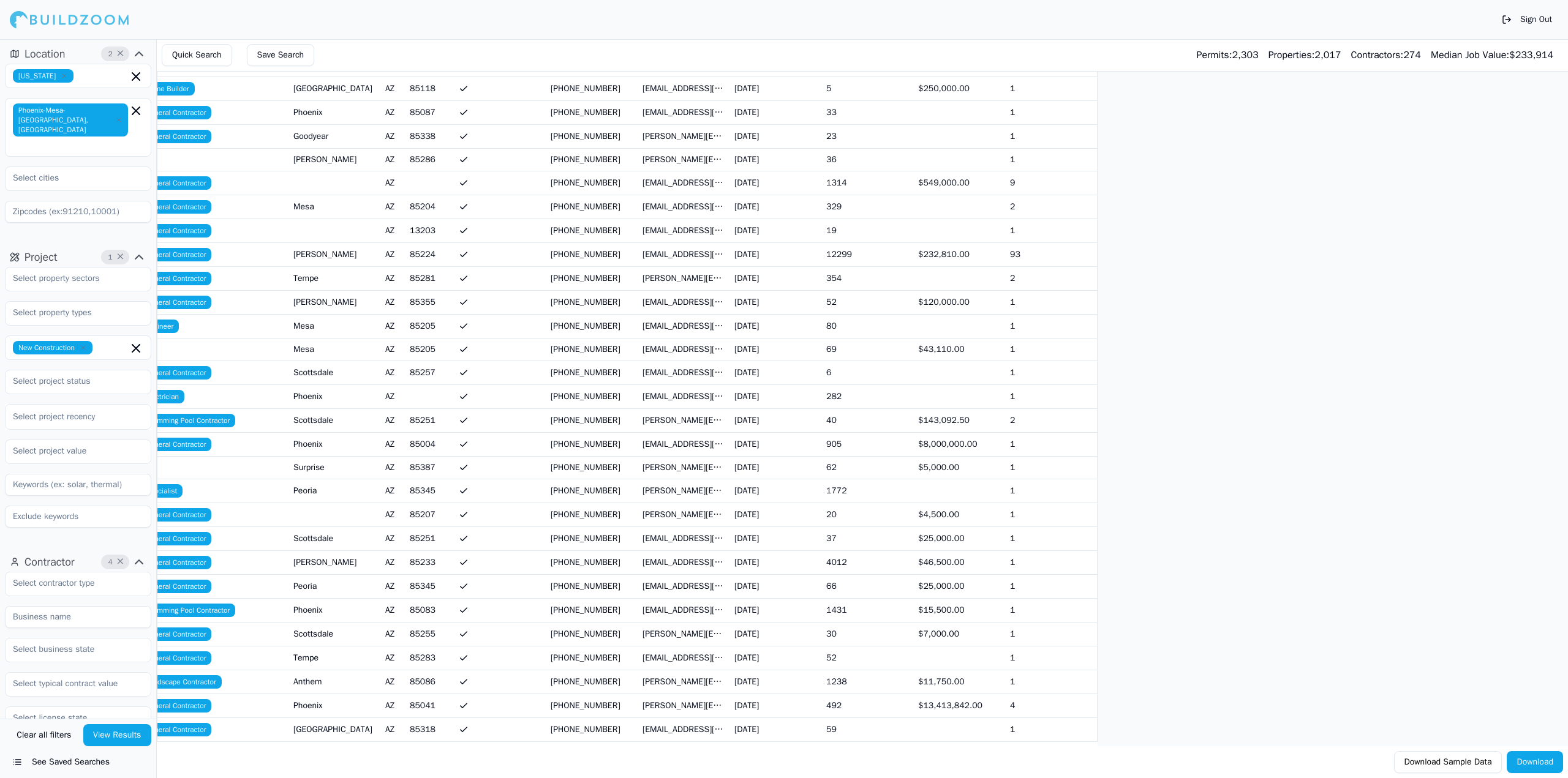 scroll, scrollTop: 1777, scrollLeft: 0, axis: vertical 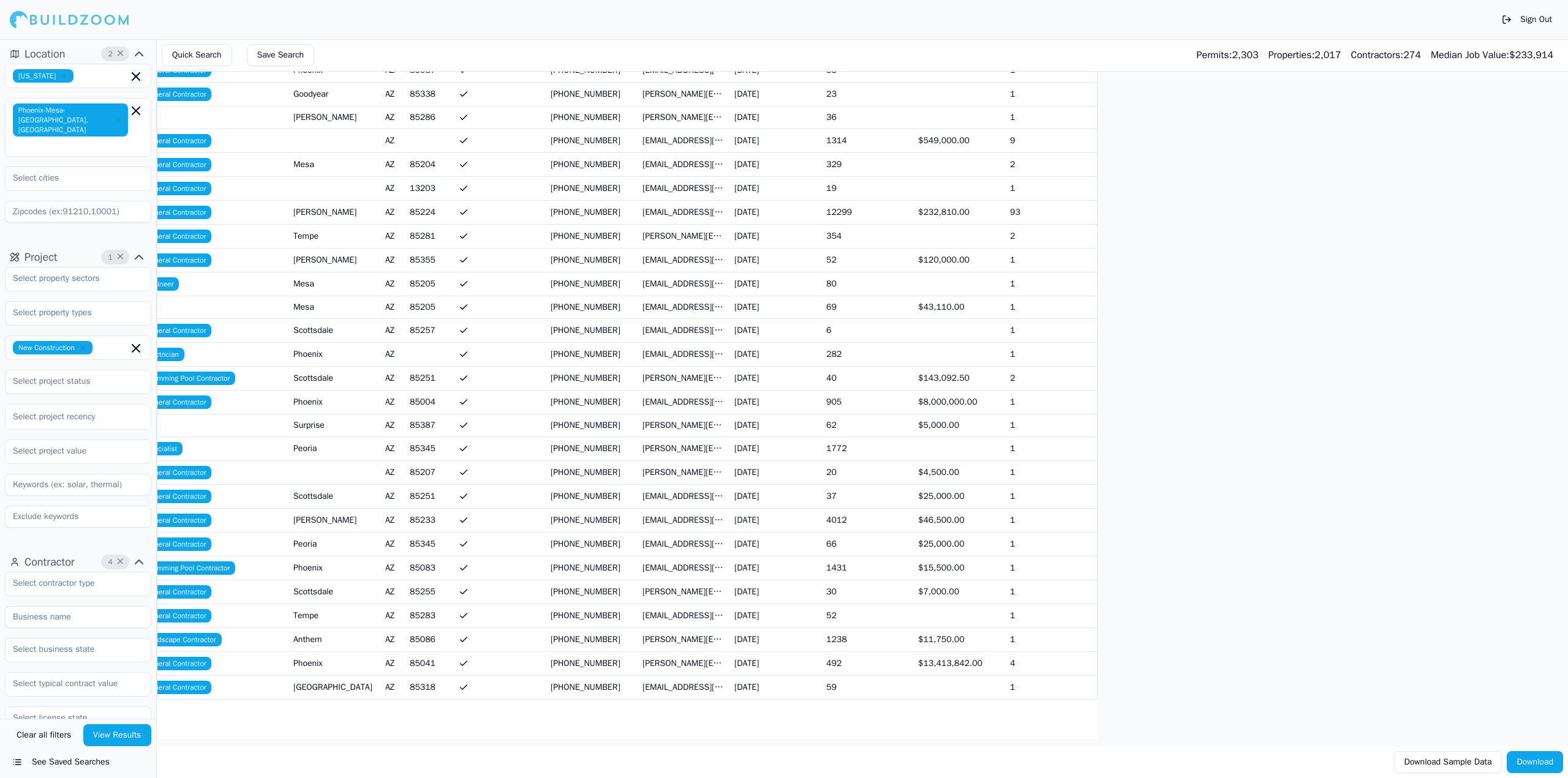 click on "$13,413,842.00" at bounding box center (959, 663) 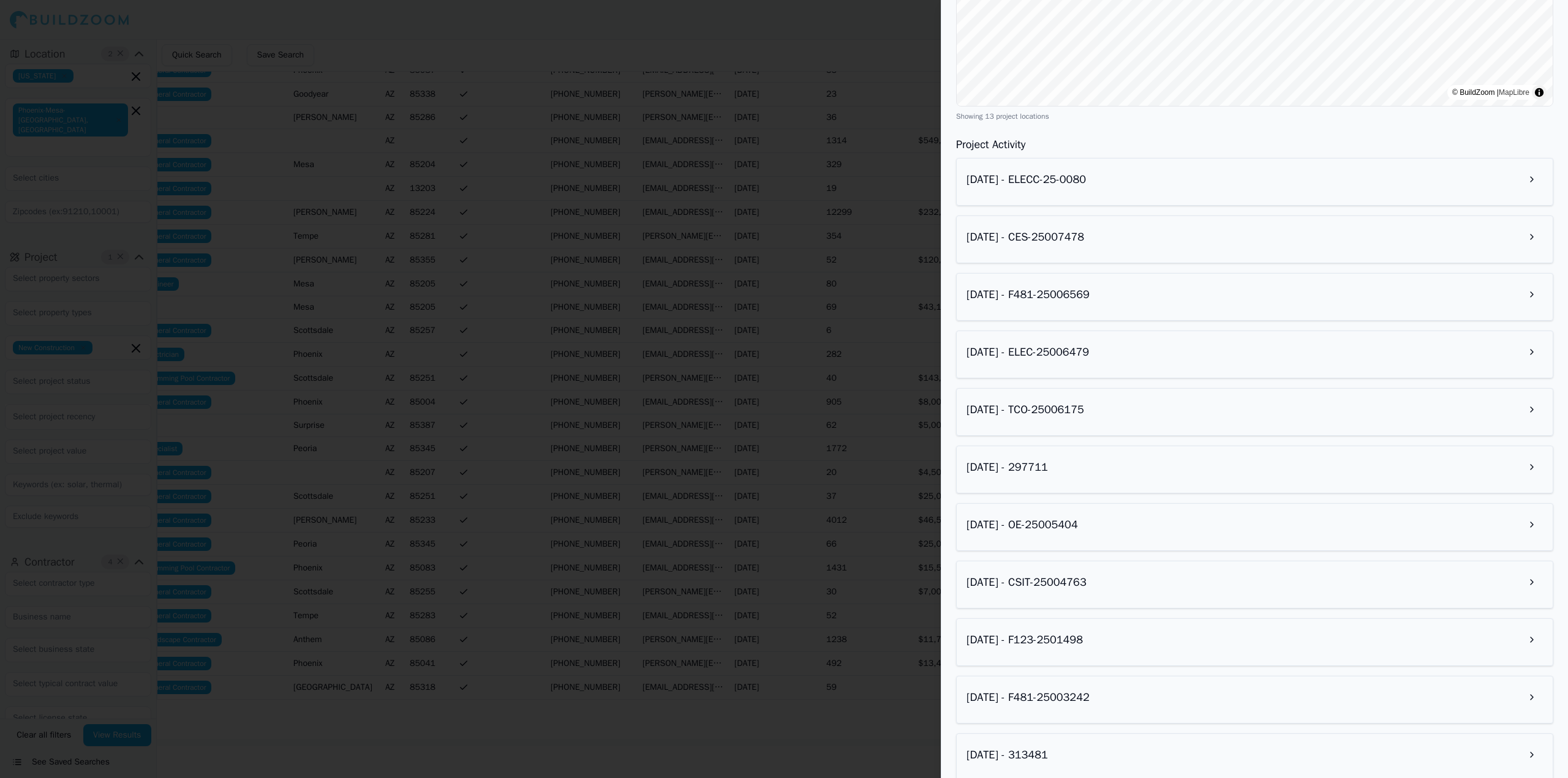 scroll, scrollTop: 1285, scrollLeft: 0, axis: vertical 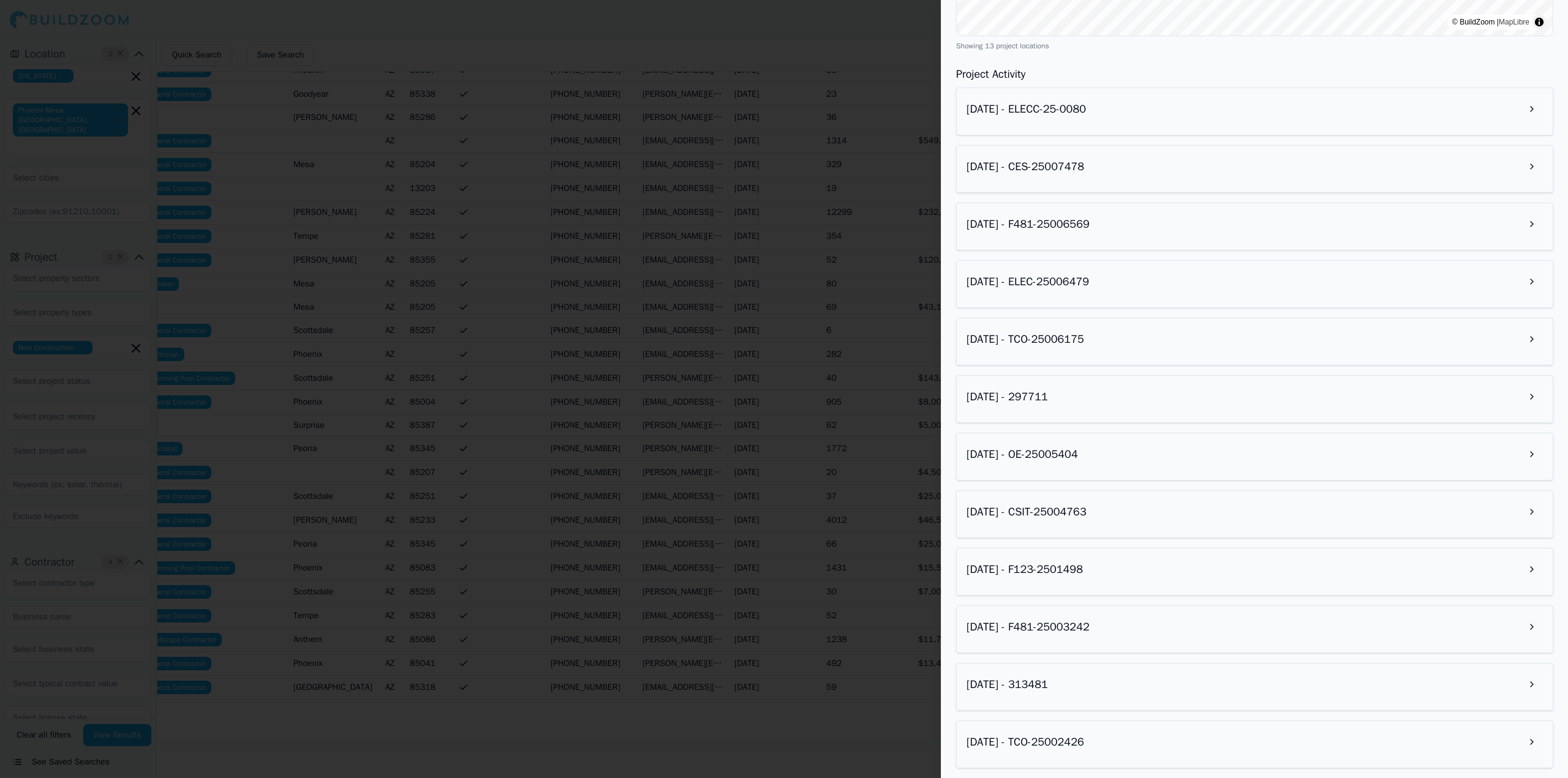 click on "[DATE] - CES-25007478" at bounding box center [1254, 169] 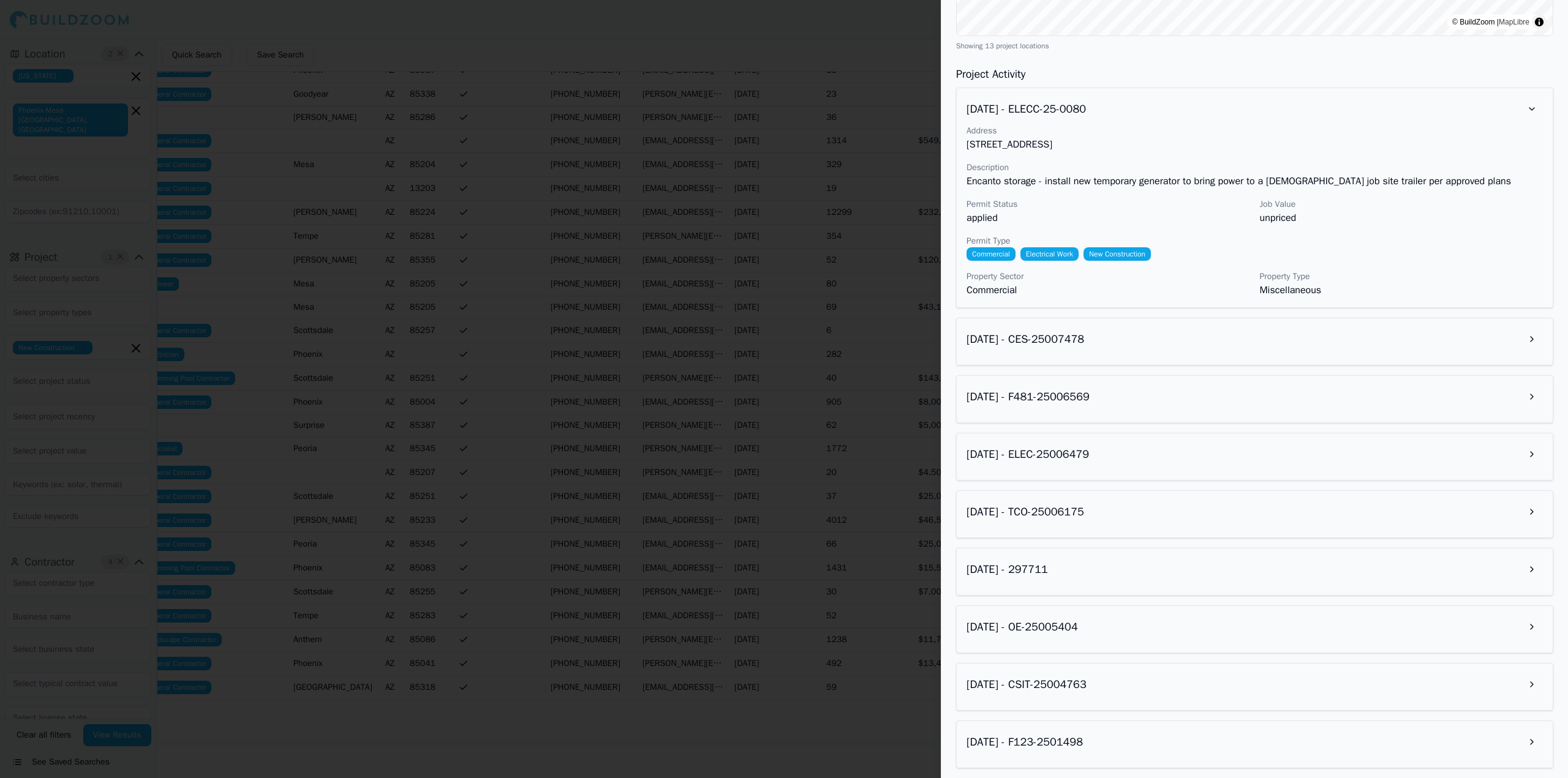 click on "[DATE] - CES-25007478" at bounding box center (1254, 339) 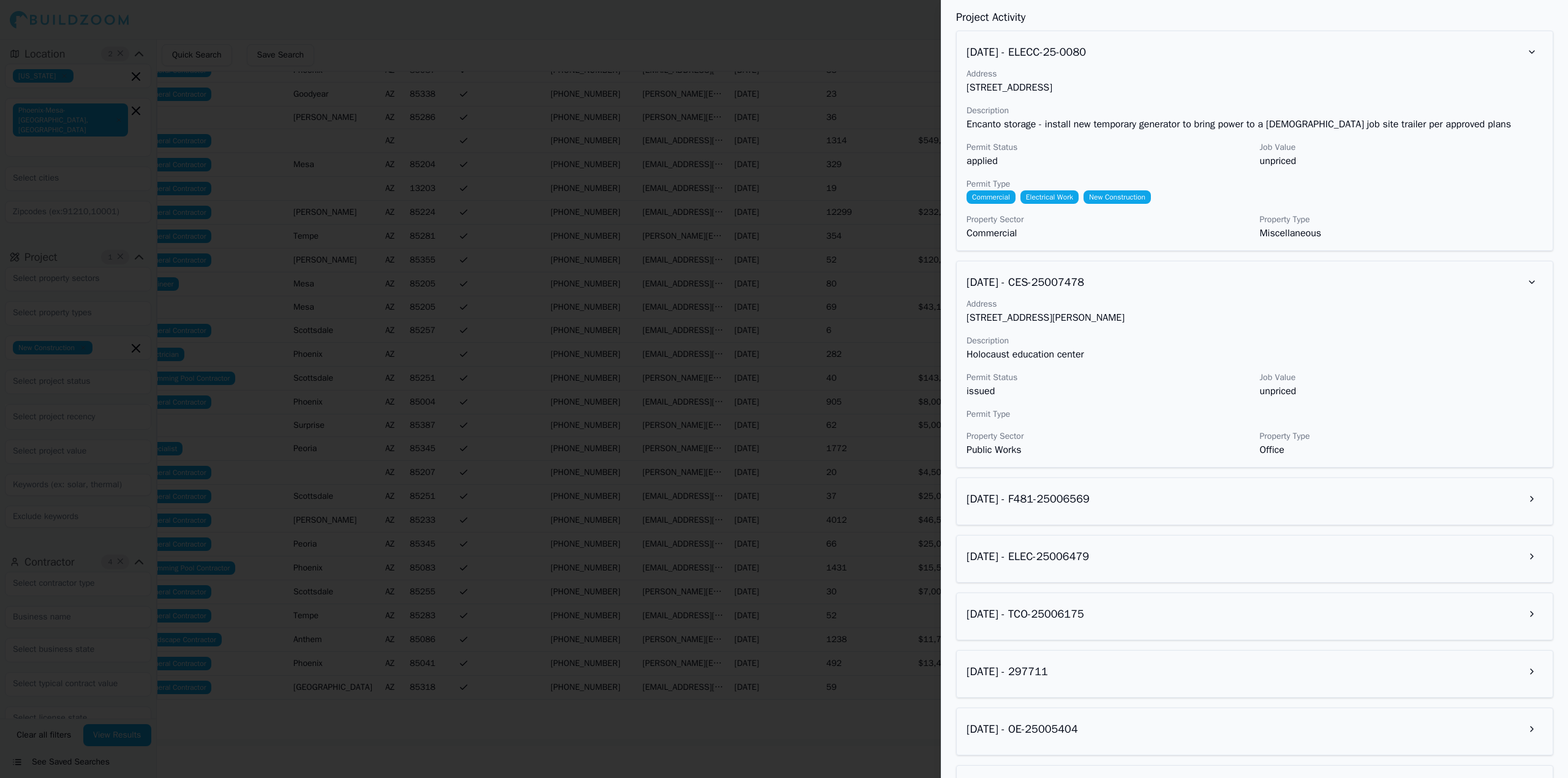 scroll, scrollTop: 1347, scrollLeft: 0, axis: vertical 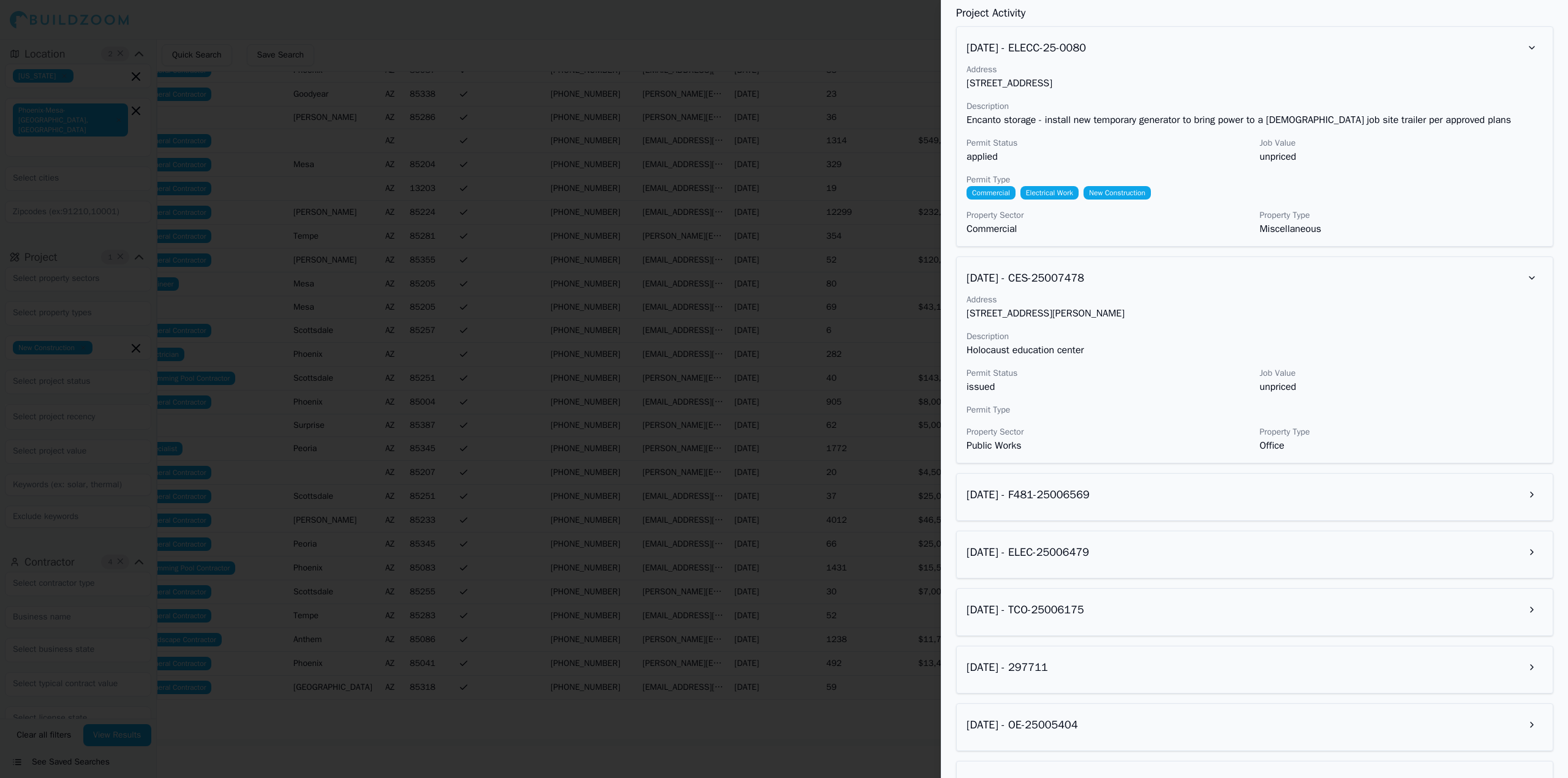 click on "[DATE] - F481-25006569" at bounding box center [1254, 495] 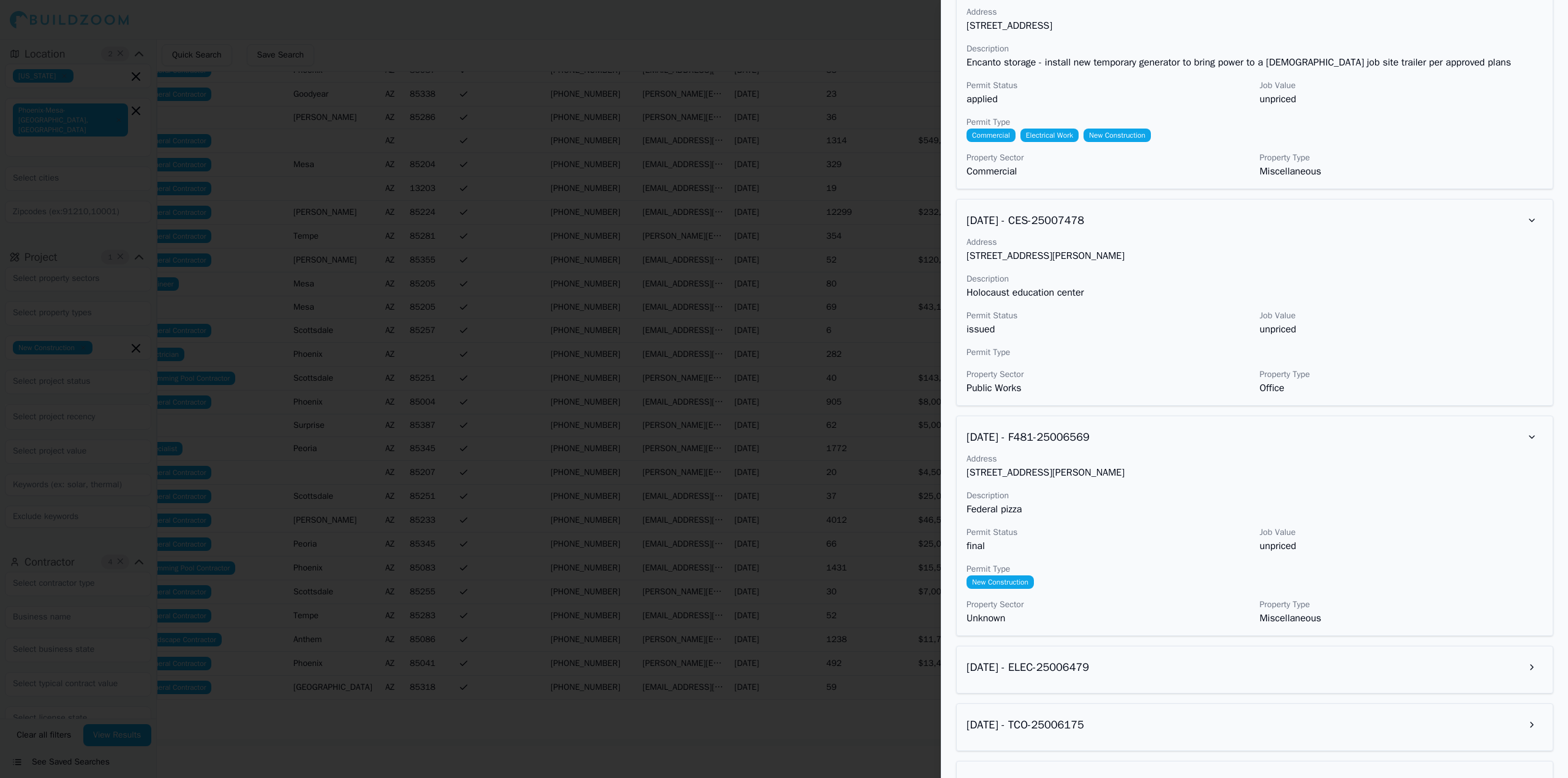 scroll, scrollTop: 1408, scrollLeft: 0, axis: vertical 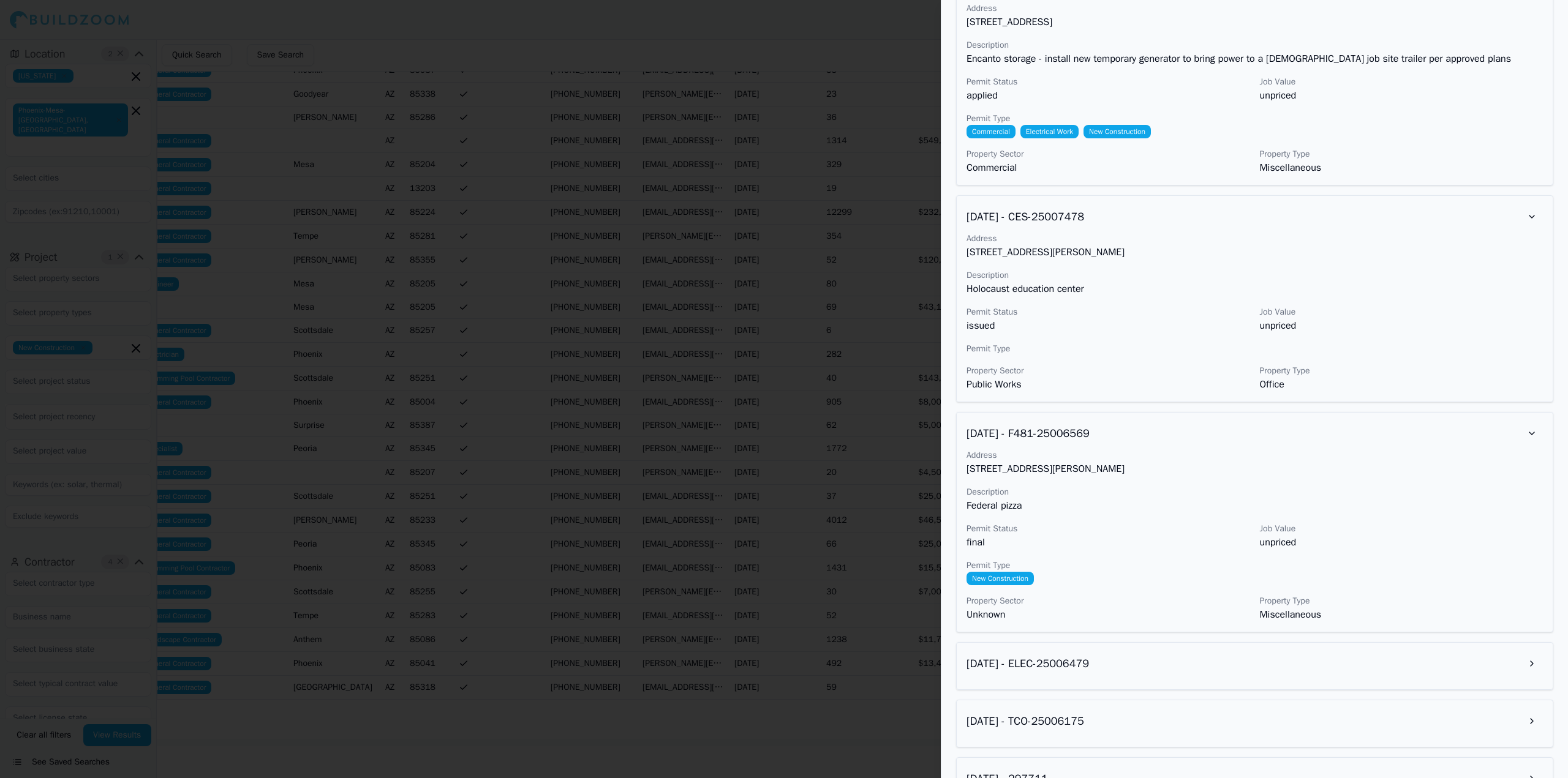 click on "[DATE] - ELEC-25006479" at bounding box center [1254, 666] 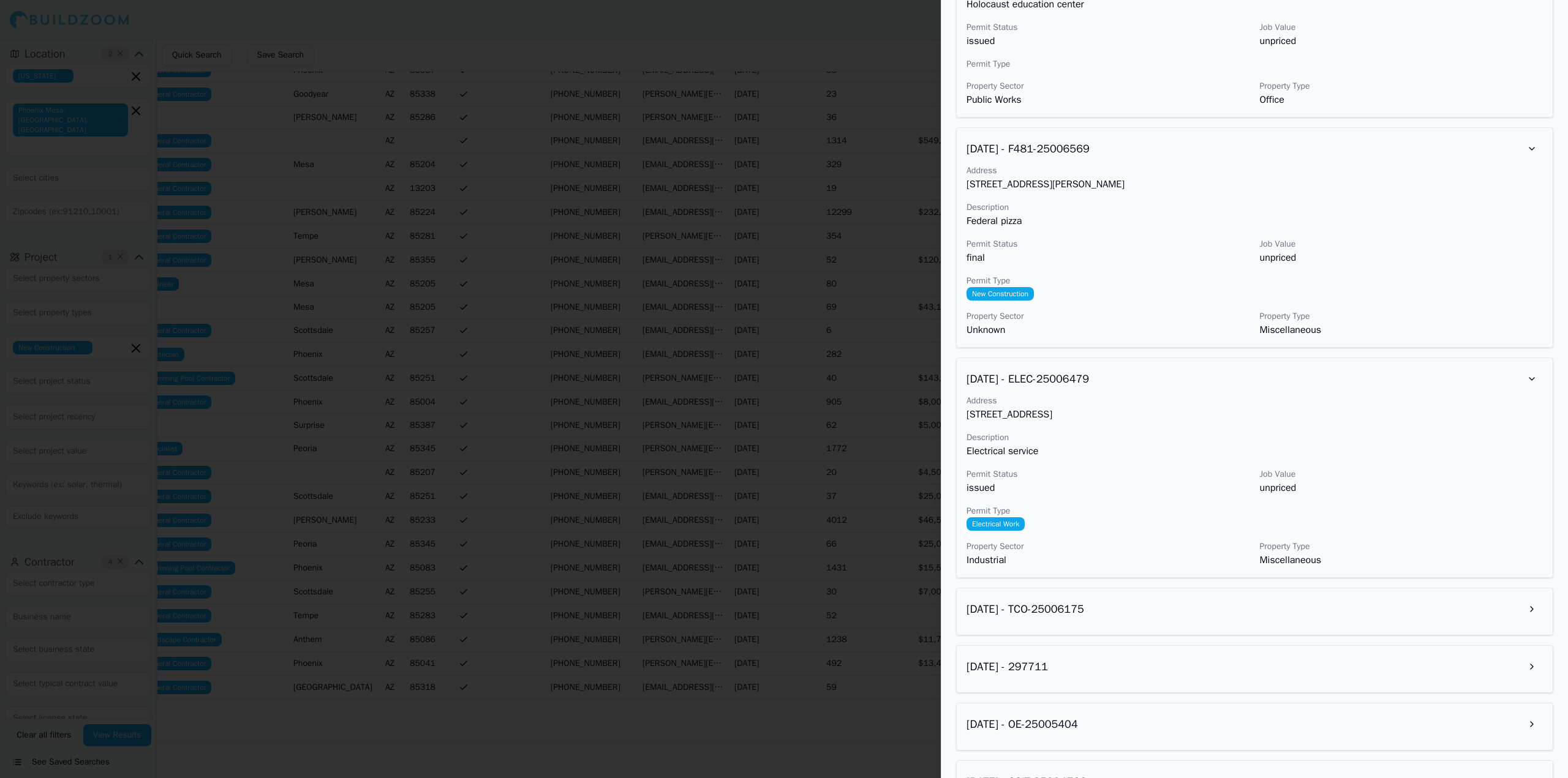 scroll, scrollTop: 1775, scrollLeft: 0, axis: vertical 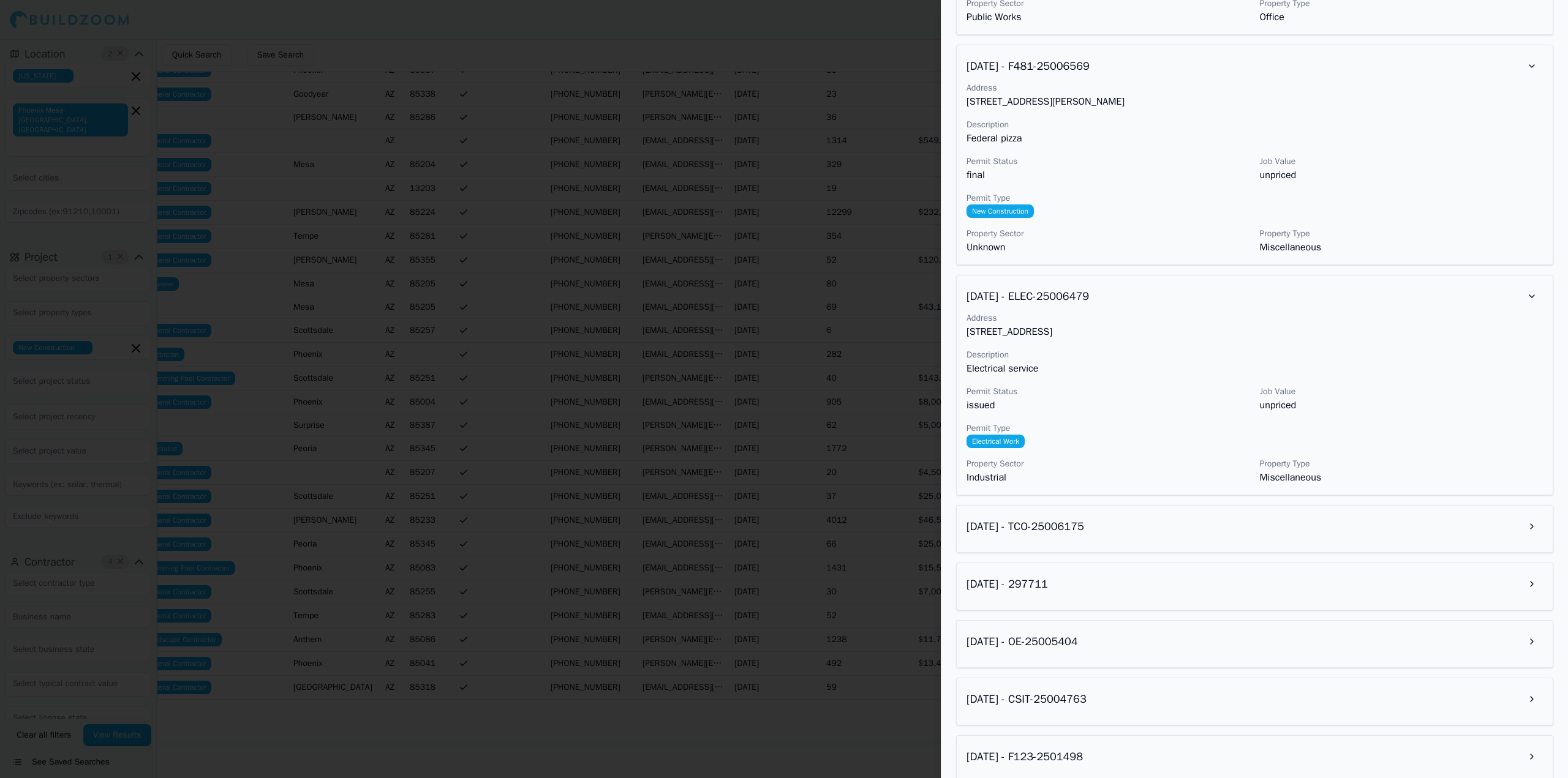 click on "[DATE] - TCO-25006175" at bounding box center [1254, 526] 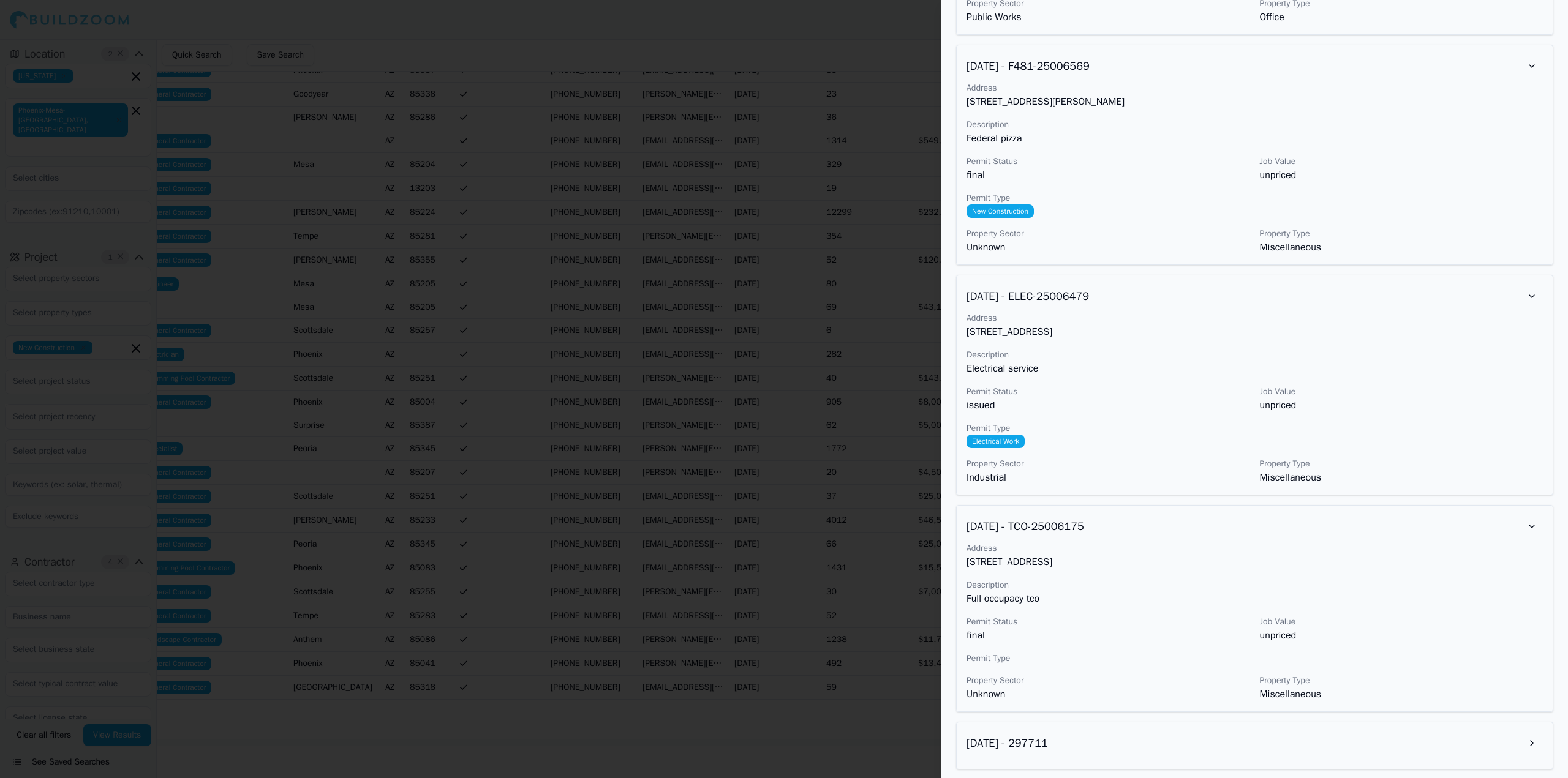 click at bounding box center (784, 389) 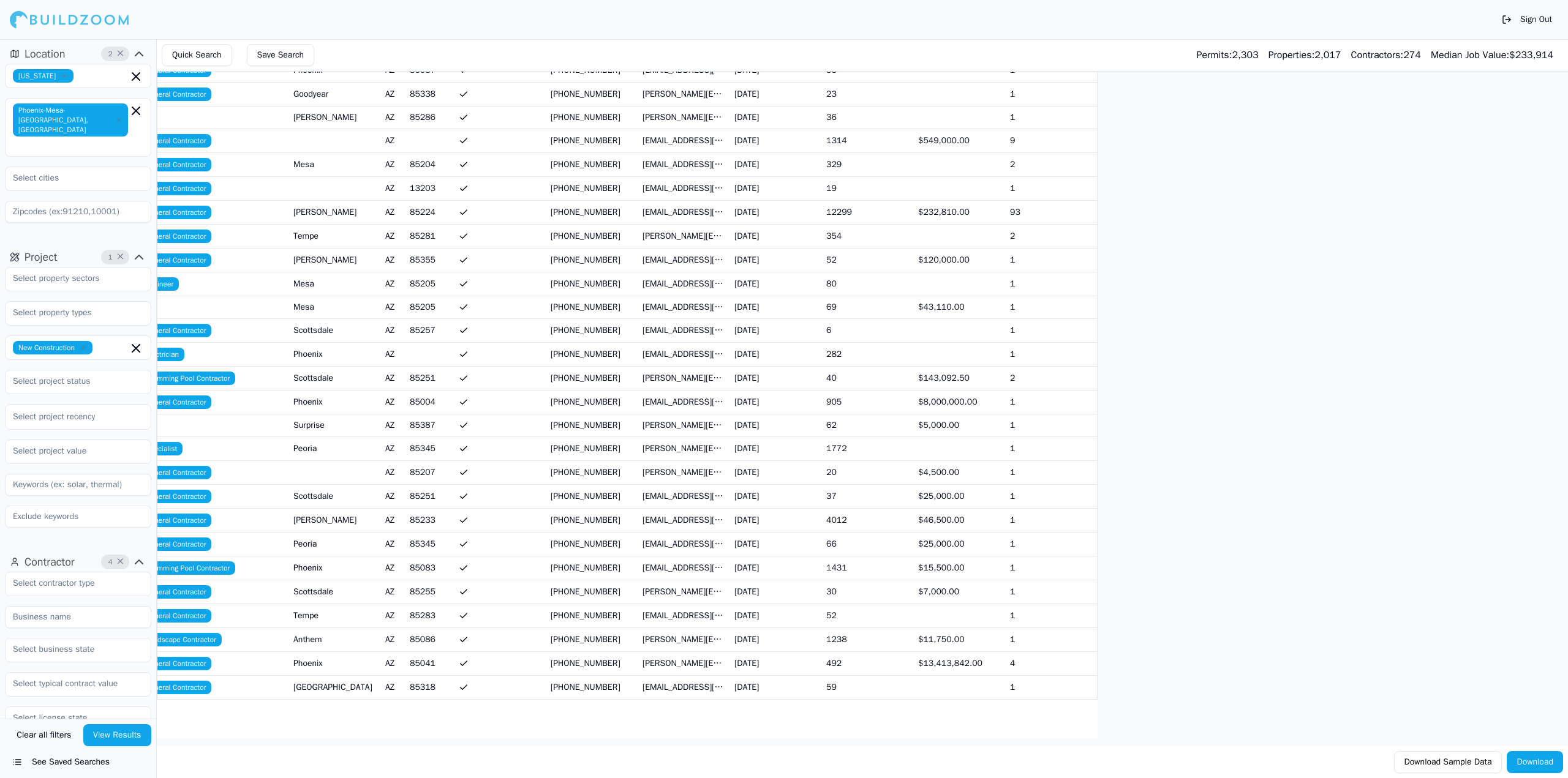 click on "[PHONE_NUMBER]" at bounding box center [592, 663] 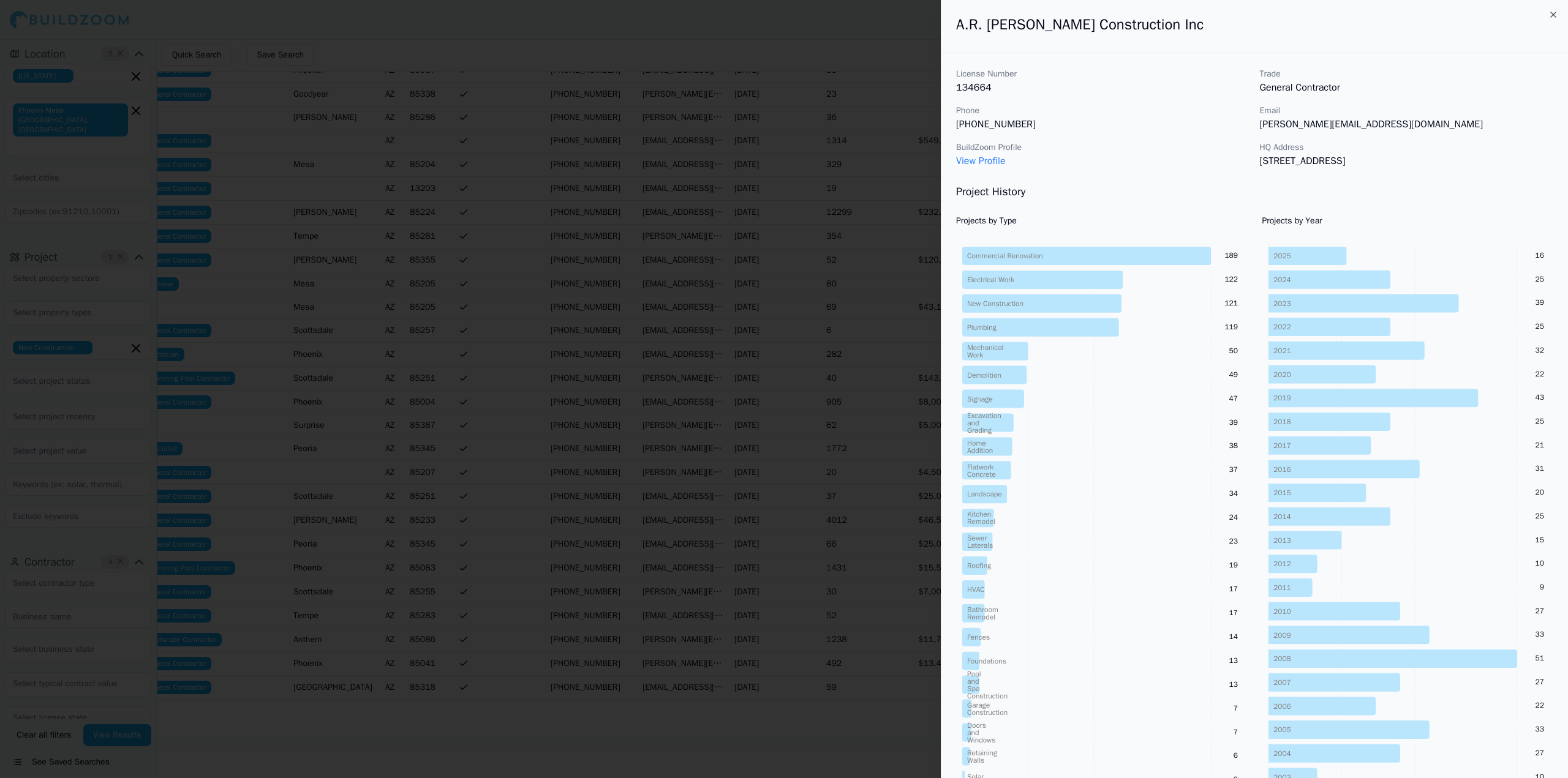 click on "View Profile" at bounding box center [981, 161] 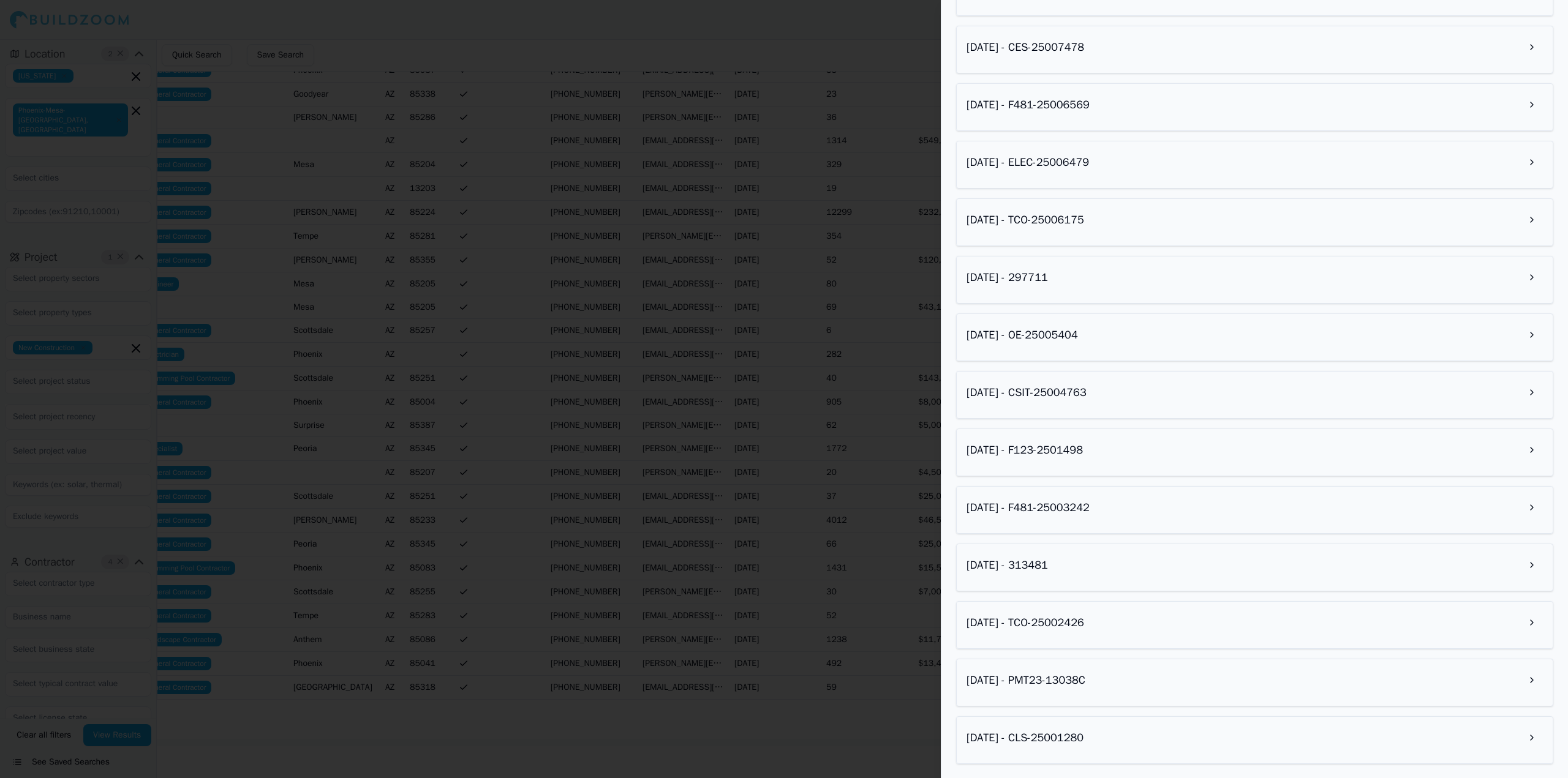 scroll, scrollTop: 1405, scrollLeft: 0, axis: vertical 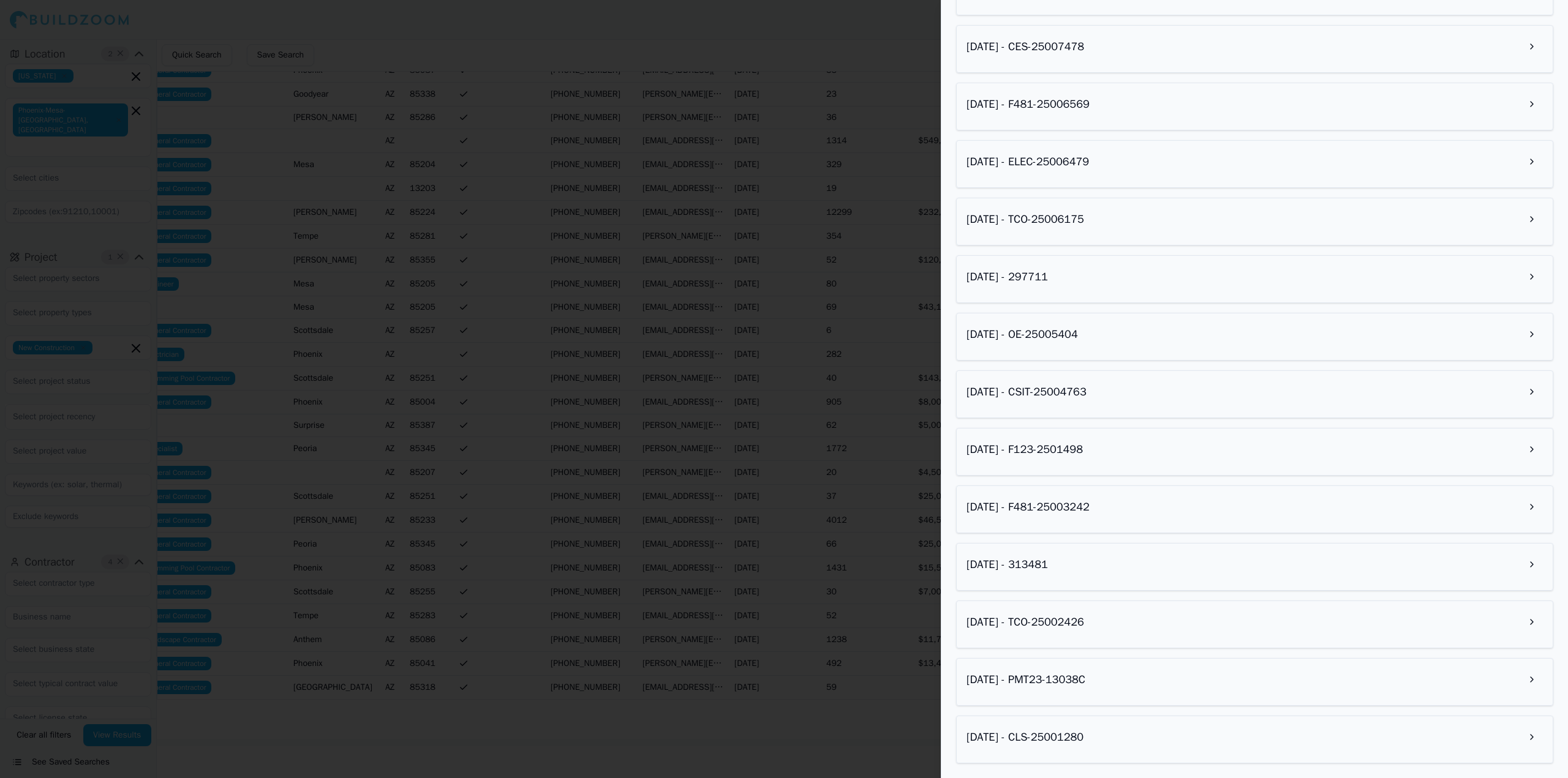 click on "[DATE] - ELECC-25-0080 [DATE] - CES-25007478 [DATE] - F481-25006569 [DATE] - ELEC-25006479 [DATE] - TCO-25006175 [DATE] - 297711 [DATE] - OE-25005404 [DATE] - CSIT-25004763 [DATE] - F123-2501498 [DATE] - F481-25003242 [DATE] - 313481 [DATE] - TCO-25002426 [DATE] - PMT23-13038C [DATE] - CLS-25001280" at bounding box center (1254, 365) 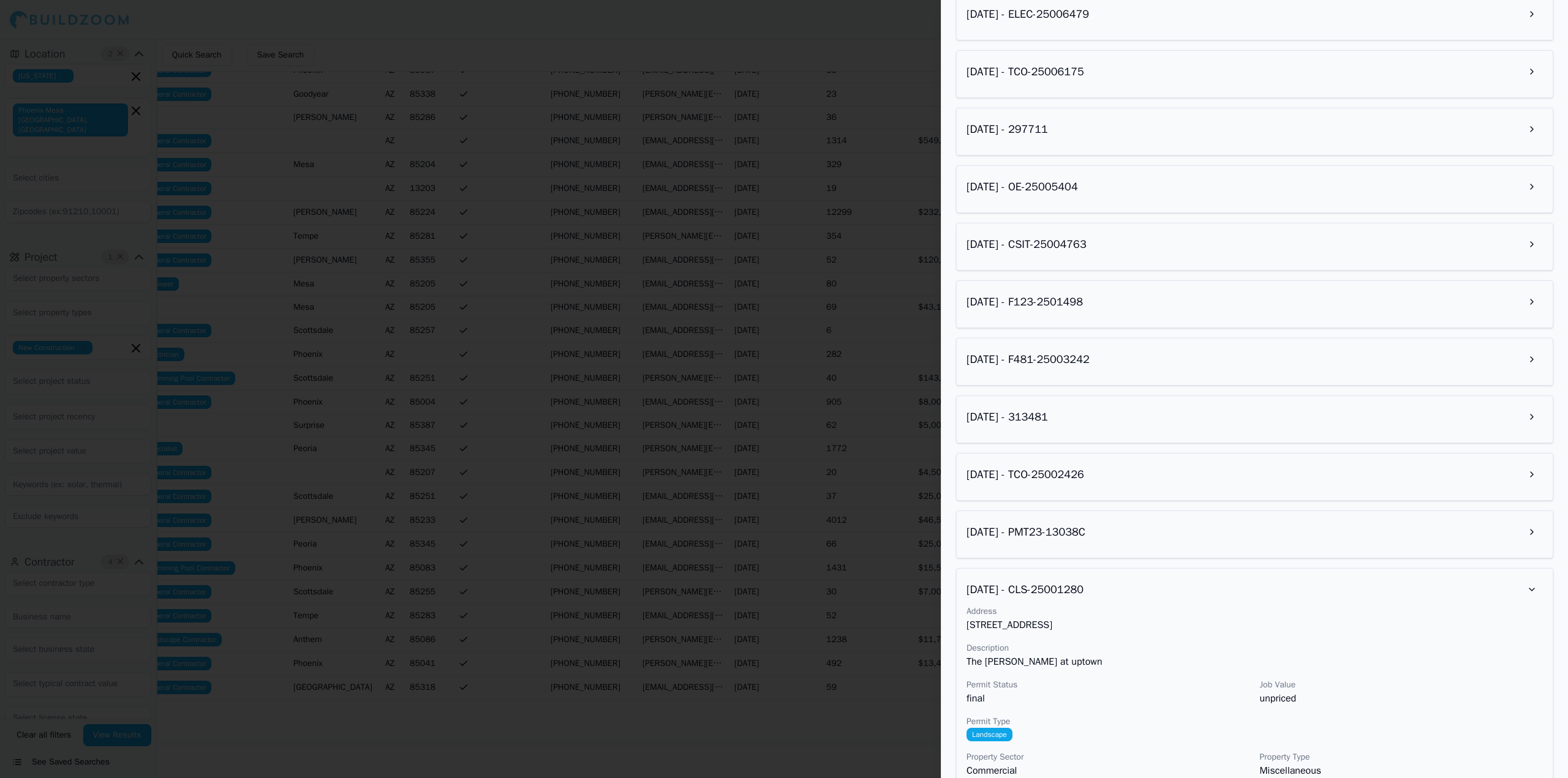 scroll, scrollTop: 1578, scrollLeft: 0, axis: vertical 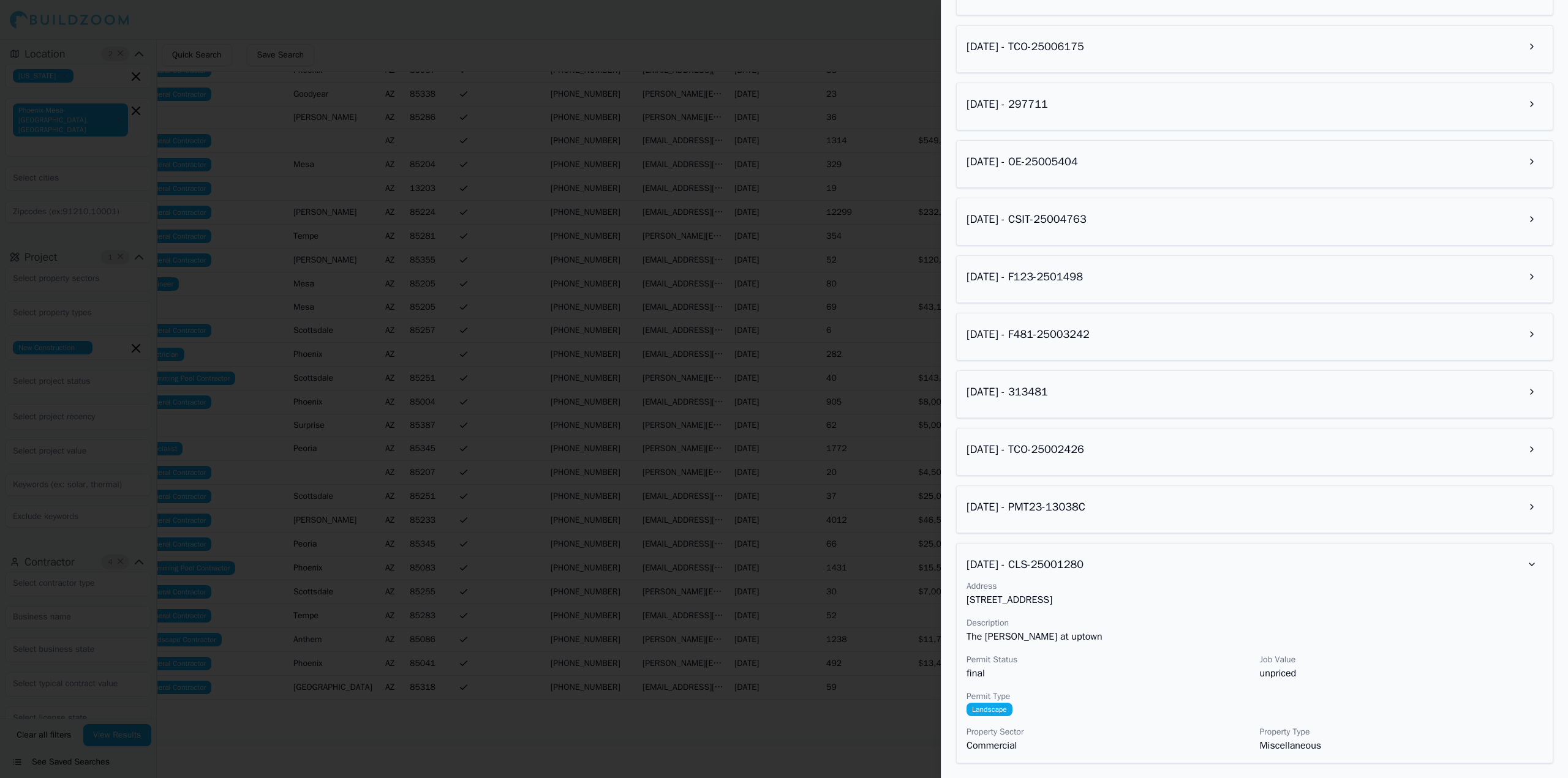 click on "[DATE] - TCO-25006175" at bounding box center (1254, 47) 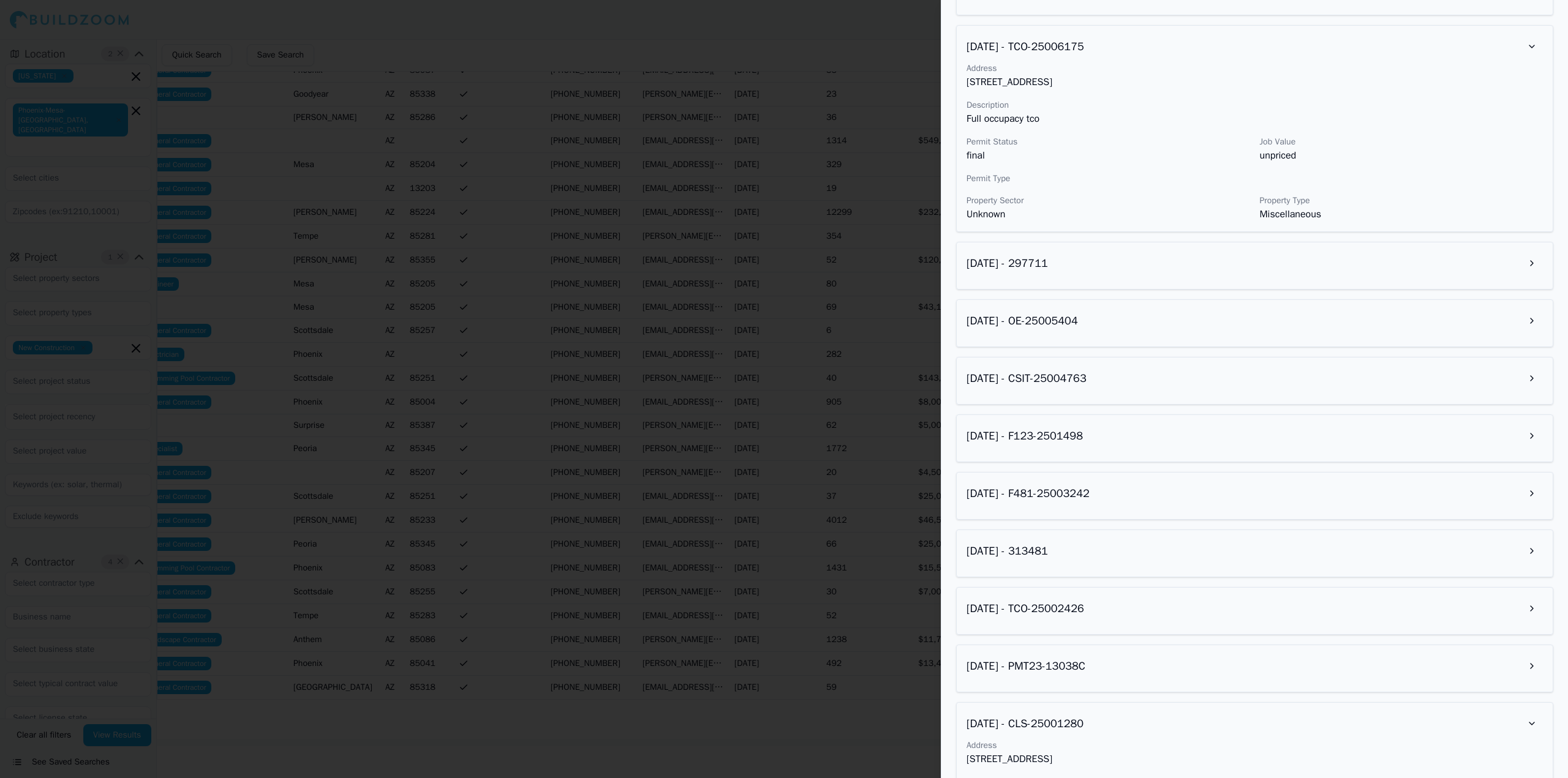 click on "[DATE] - 297711" at bounding box center [1254, 263] 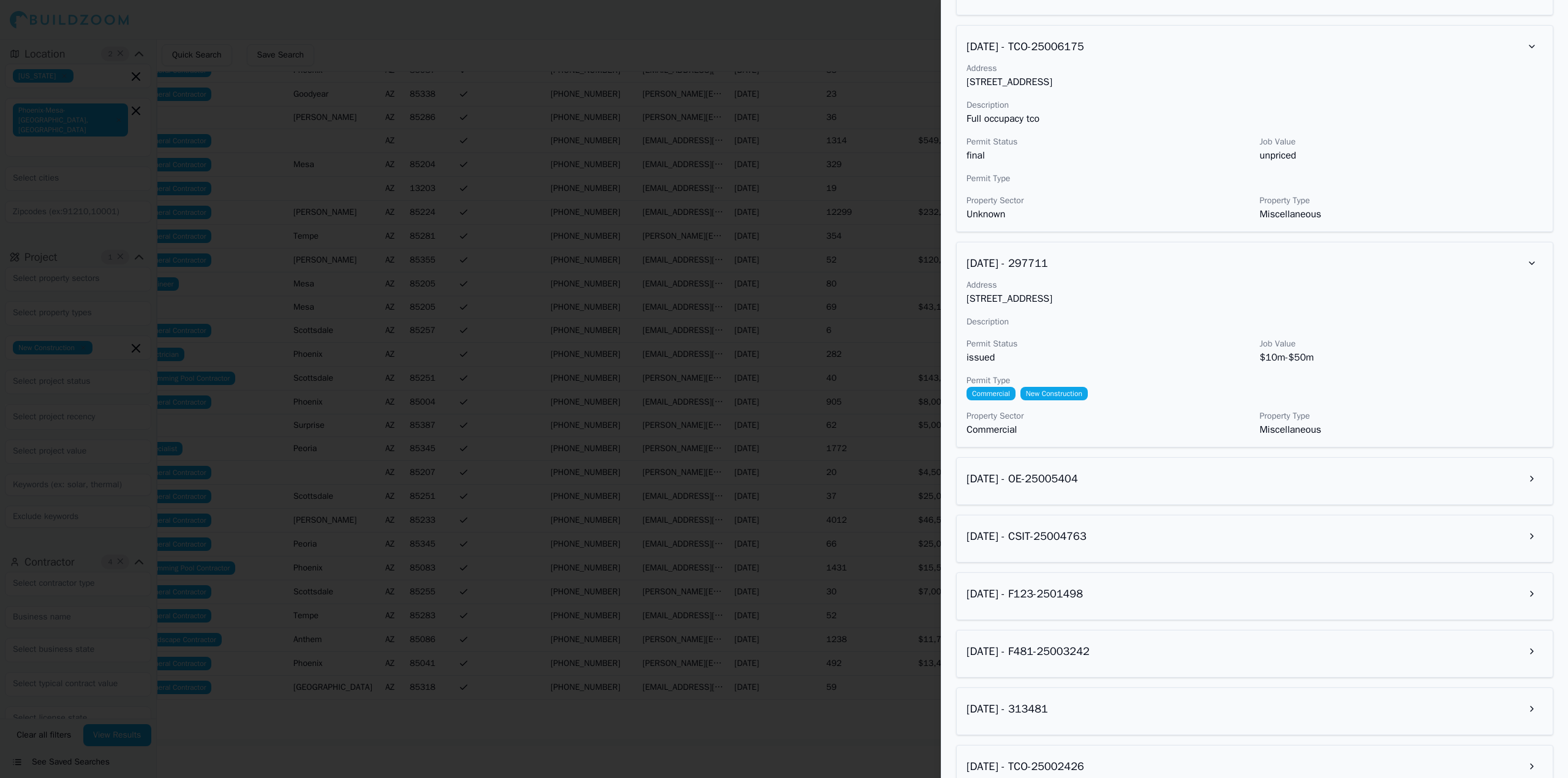 click on "[DATE] - OE-25005404" at bounding box center (1254, 479) 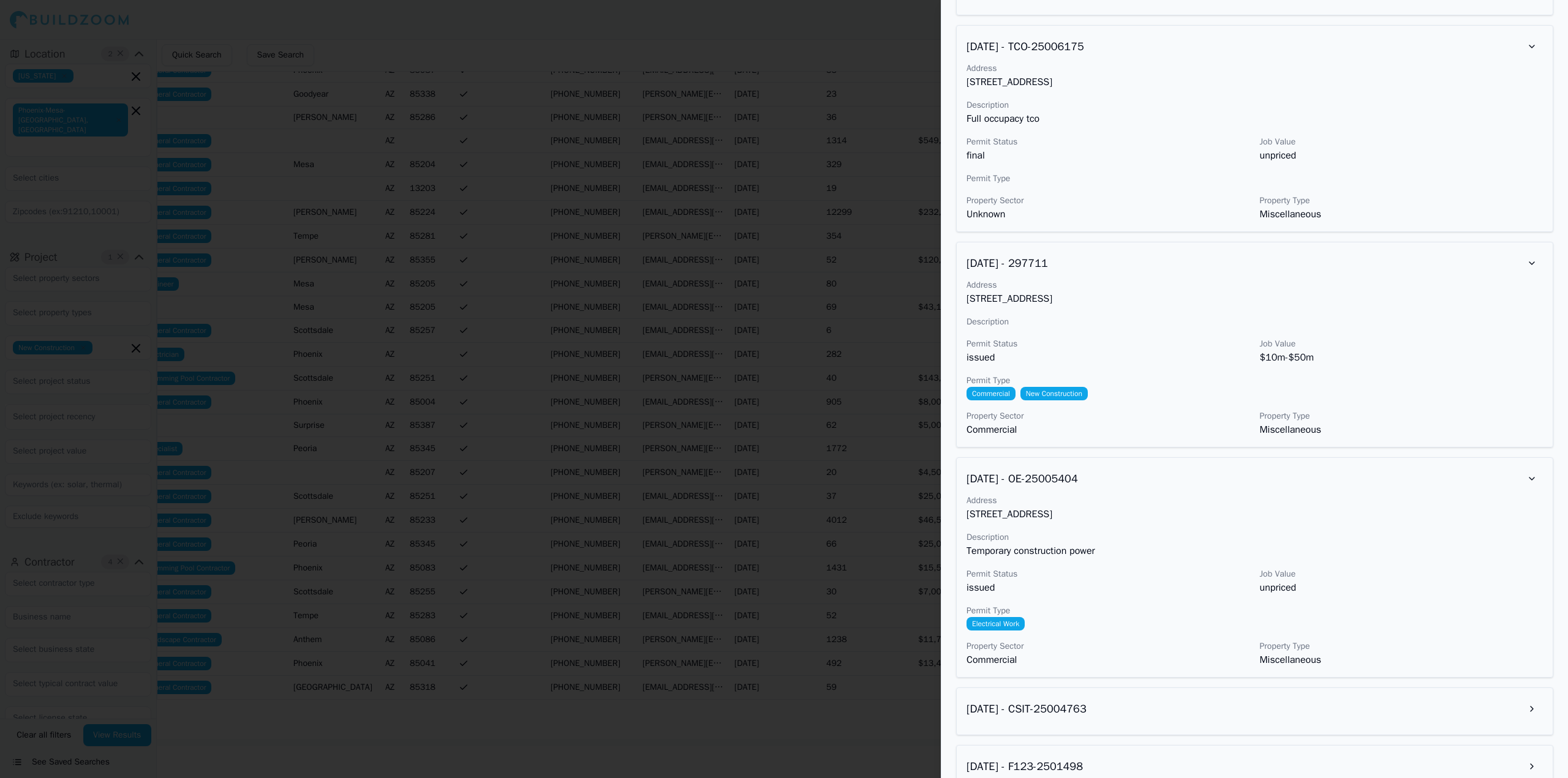 click on "[DATE] - CSIT-25004763" at bounding box center (1254, 709) 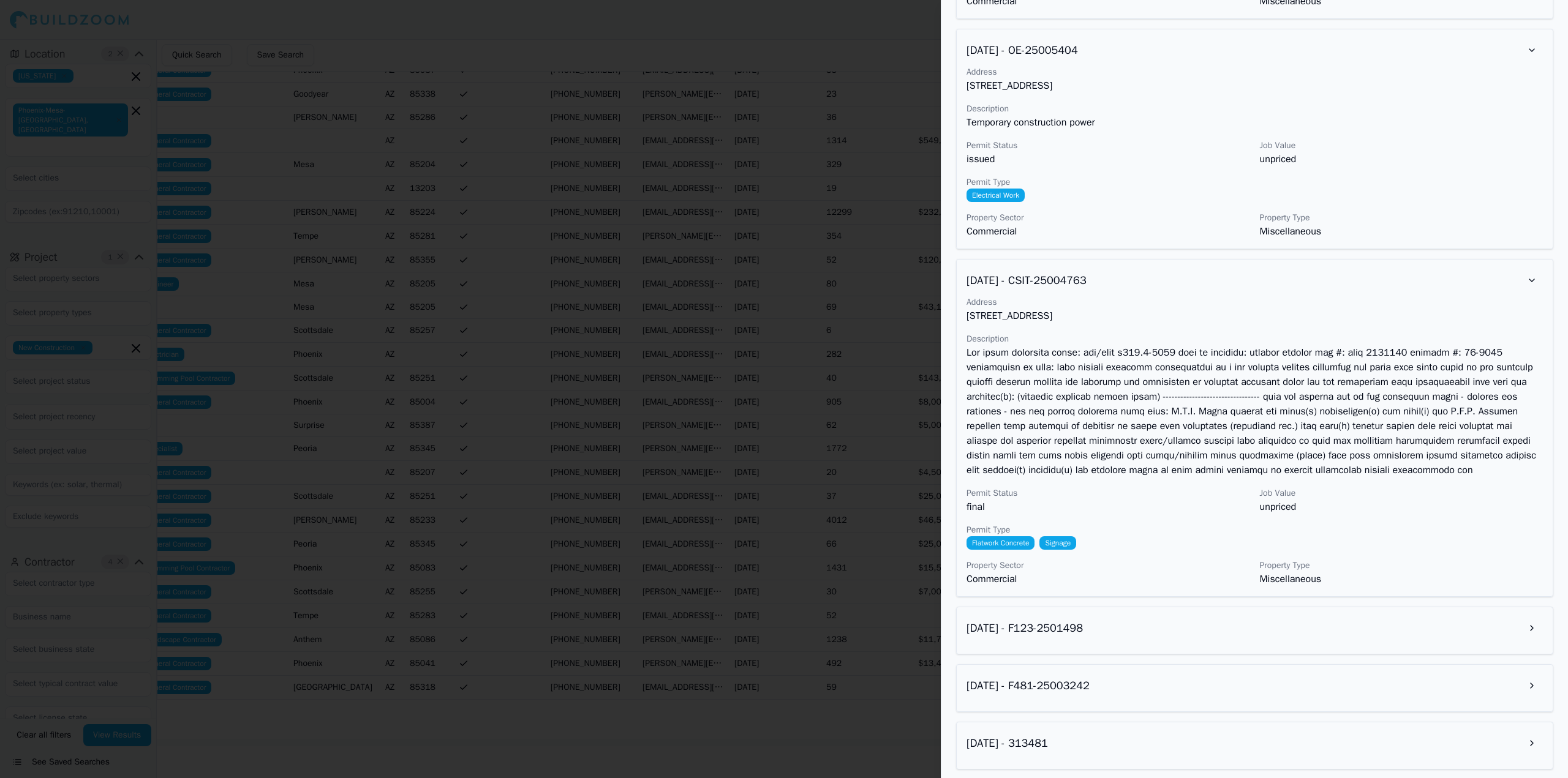 click on "[DATE] - F123-2501498" at bounding box center [1254, 628] 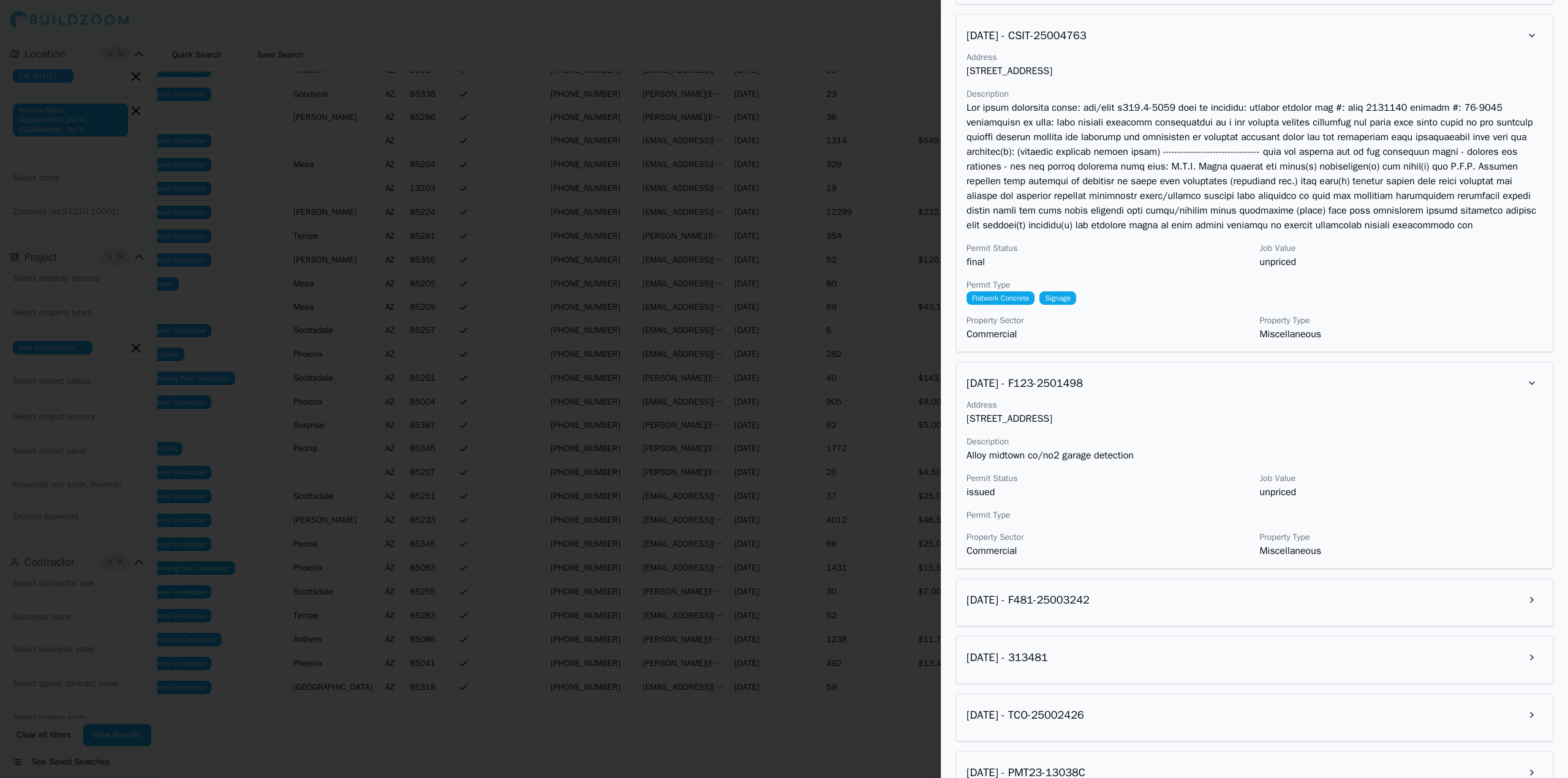 click on "[DATE] - F481-25003242" at bounding box center (1254, 600) 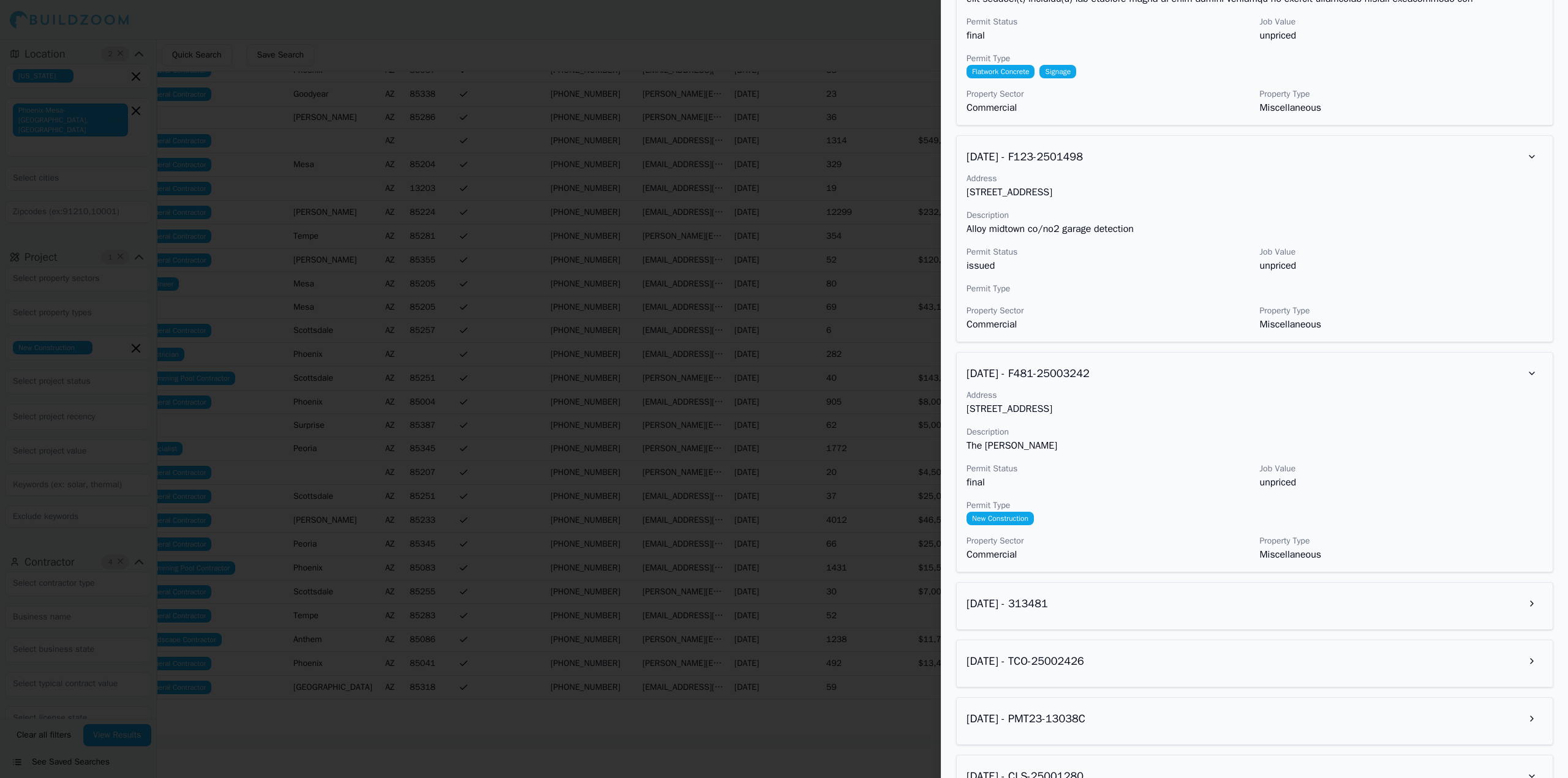 scroll, scrollTop: 2496, scrollLeft: 0, axis: vertical 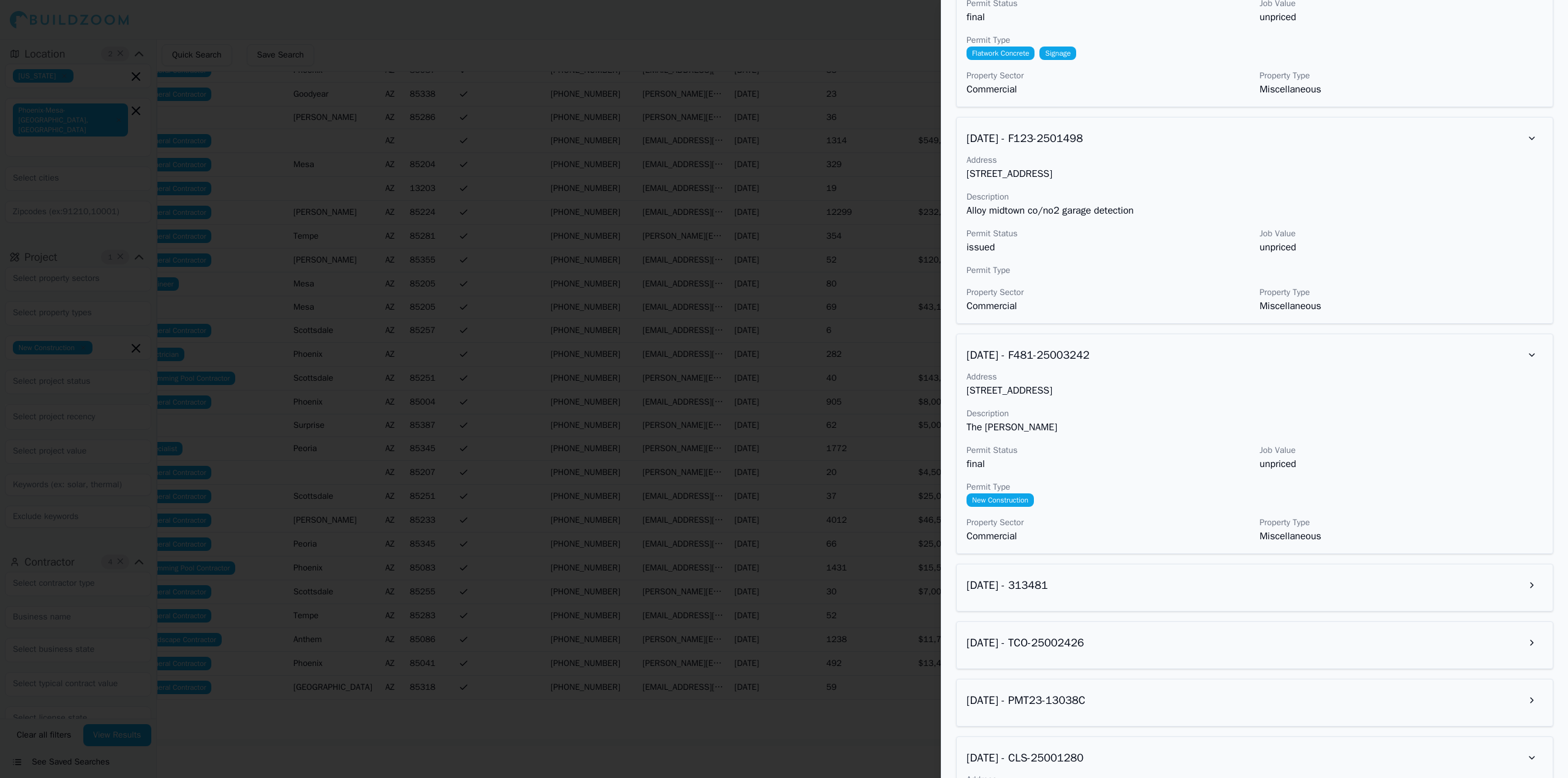 click on "[DATE] - 313481" at bounding box center [1254, 588] 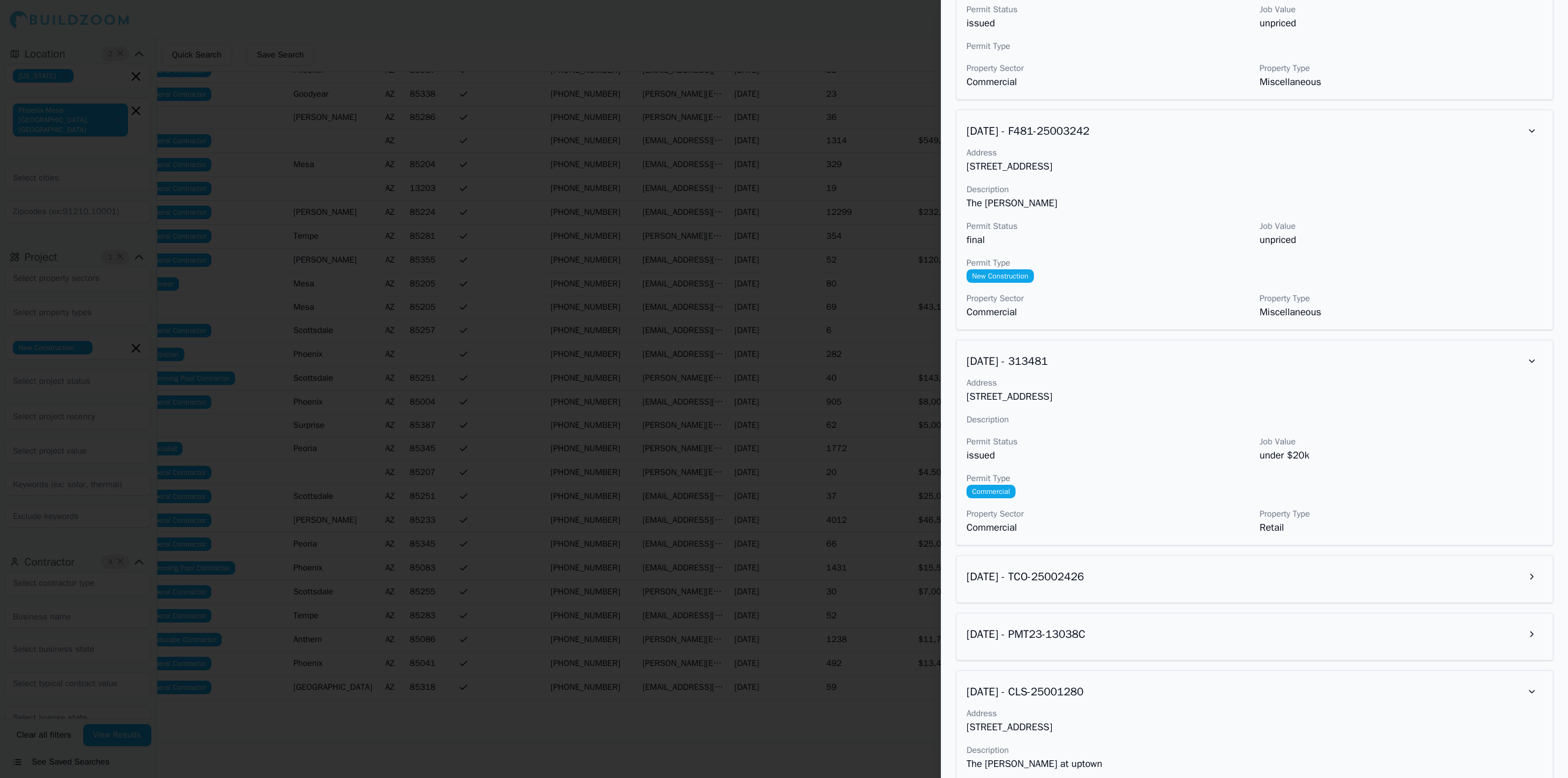 scroll, scrollTop: 2741, scrollLeft: 0, axis: vertical 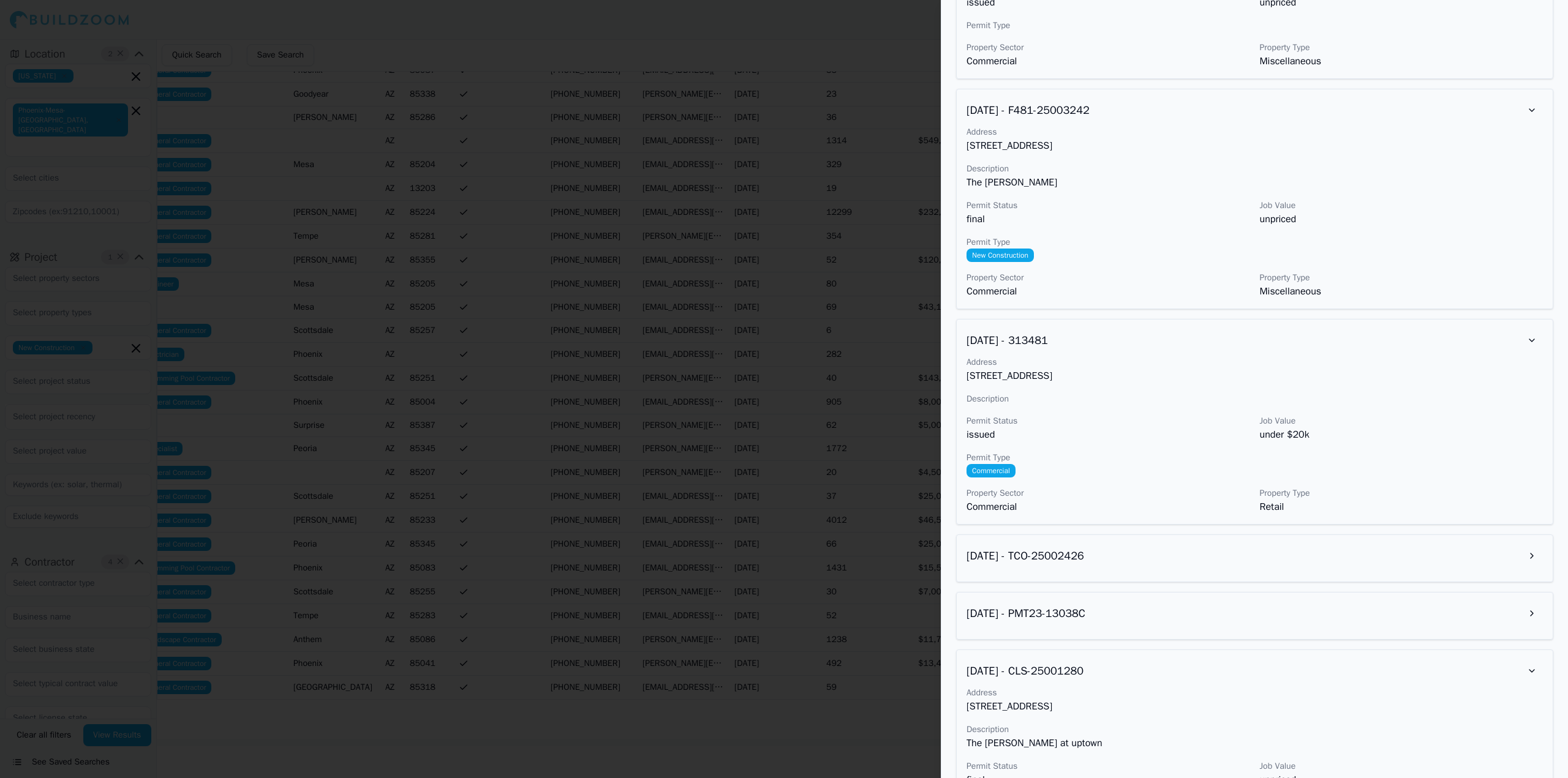 click on "[DATE] - PMT23-13038C" at bounding box center (1254, 616) 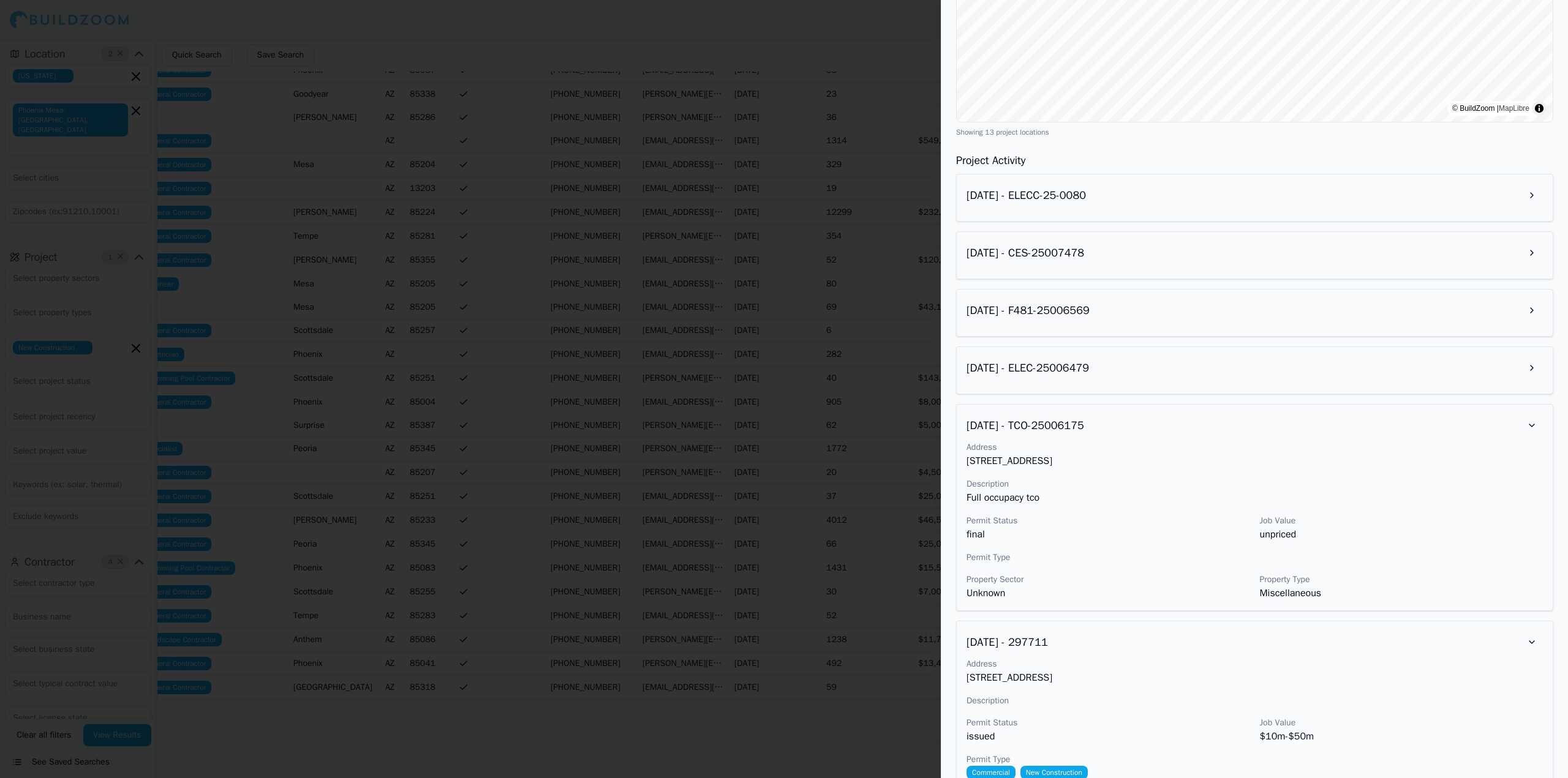 scroll, scrollTop: 1170, scrollLeft: 0, axis: vertical 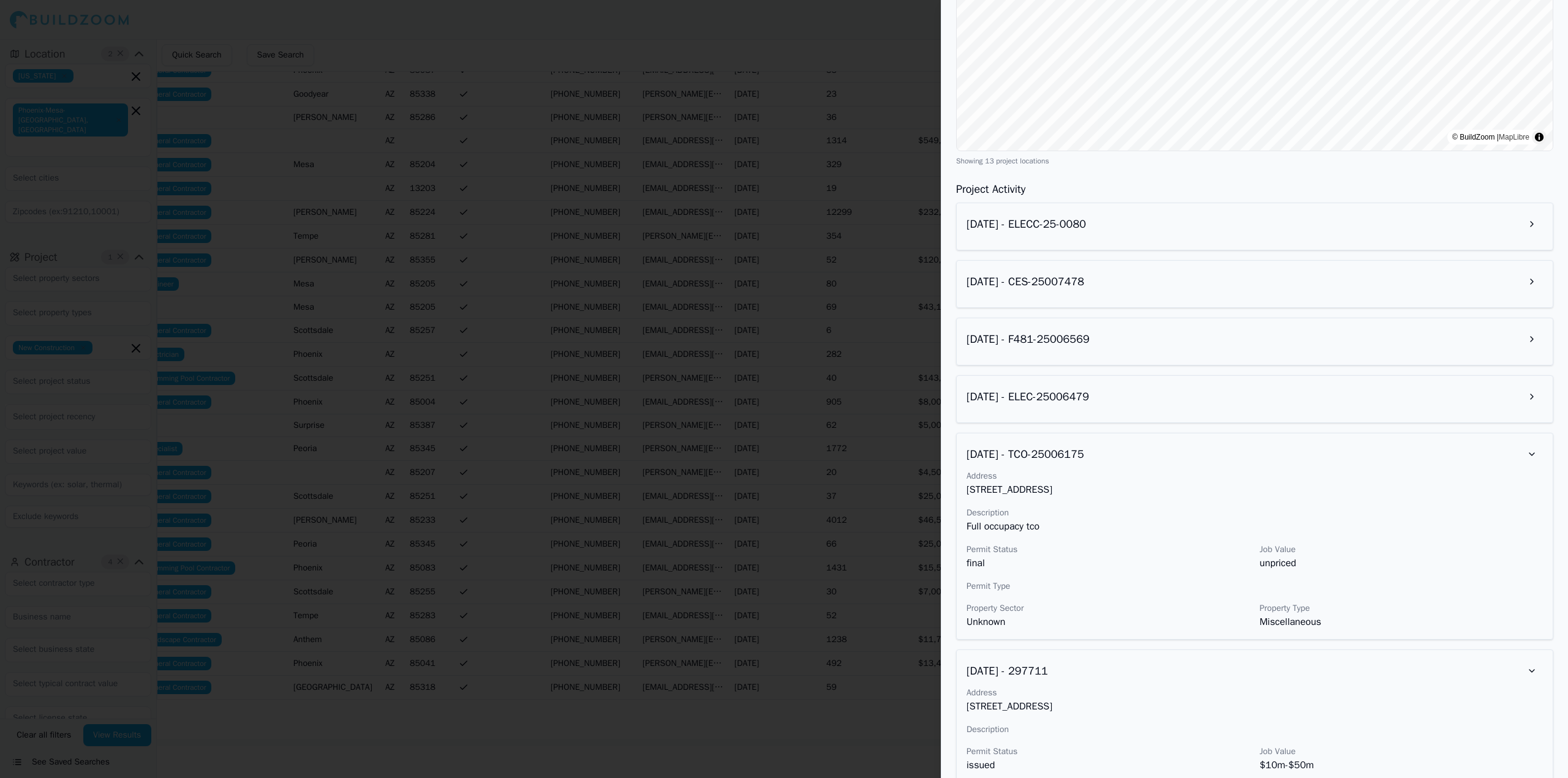 click on "[DATE] - ELEC-25006479" at bounding box center (1254, 397) 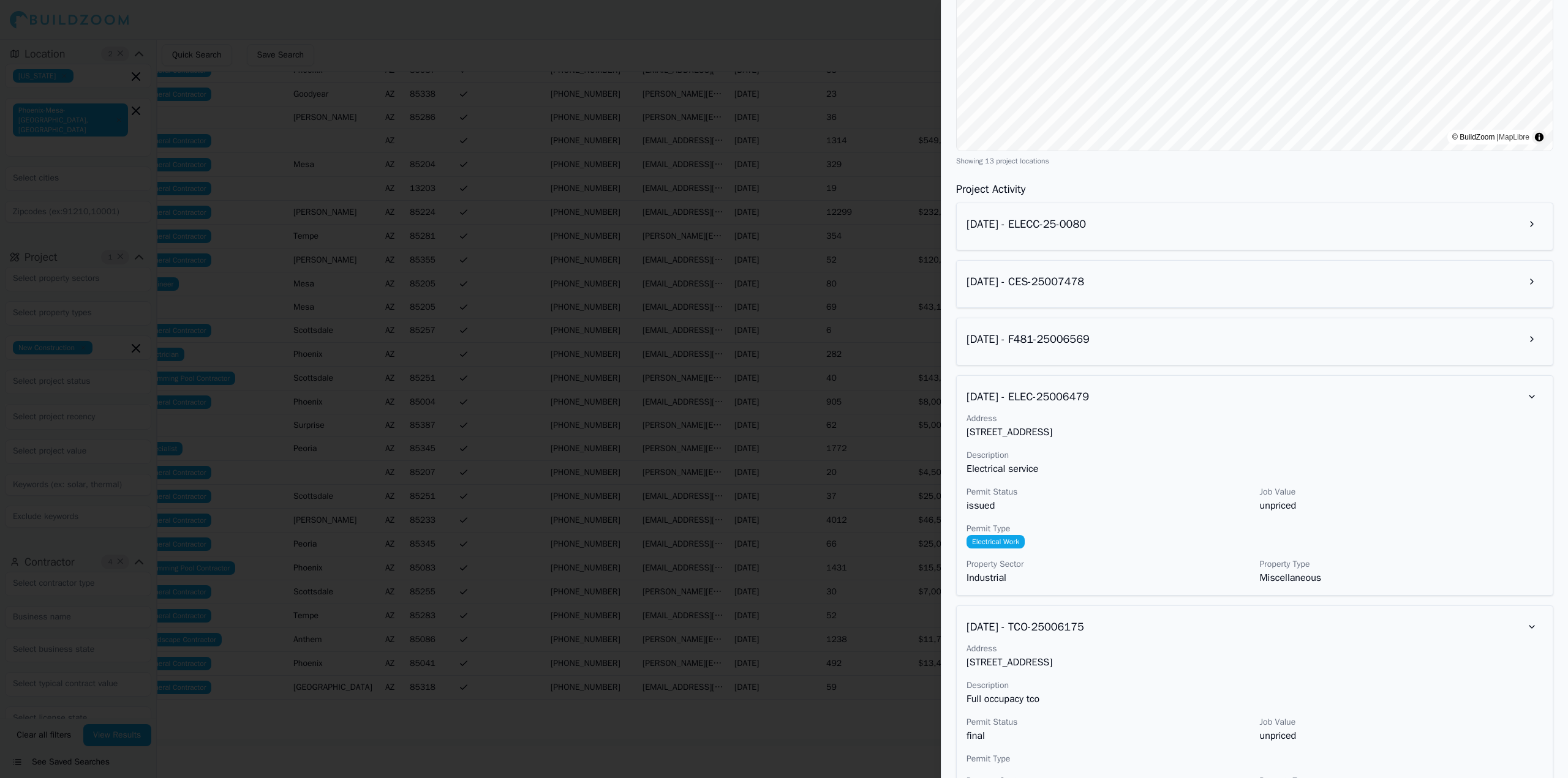 click on "[DATE] - F481-25006569" at bounding box center [1254, 339] 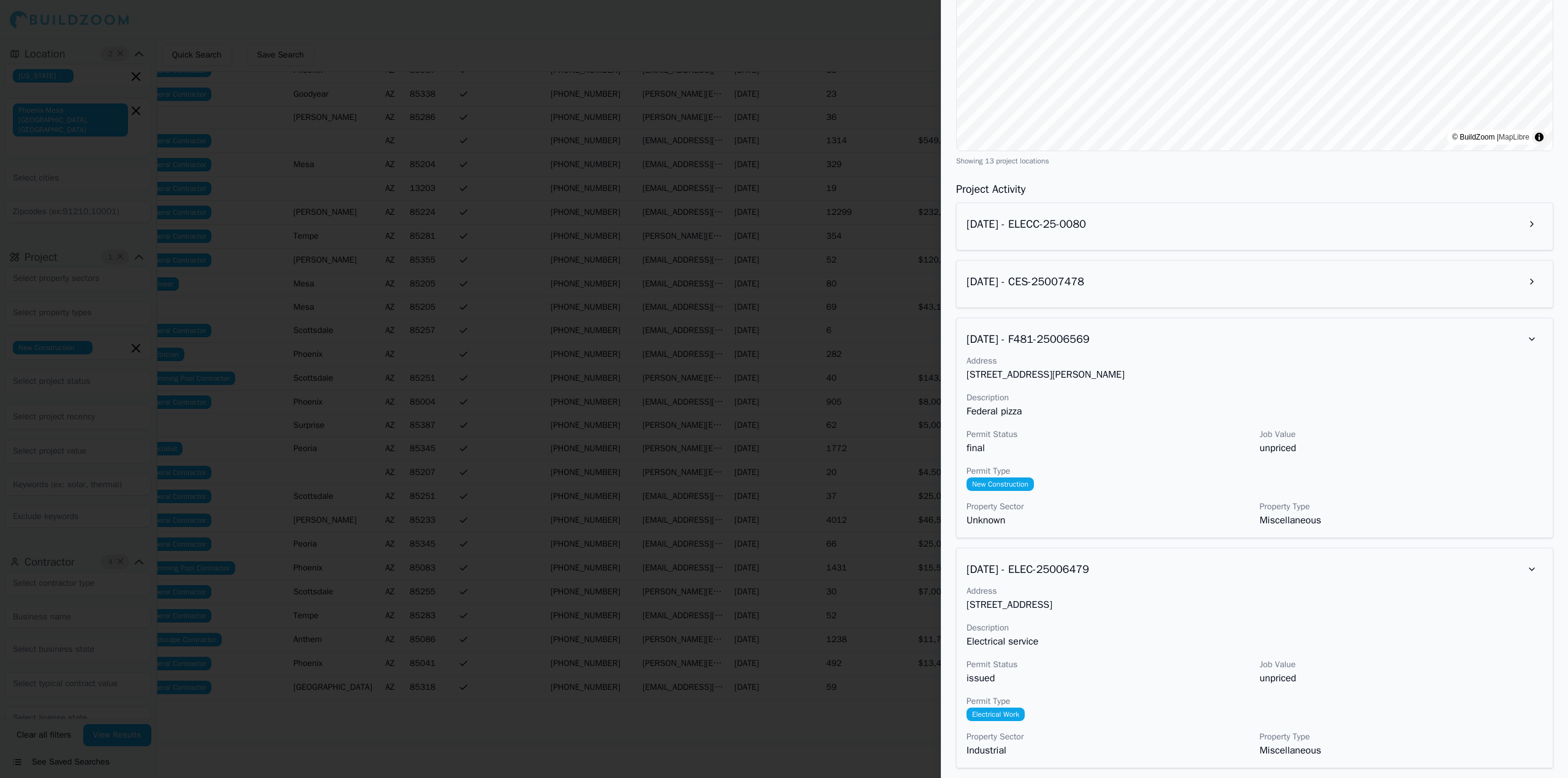 click on "[DATE] - CES-25007478" at bounding box center [1254, 282] 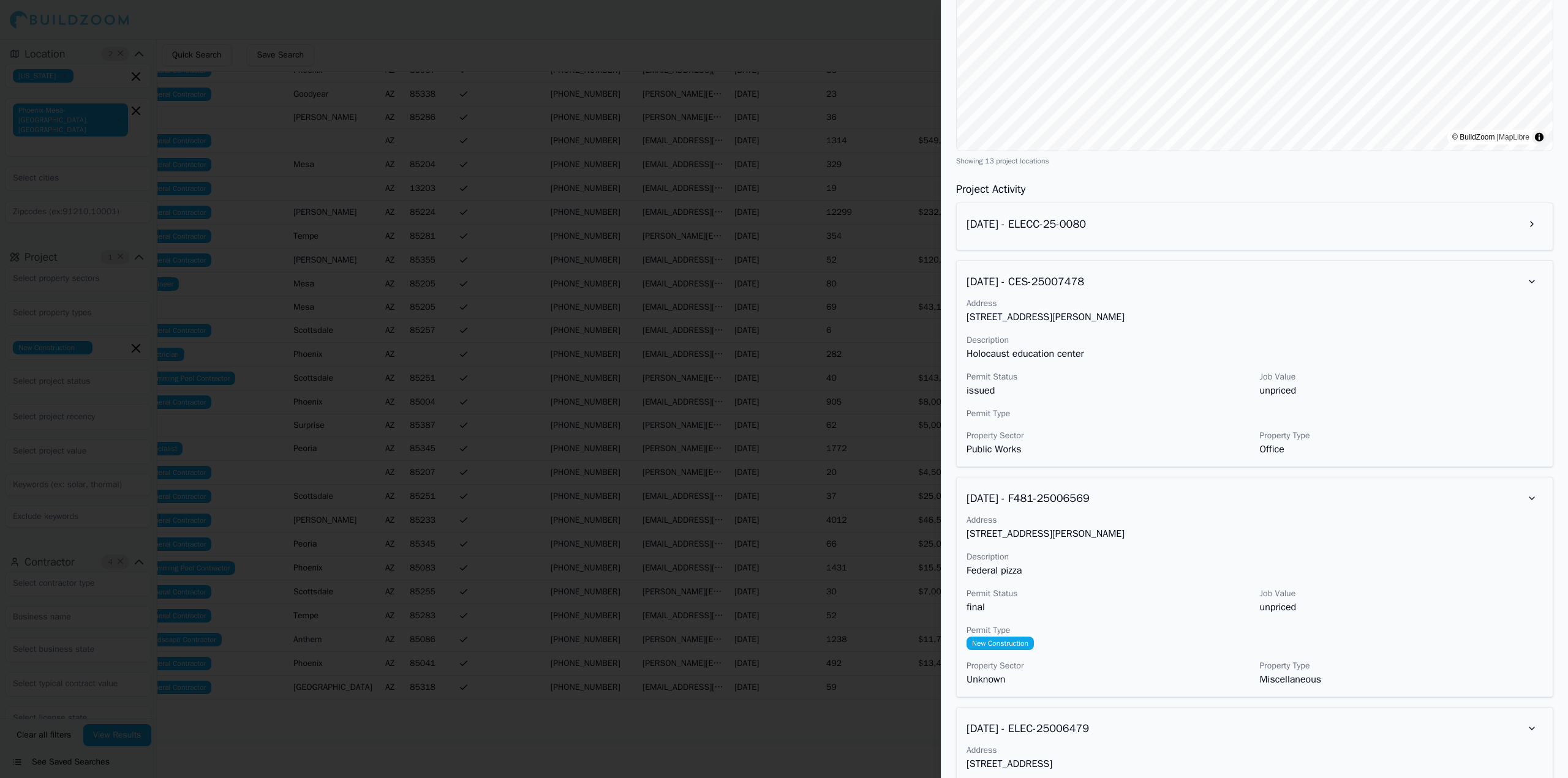 click on "[DATE] - ELECC-25-0080" at bounding box center (1254, 226) 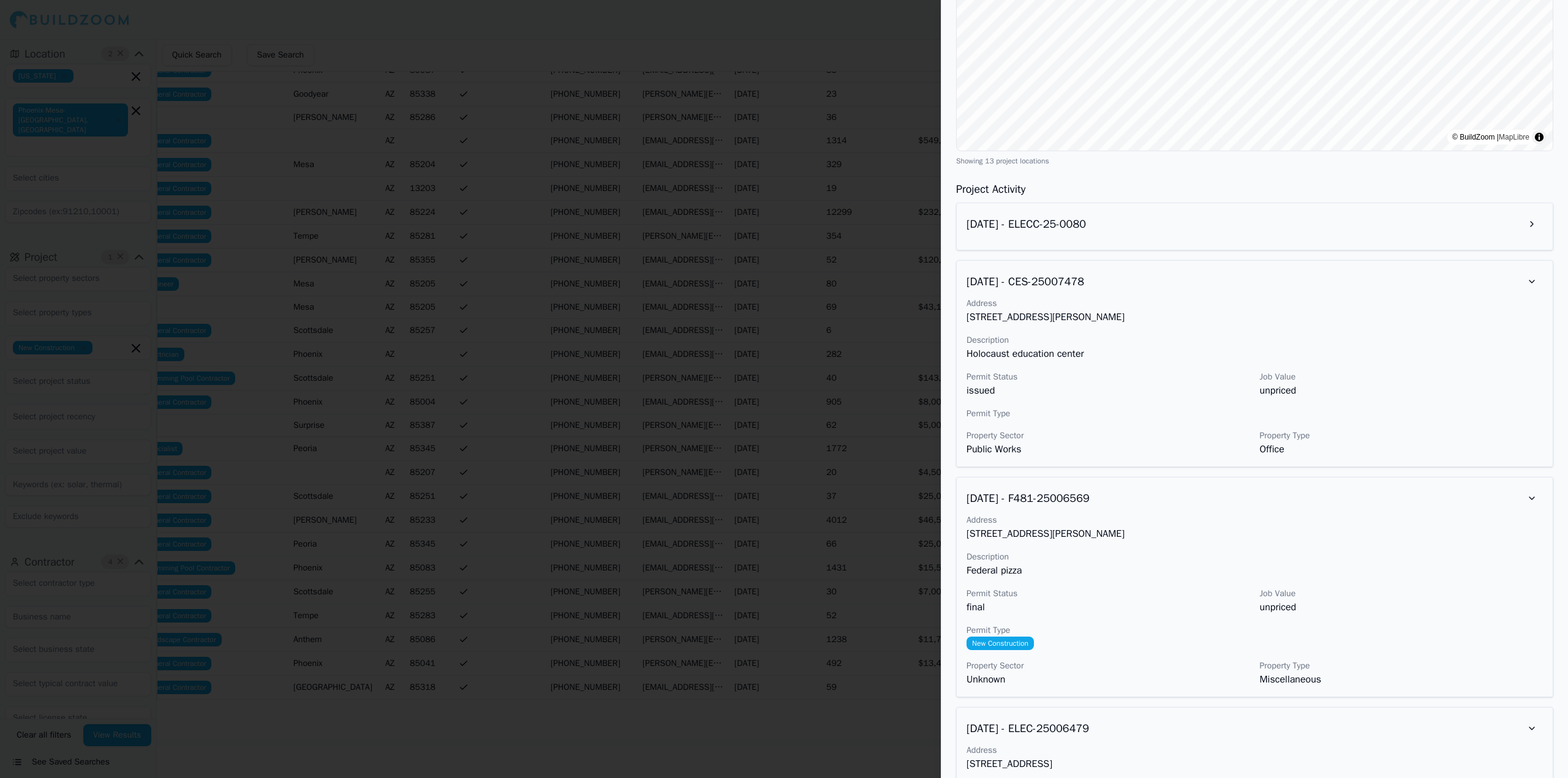 click on "[DATE] - ELECC-25-0080" at bounding box center [1254, 224] 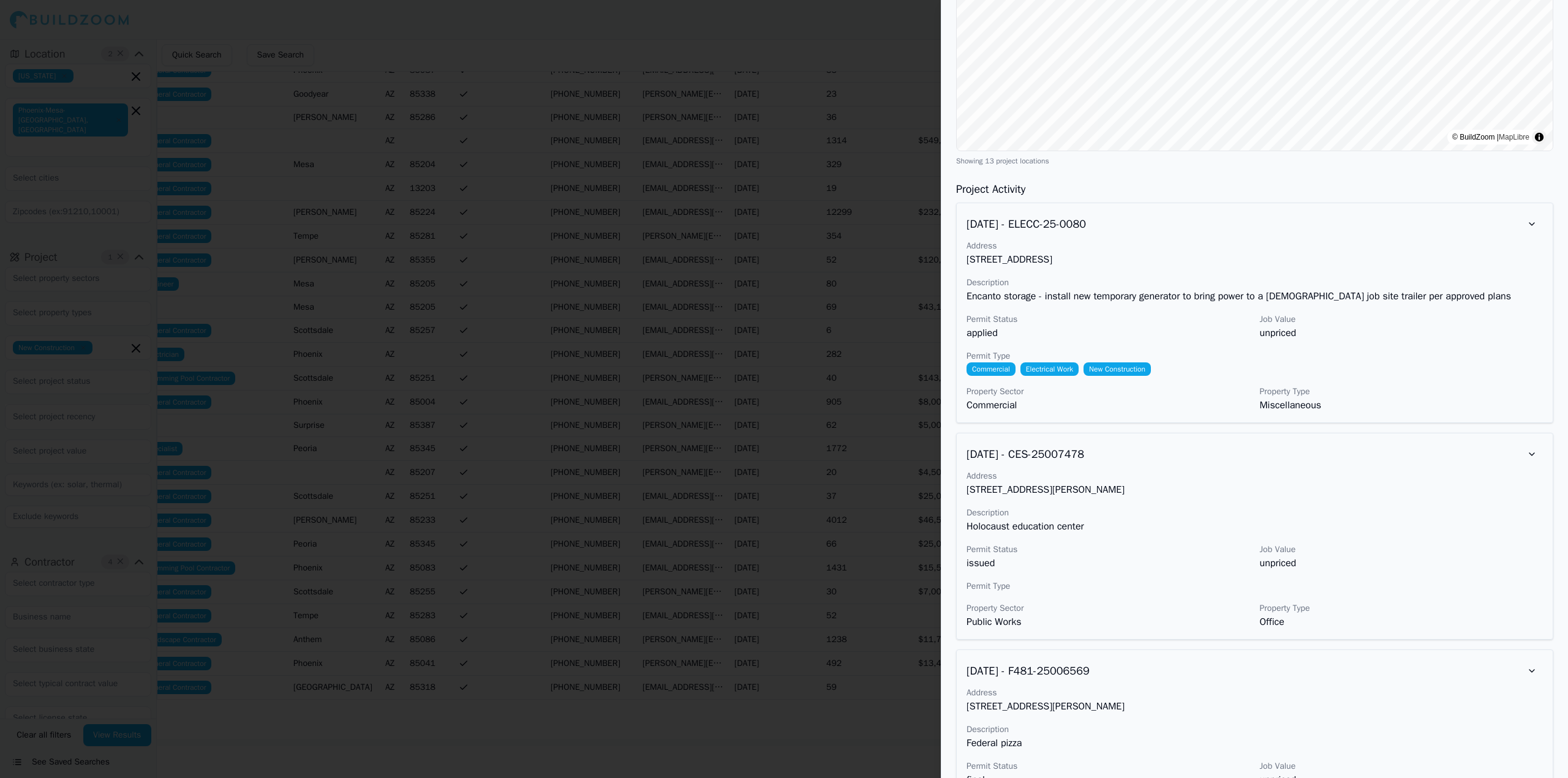 drag, startPoint x: 662, startPoint y: 267, endPoint x: 663, endPoint y: 285, distance: 18.027756 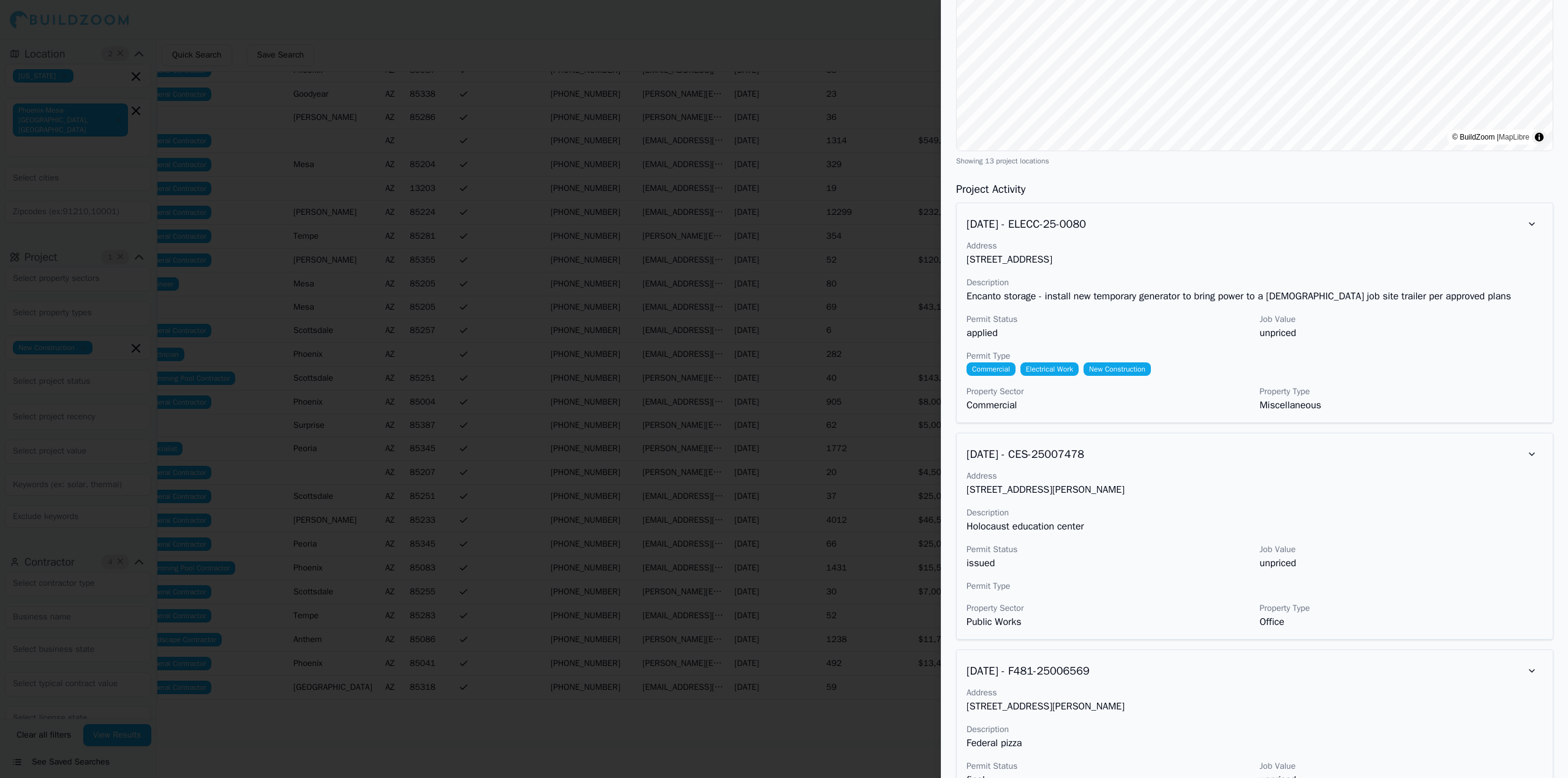 click at bounding box center (784, 389) 